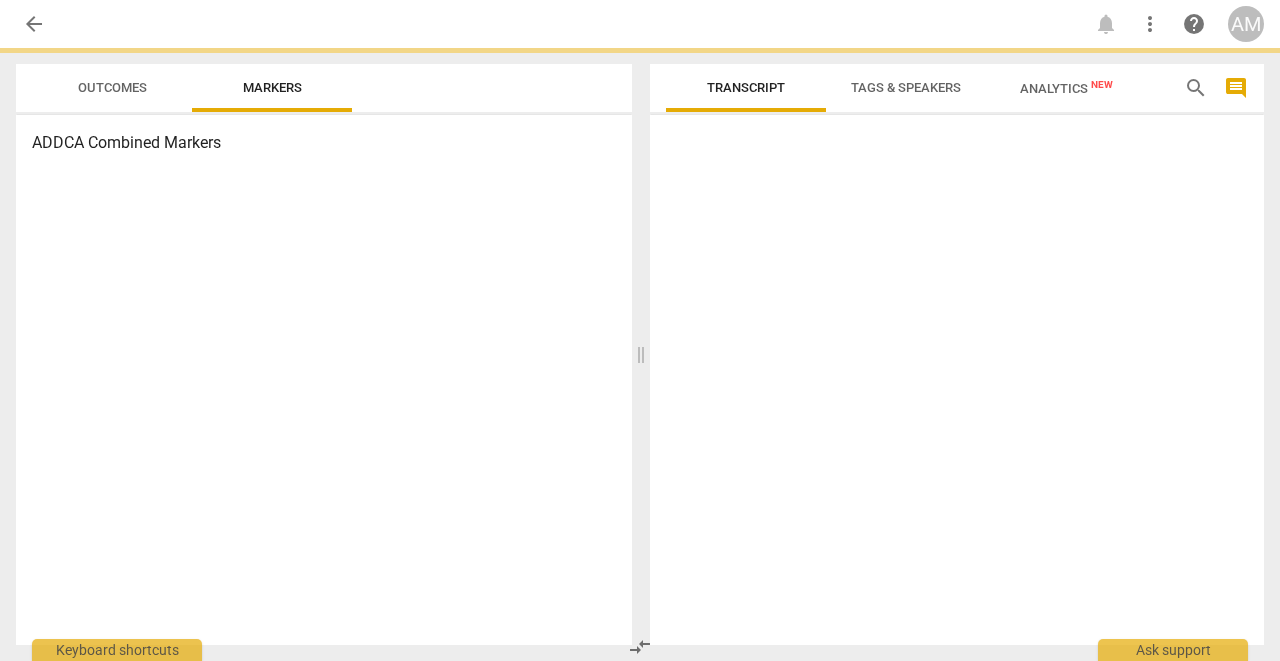 scroll, scrollTop: 0, scrollLeft: 0, axis: both 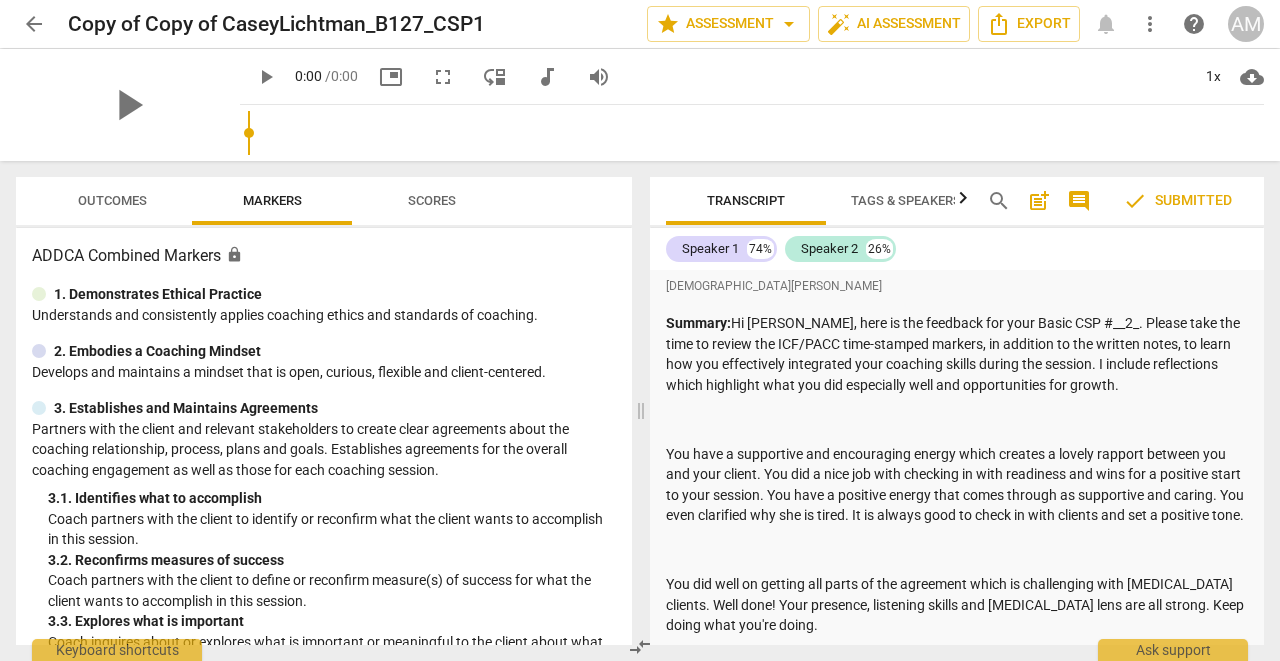 click on "arrow_back" at bounding box center [34, 24] 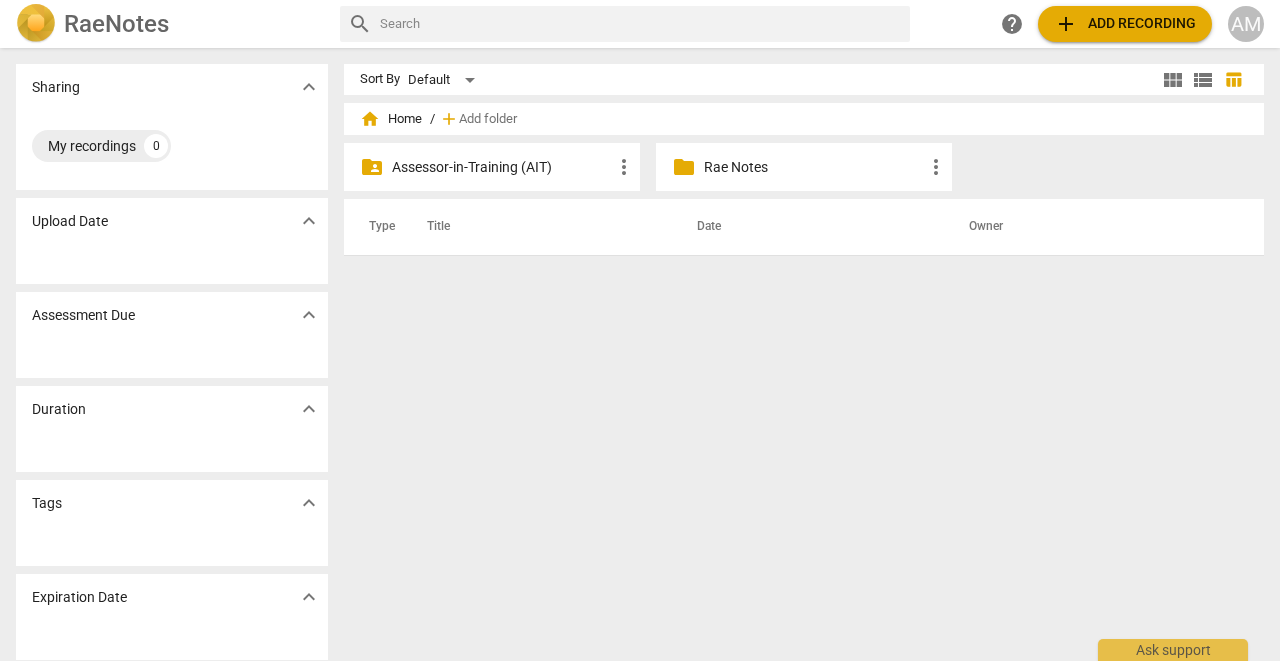 click on "Assessor-in-Training (AIT)" at bounding box center (502, 167) 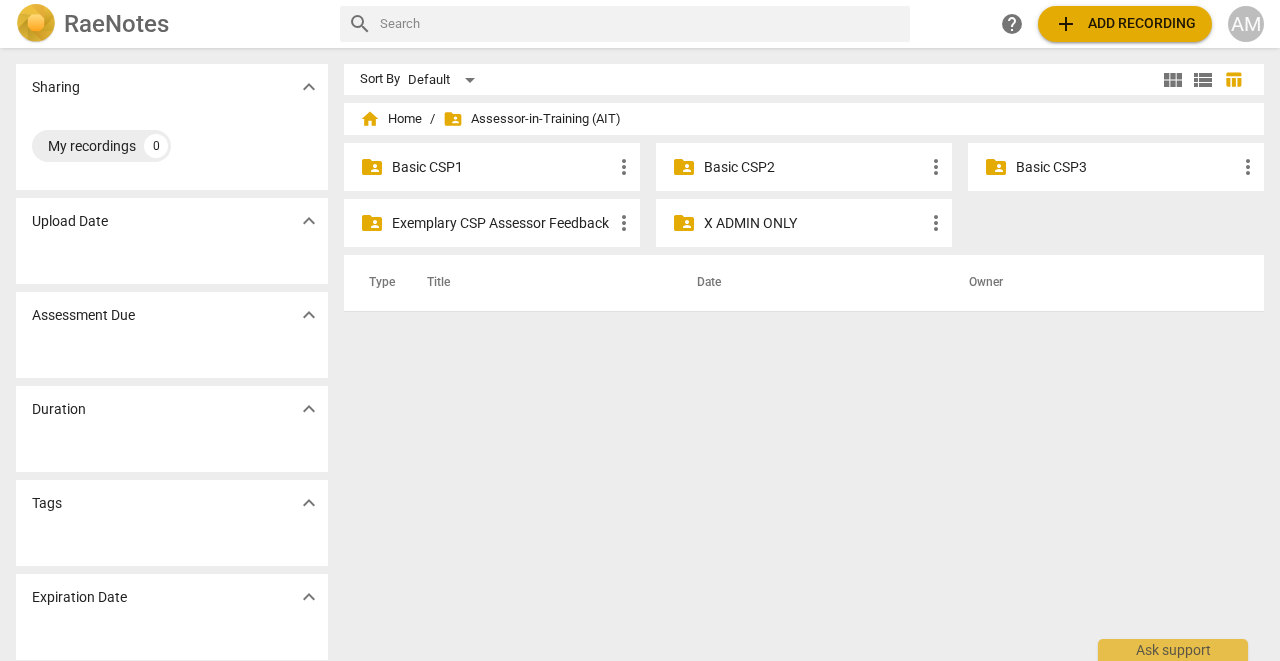 click on "Basic CSP2" at bounding box center (814, 167) 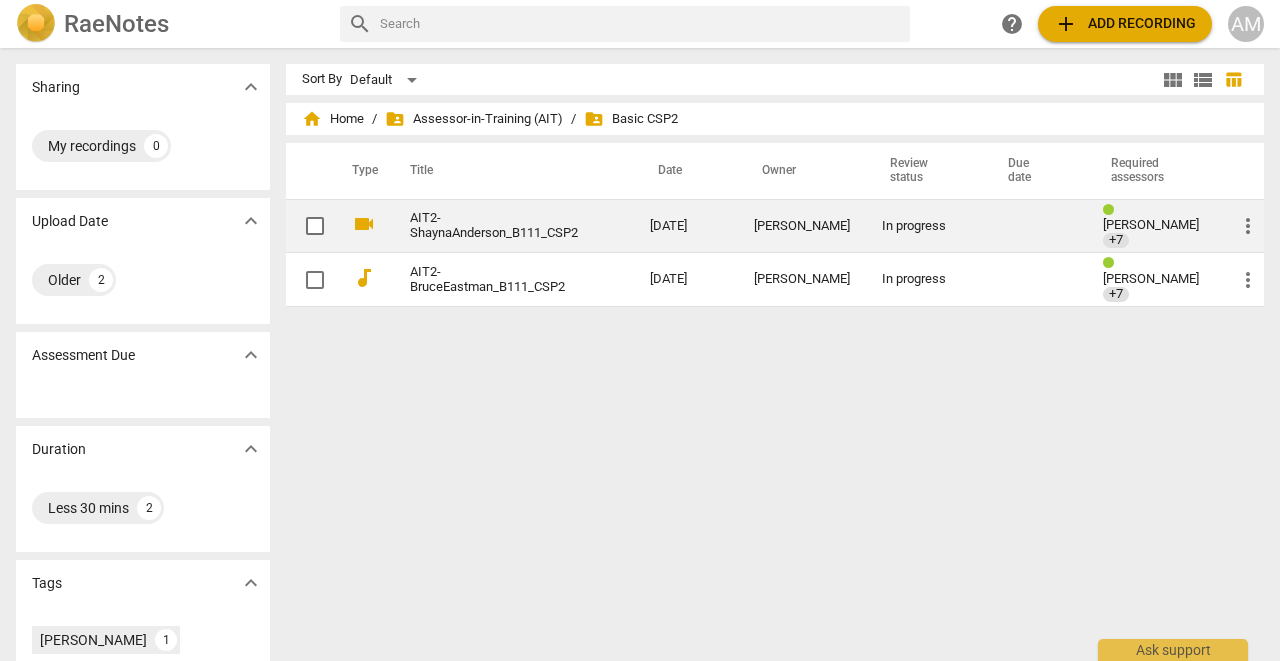 click on "AIT2-ShaynaAnderson_B111_CSP2" at bounding box center [494, 226] 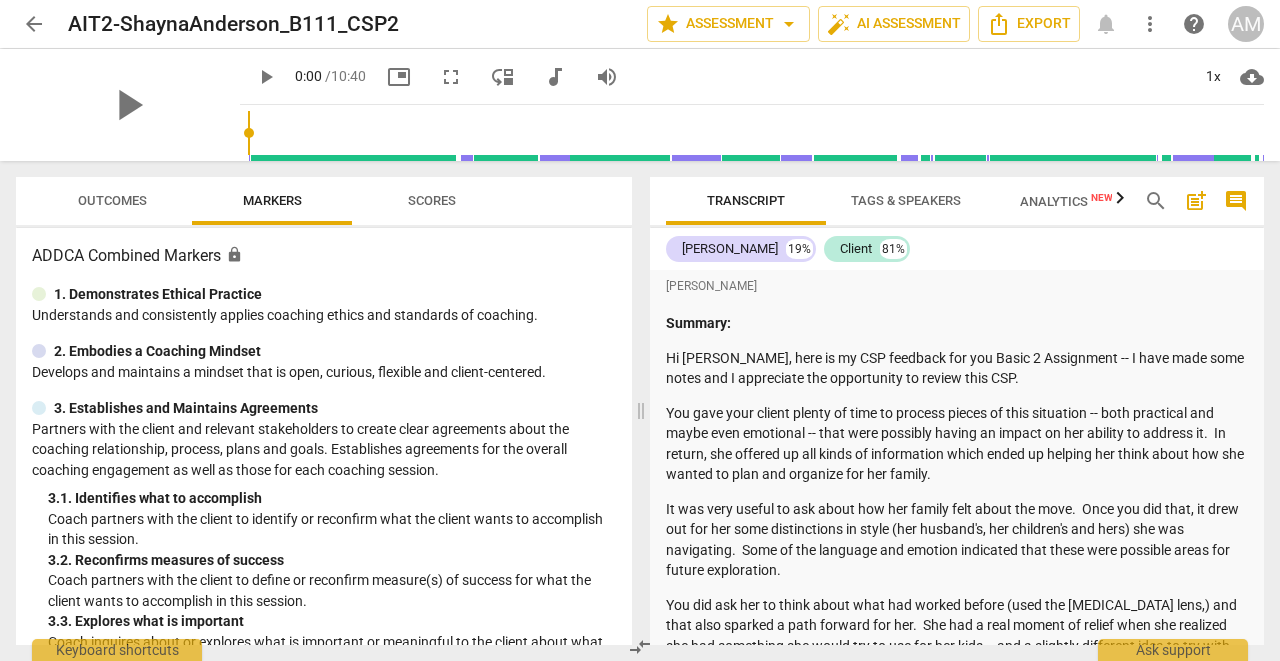 scroll, scrollTop: 0, scrollLeft: 0, axis: both 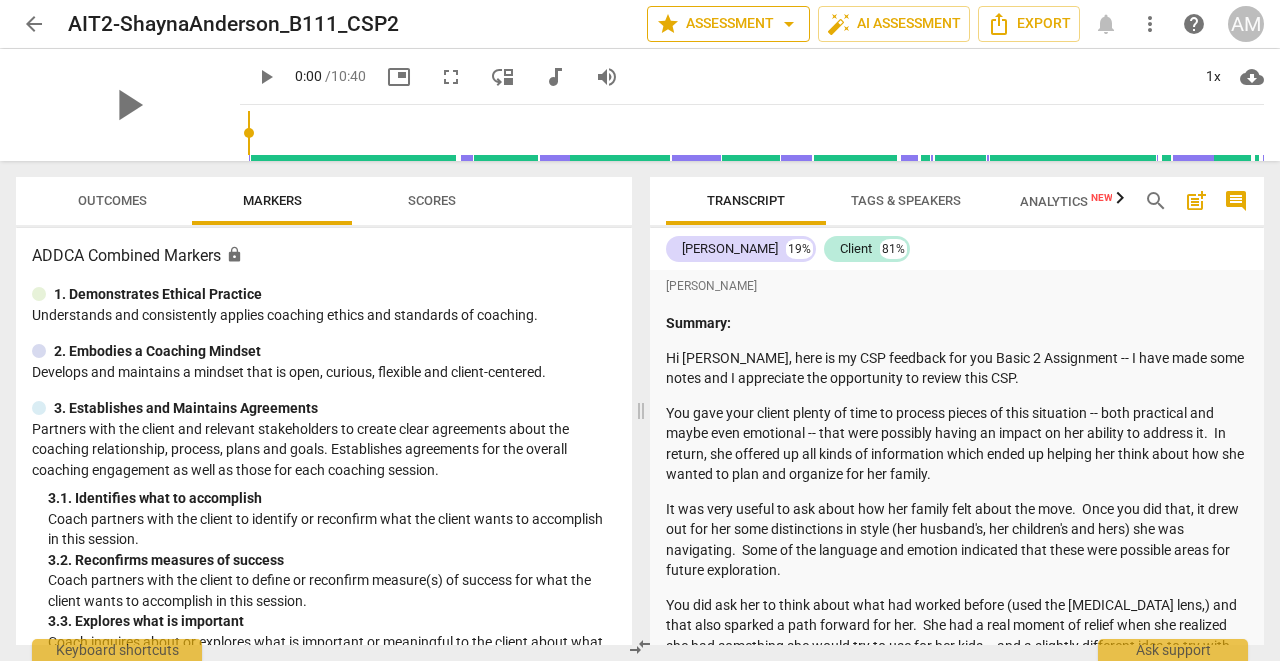 click on "star    Assessment   arrow_drop_down" at bounding box center (728, 24) 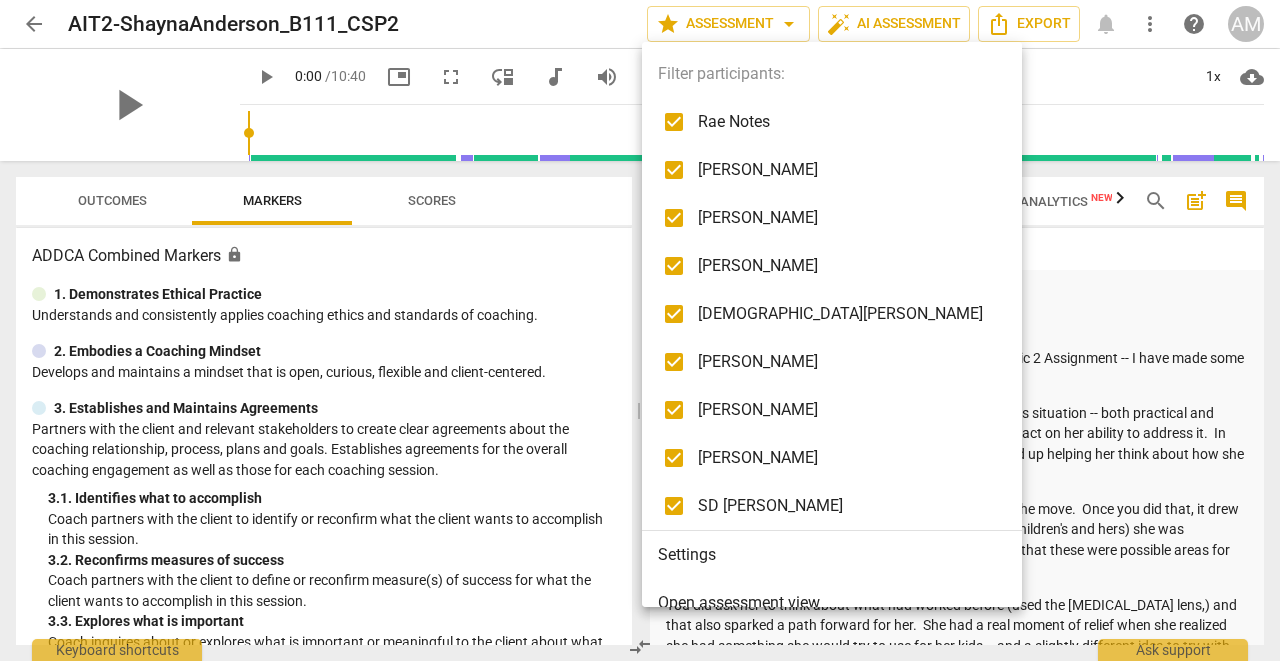 click at bounding box center (674, 122) 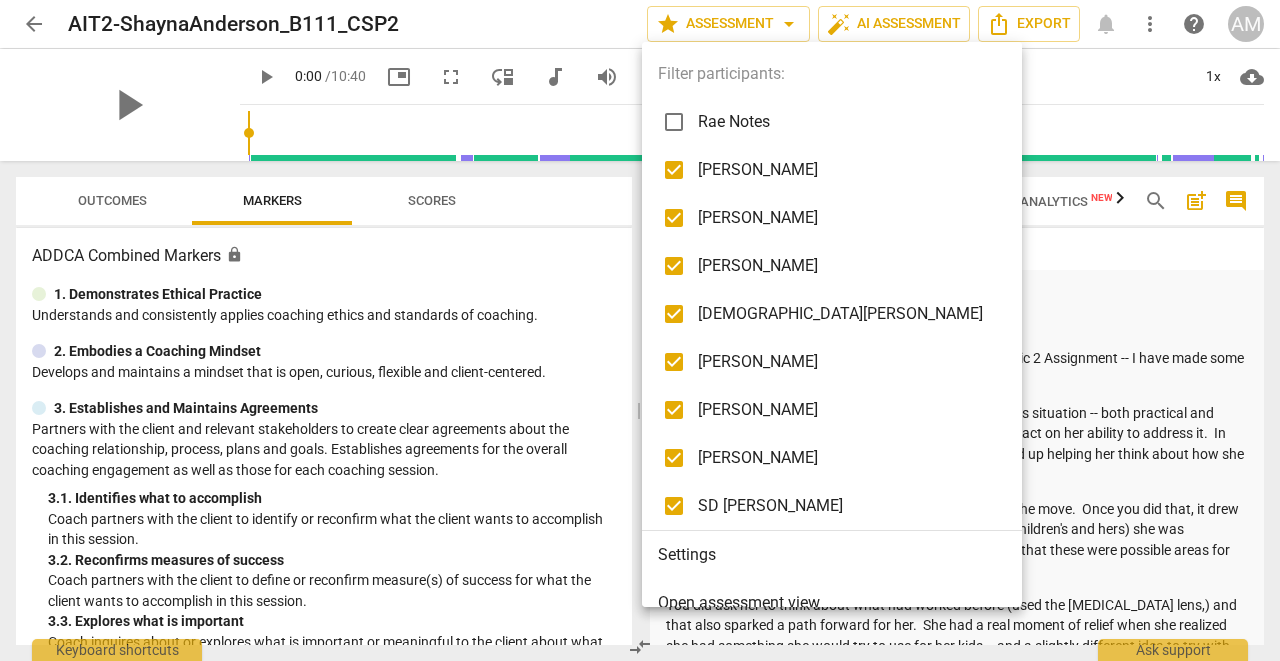 click at bounding box center (674, 170) 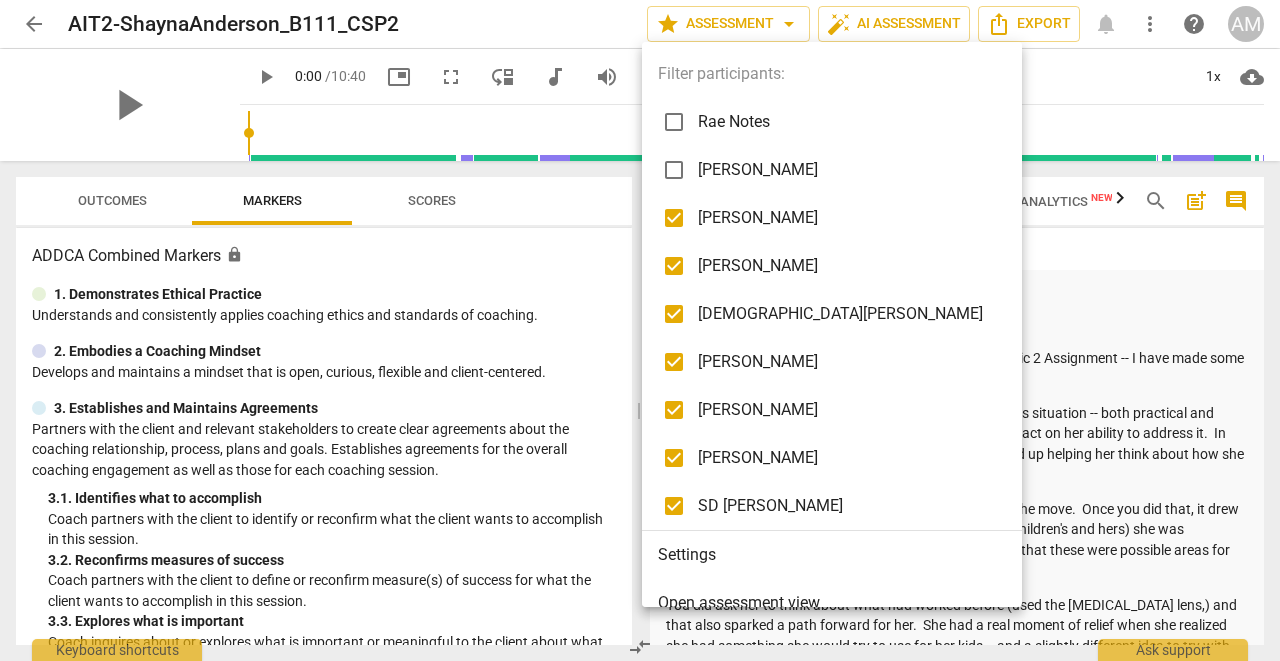 click at bounding box center [674, 218] 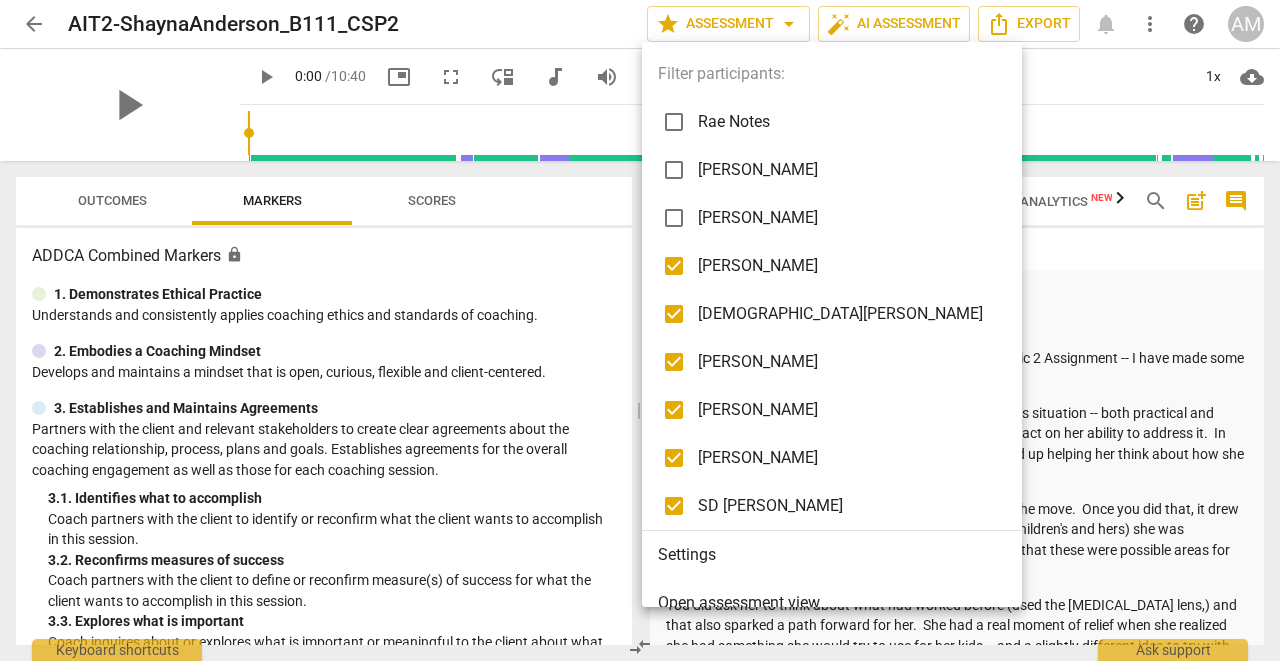 click at bounding box center (674, 266) 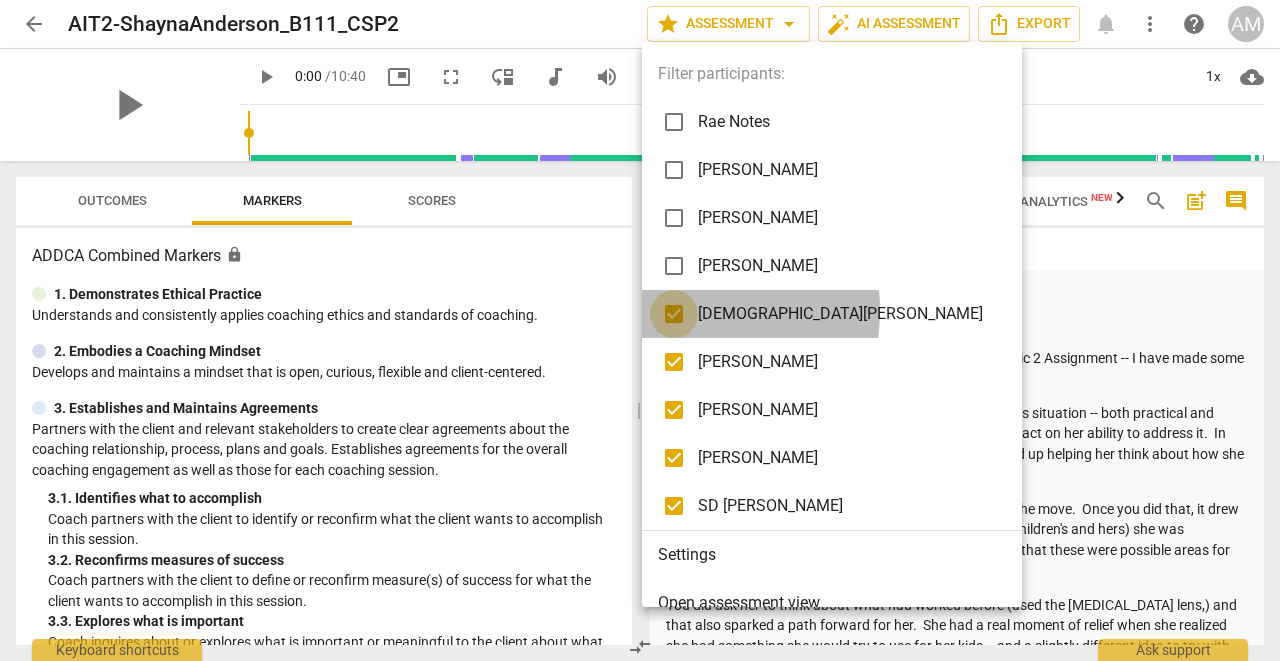 click at bounding box center [674, 314] 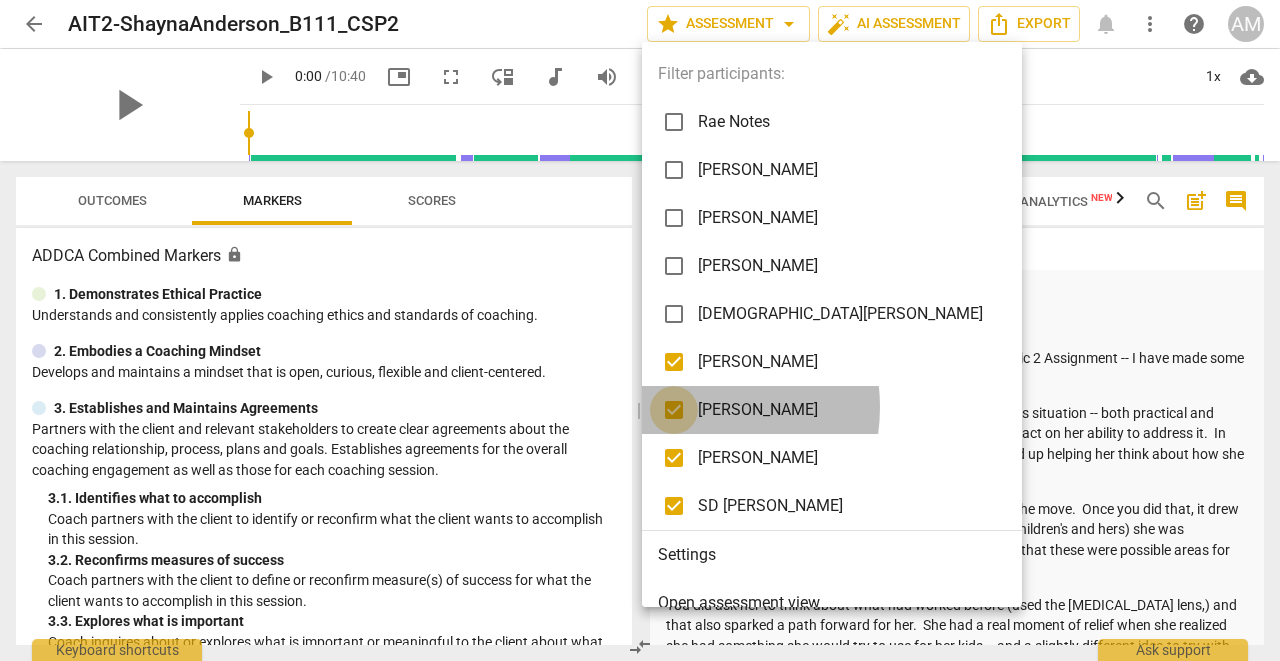 click at bounding box center (674, 410) 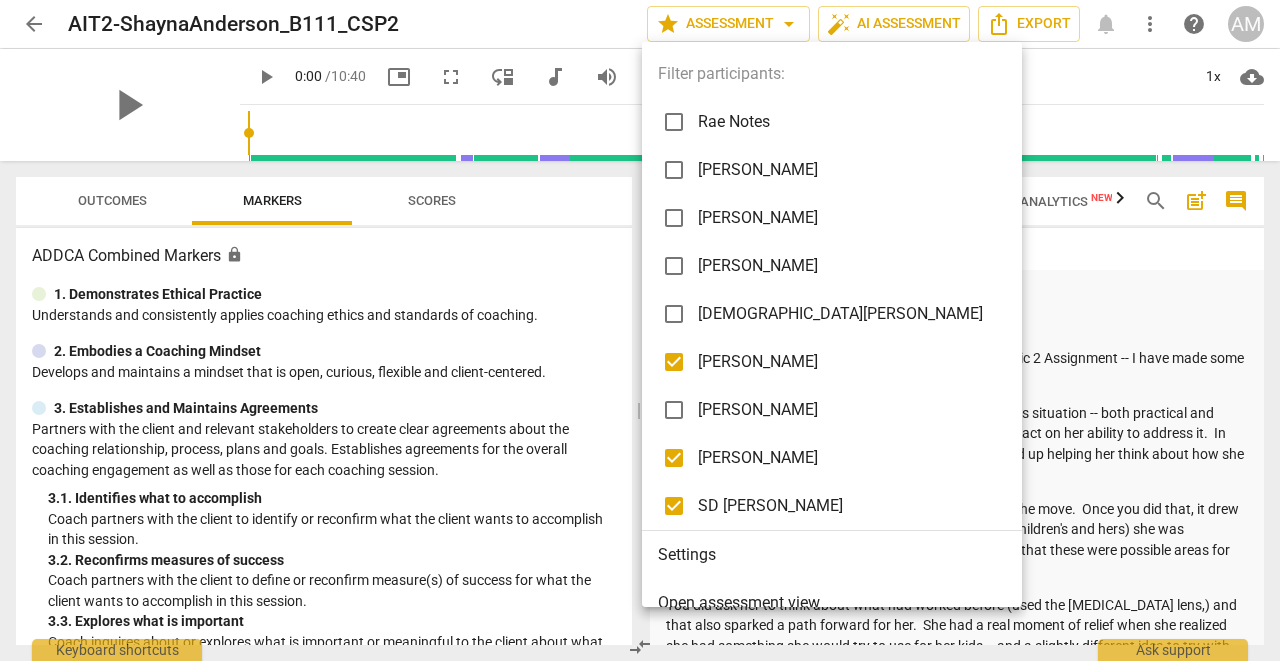 click at bounding box center (674, 458) 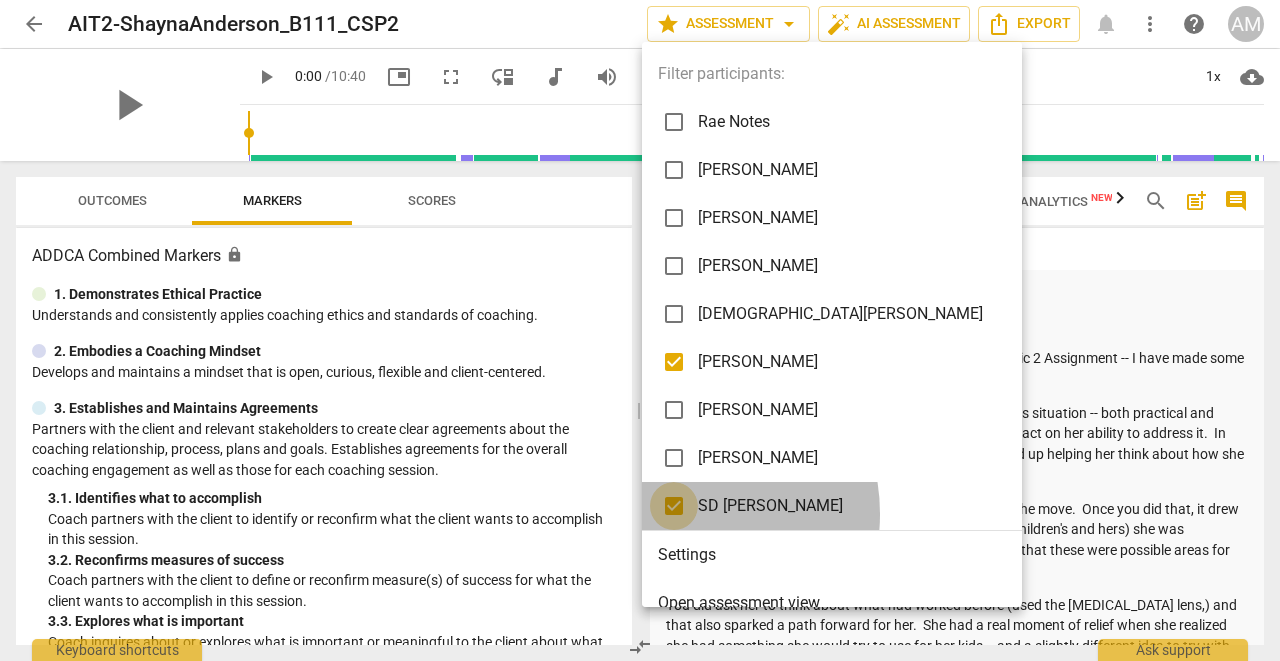 click at bounding box center (674, 506) 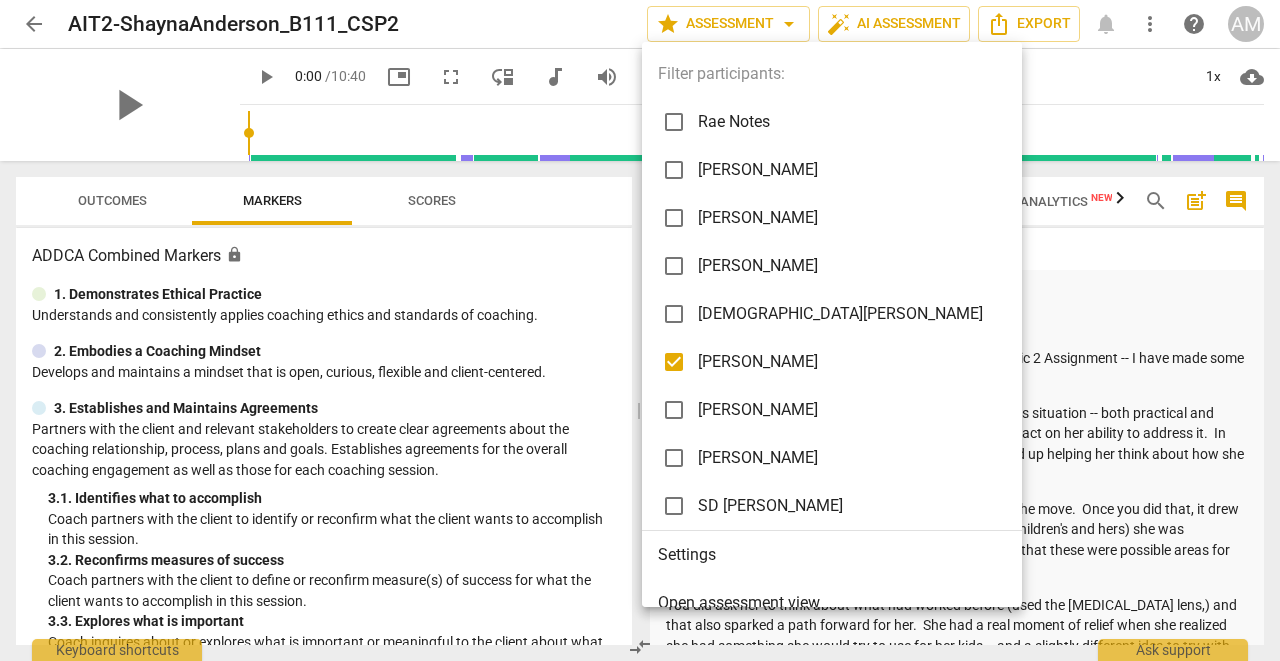click at bounding box center [640, 330] 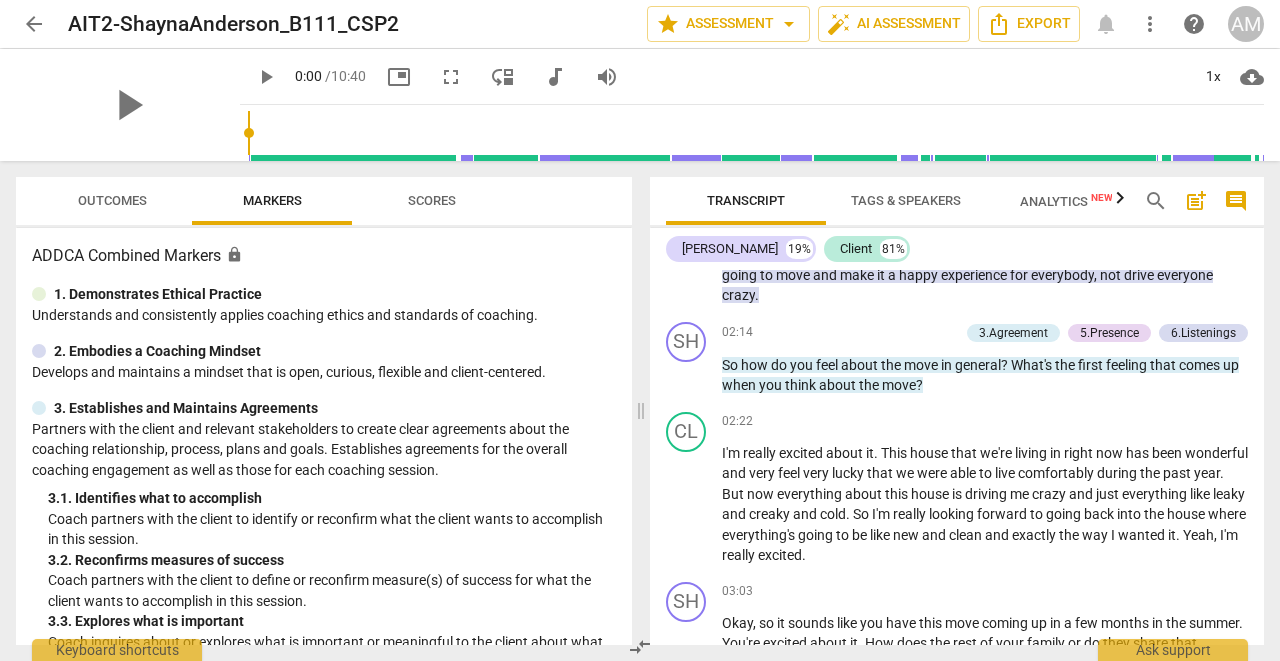 scroll, scrollTop: 3914, scrollLeft: 0, axis: vertical 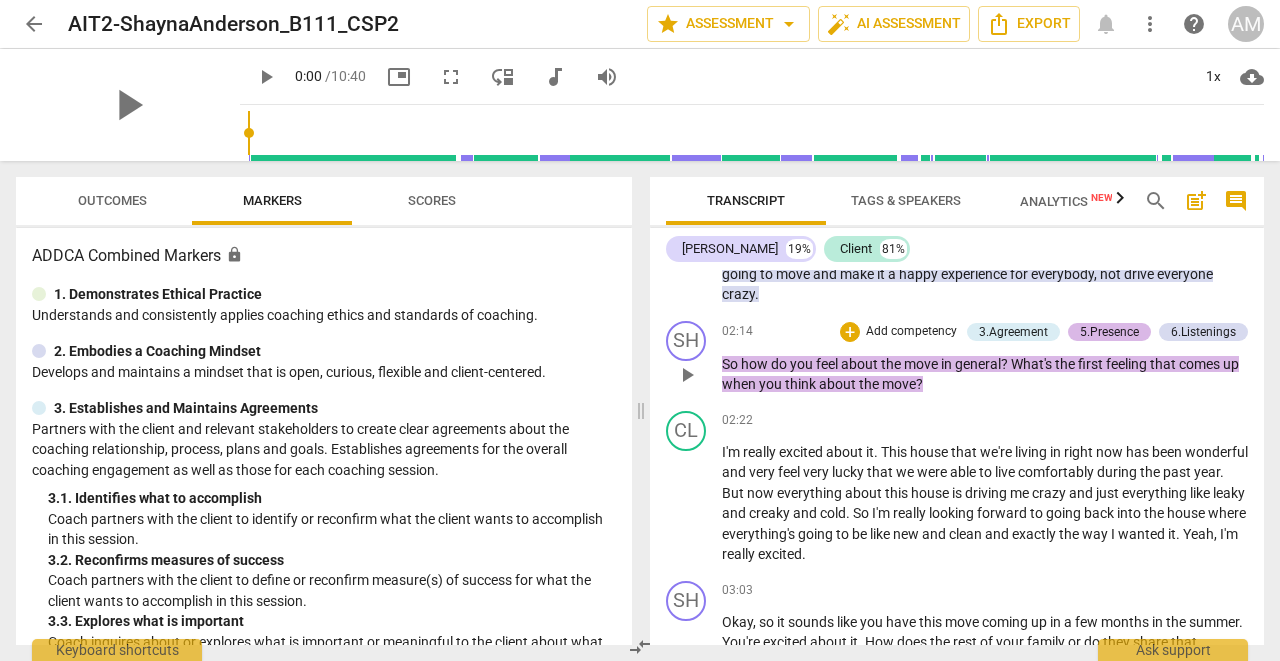 click on "5.Presence" at bounding box center (1109, 332) 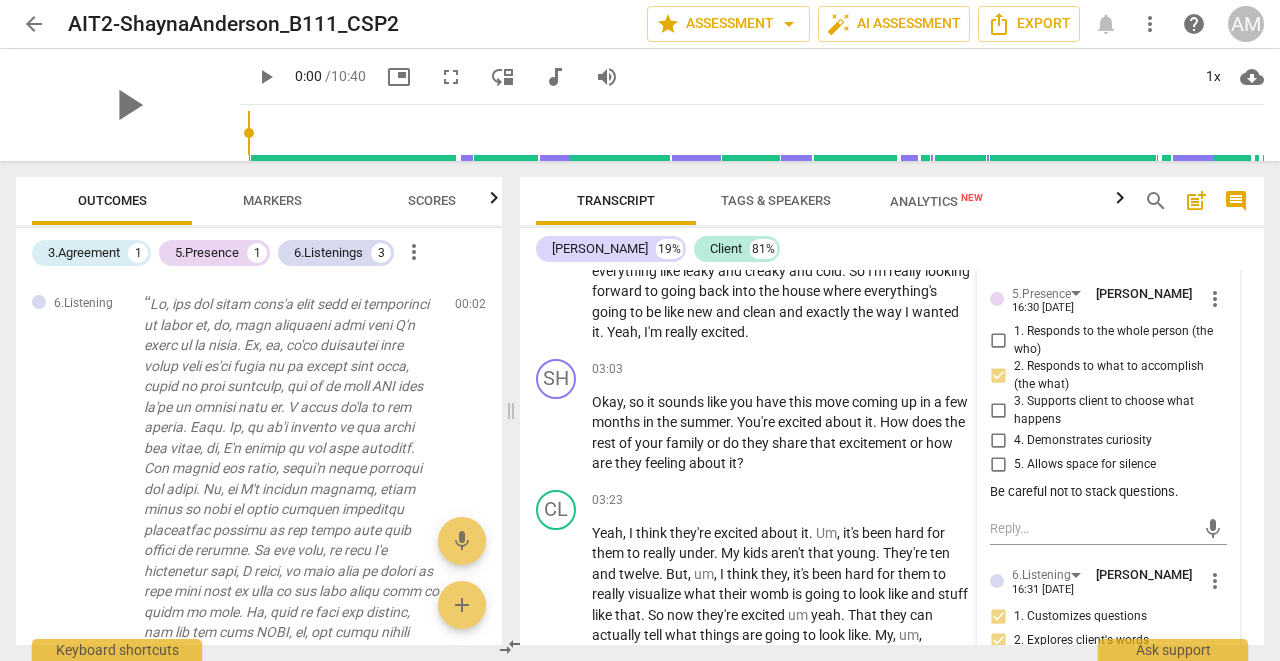 scroll, scrollTop: 464, scrollLeft: 0, axis: vertical 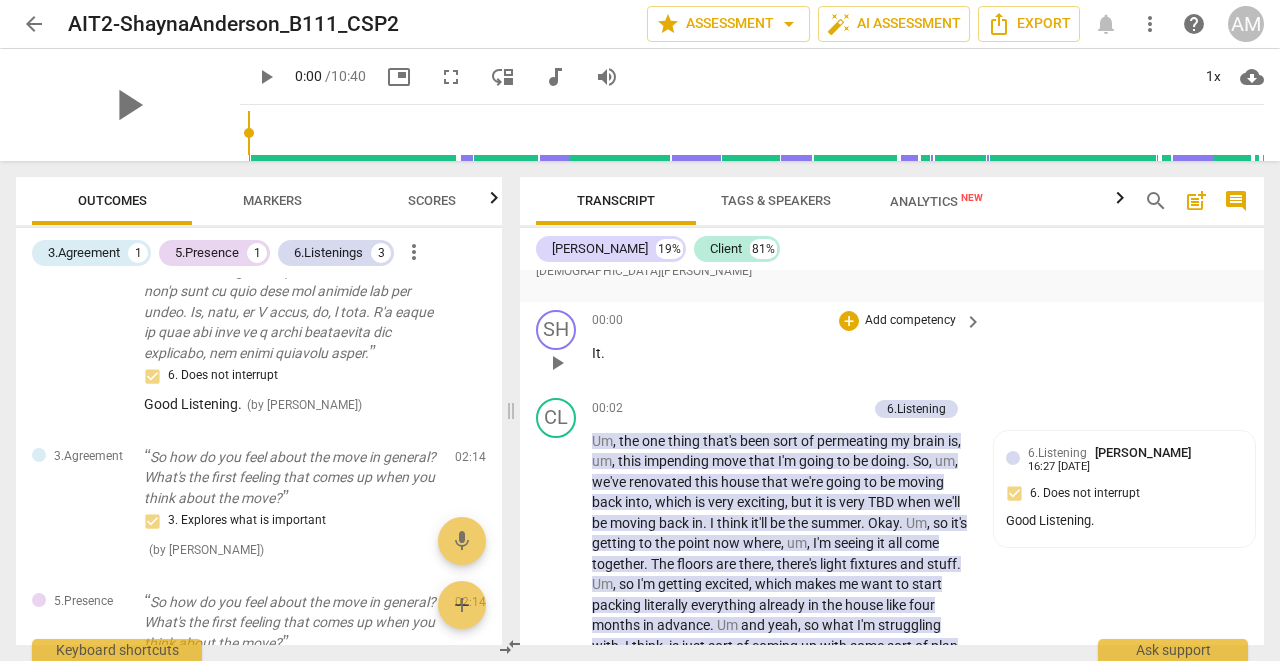 click on "SH play_arrow pause 00:00 + Add competency keyboard_arrow_right It ." at bounding box center [892, 346] 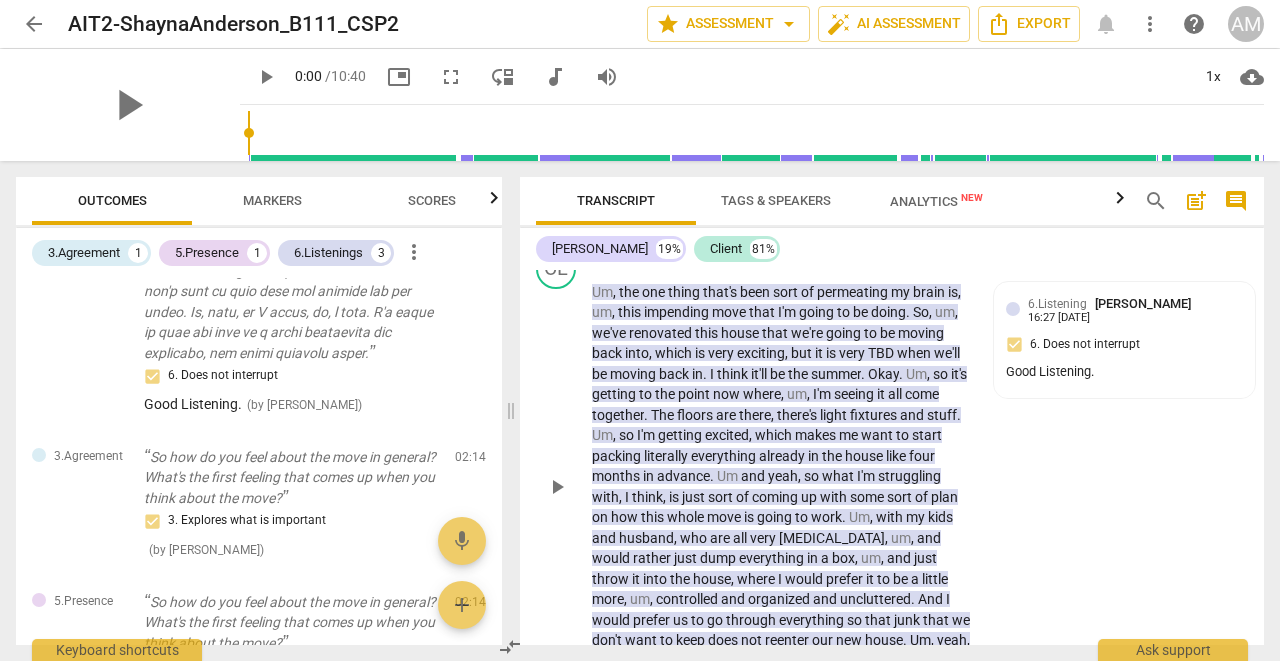 scroll, scrollTop: 3222, scrollLeft: 0, axis: vertical 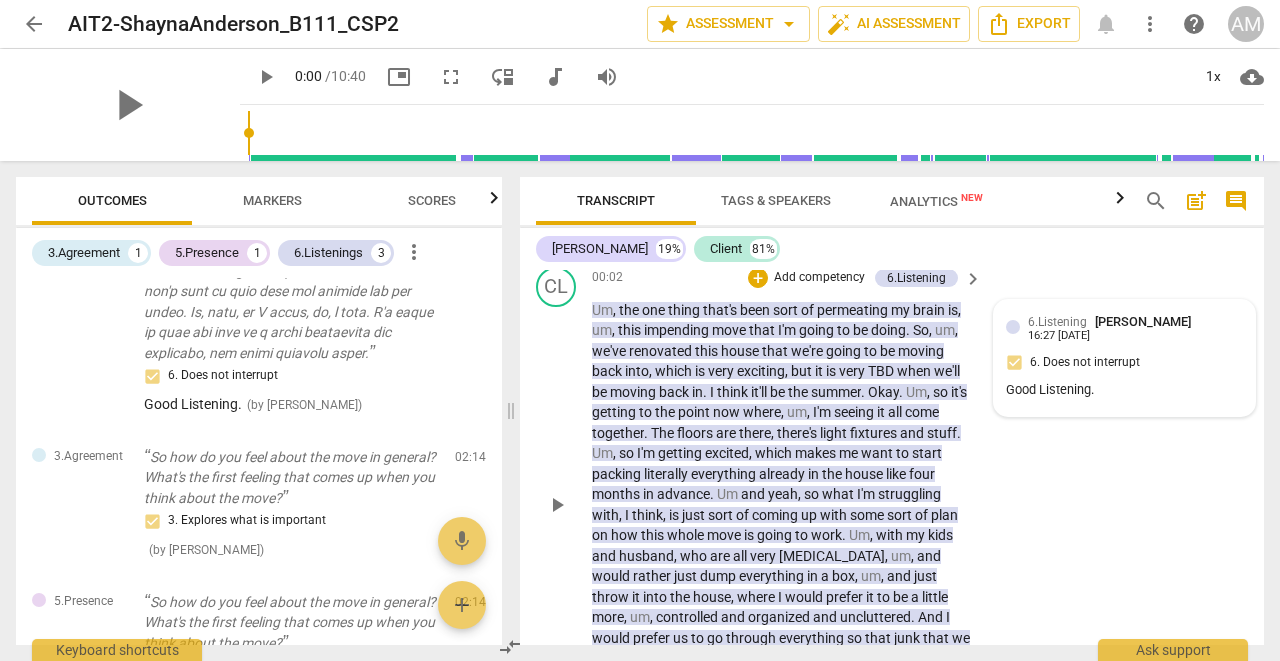 click on "Good Listening." at bounding box center [1124, 390] 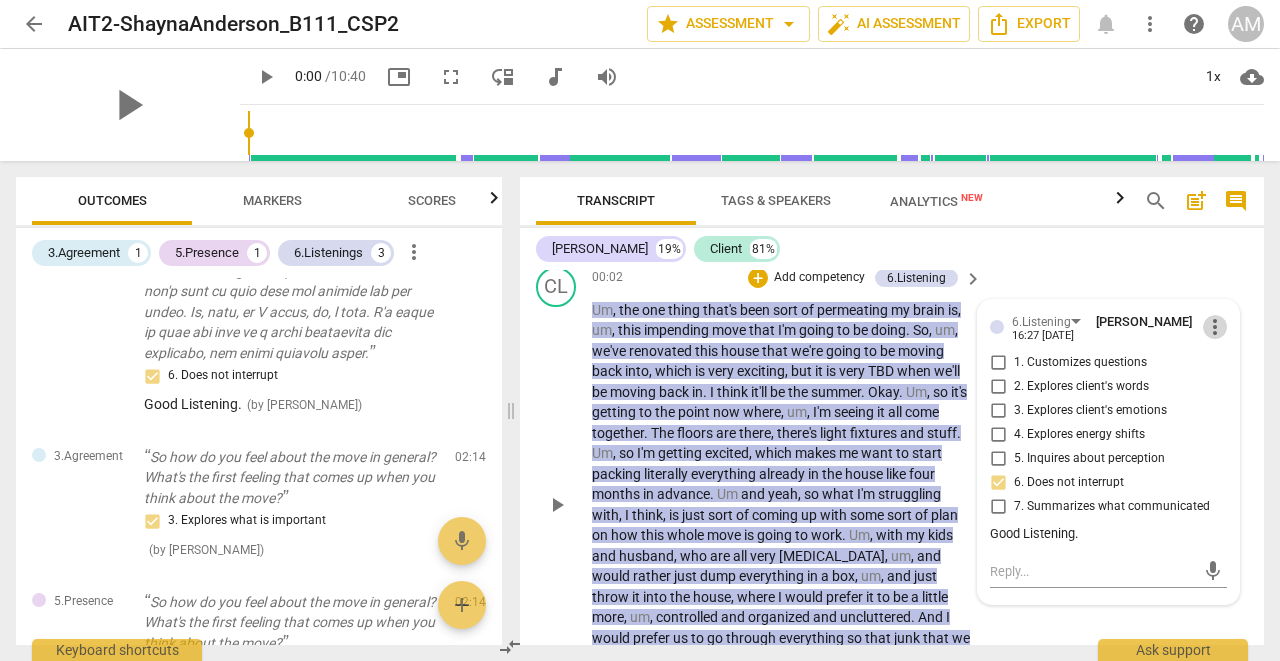 click on "more_vert" at bounding box center [1215, 327] 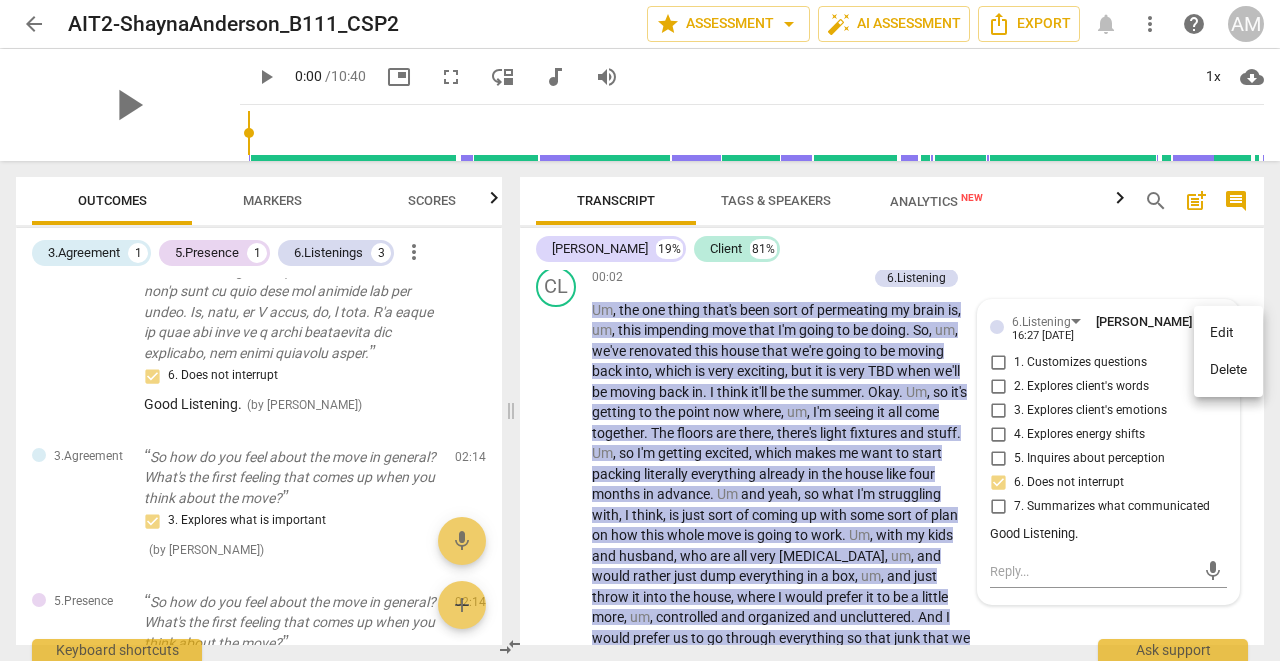 click on "Delete" at bounding box center [1228, 370] 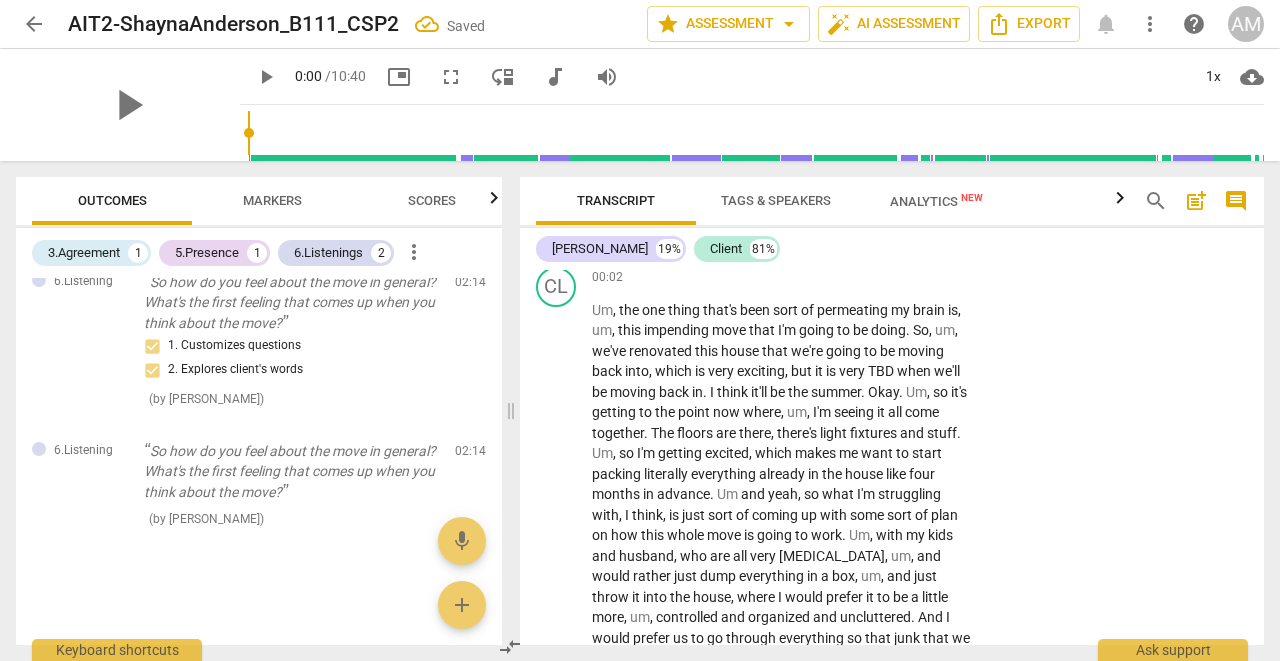 scroll, scrollTop: 324, scrollLeft: 0, axis: vertical 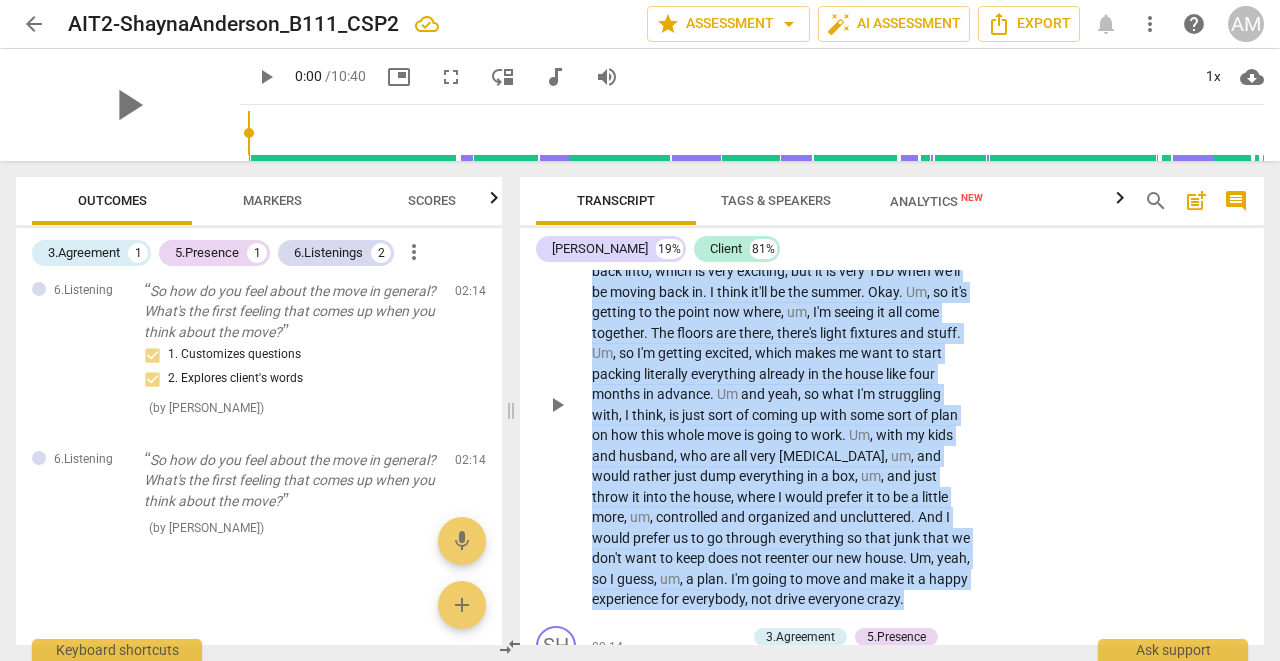 drag, startPoint x: 592, startPoint y: 303, endPoint x: 918, endPoint y: 599, distance: 440.3317 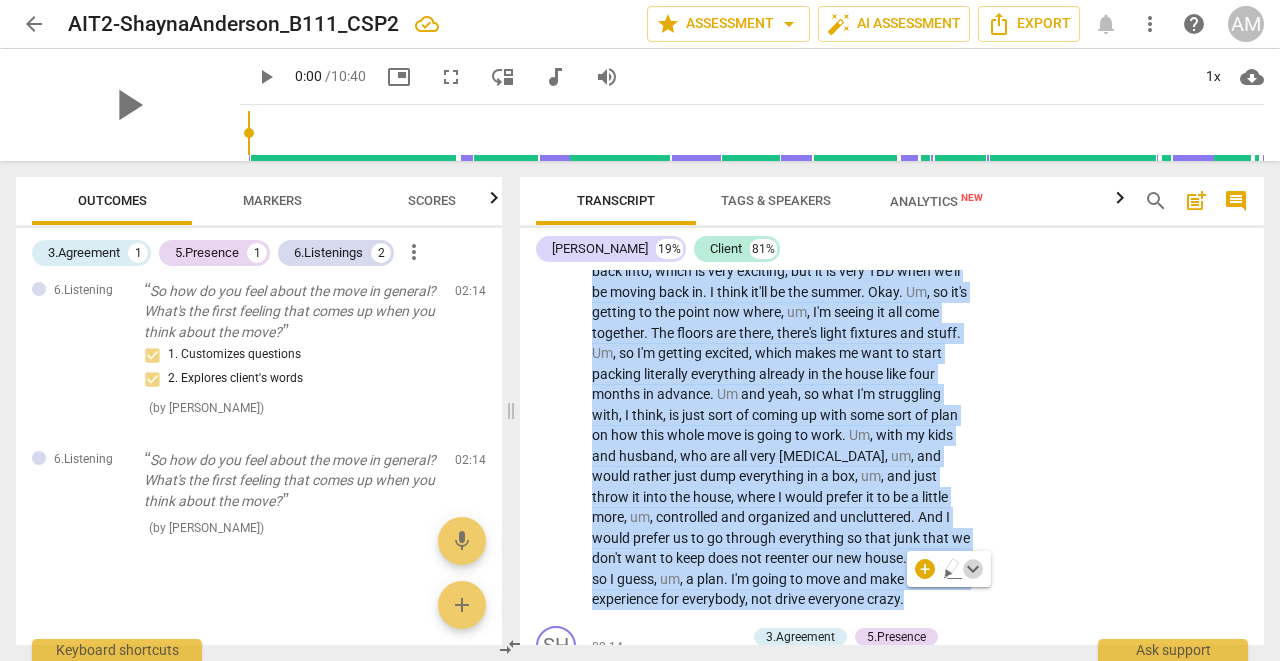 click on "keyboard_arrow_down" at bounding box center (973, 569) 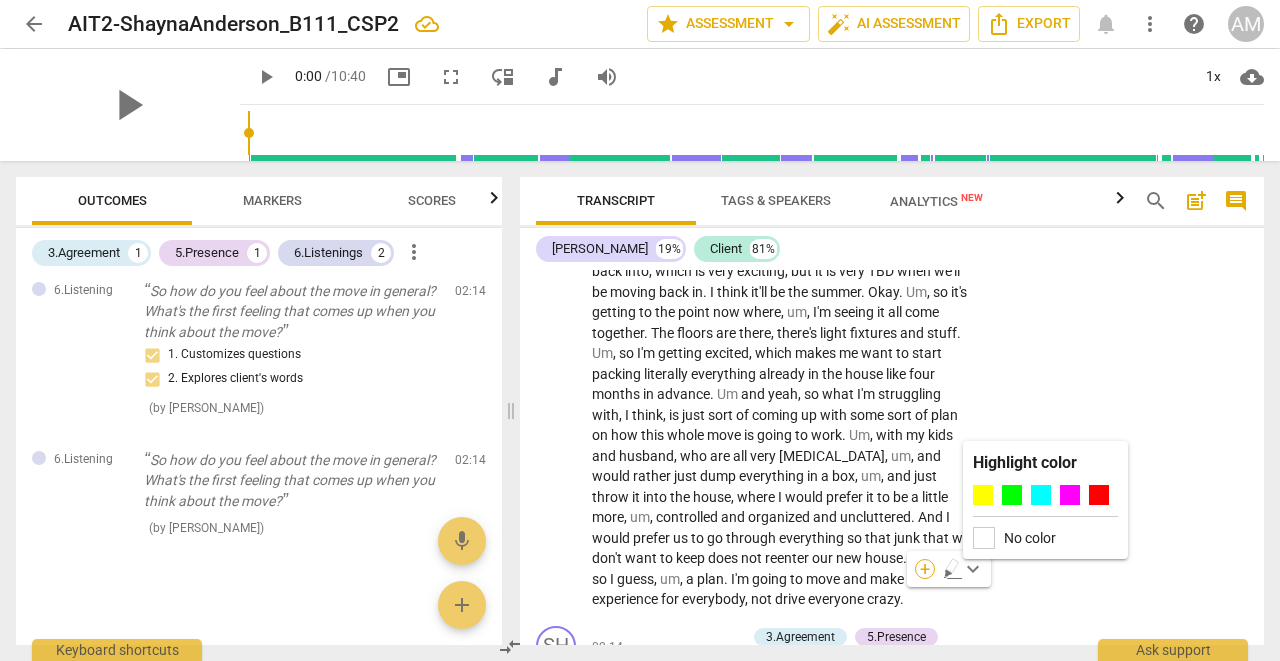 click on "+" at bounding box center [925, 569] 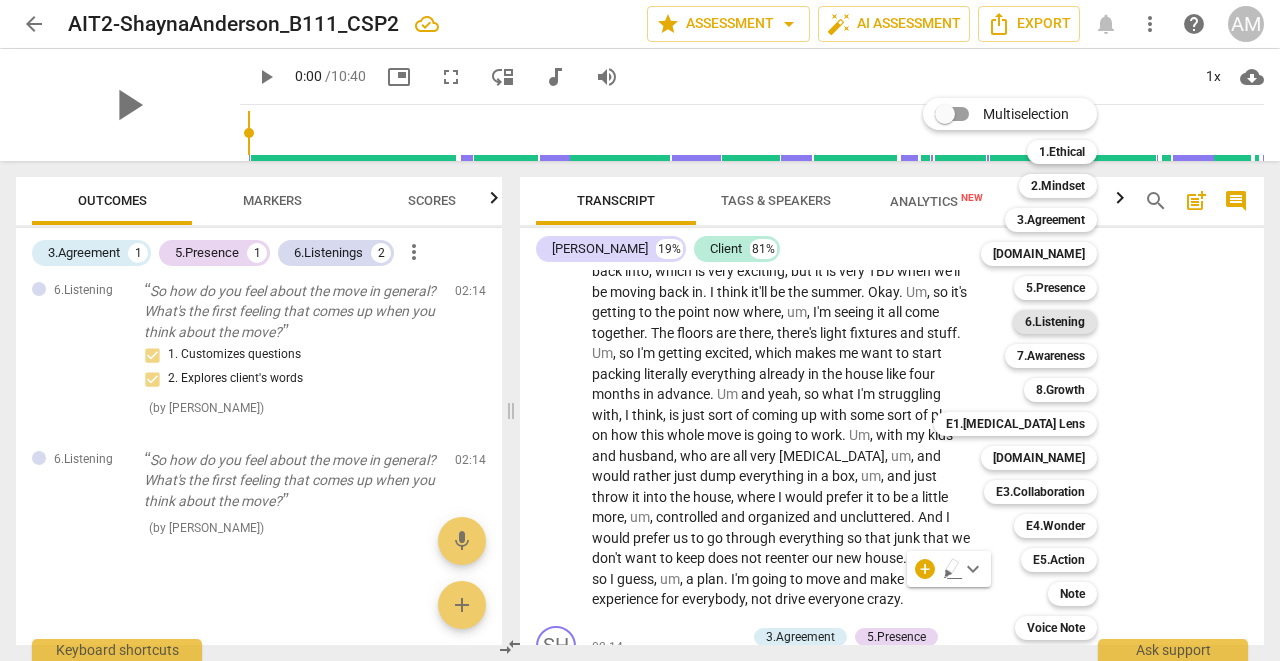 click on "6.Listening" at bounding box center [1055, 322] 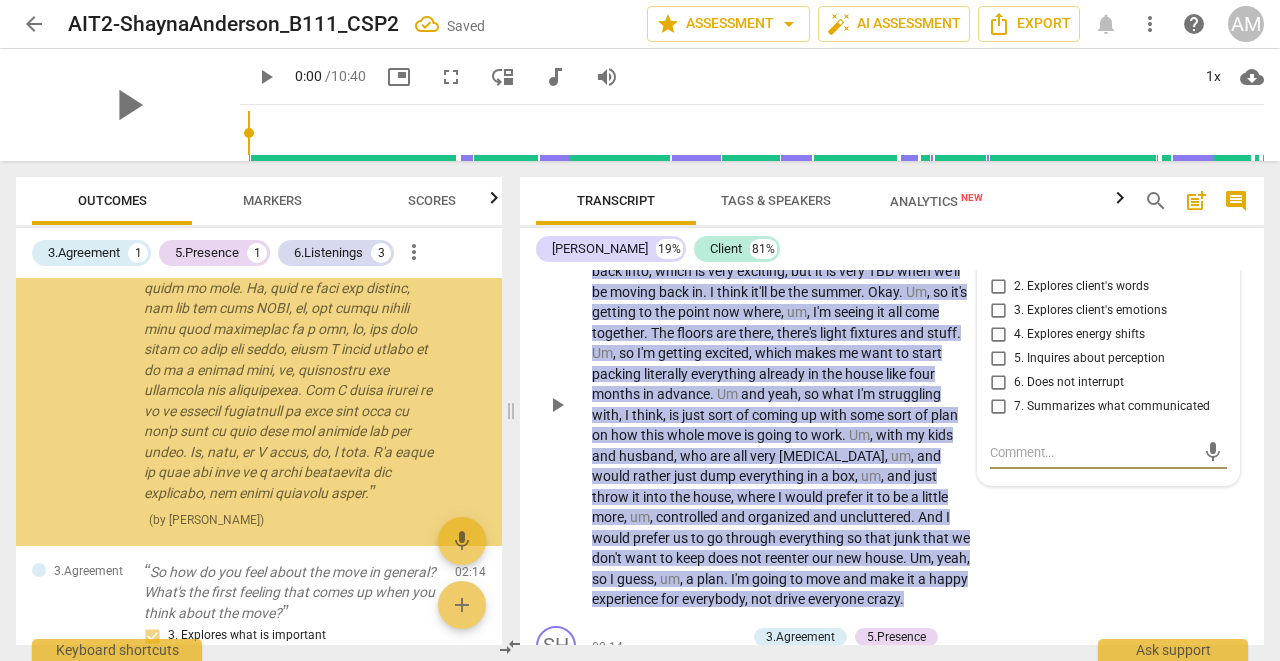 scroll, scrollTop: 116, scrollLeft: 0, axis: vertical 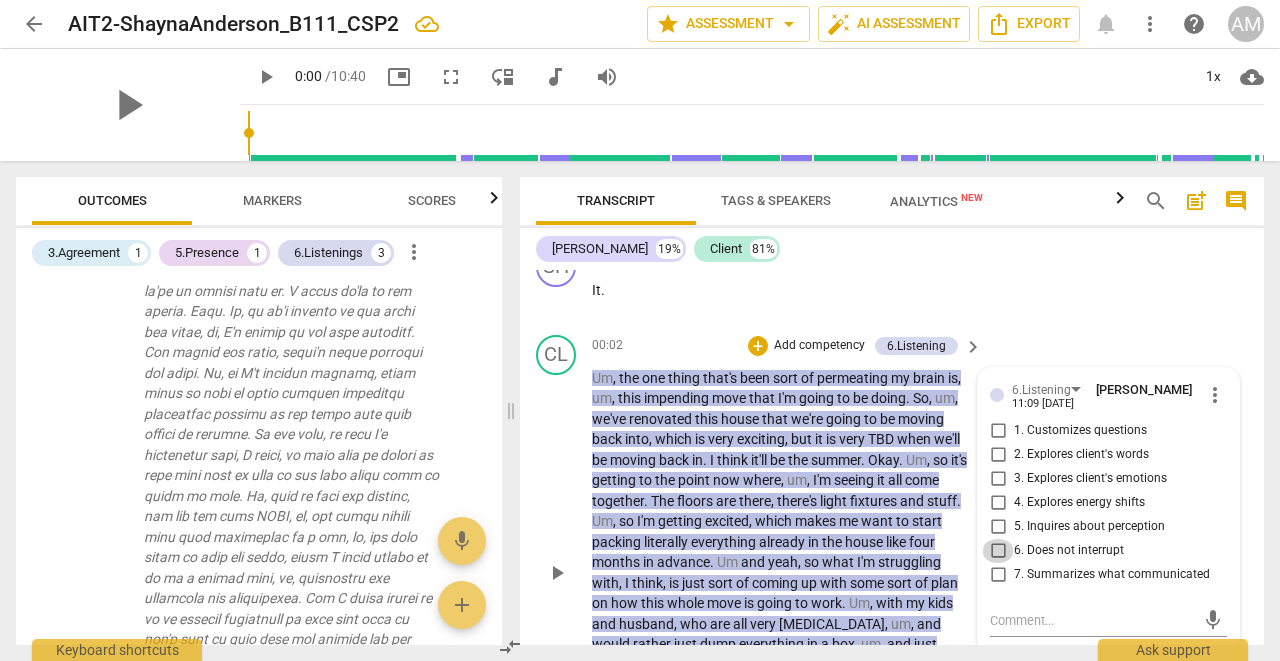 click on "6. Does not interrupt" at bounding box center (998, 551) 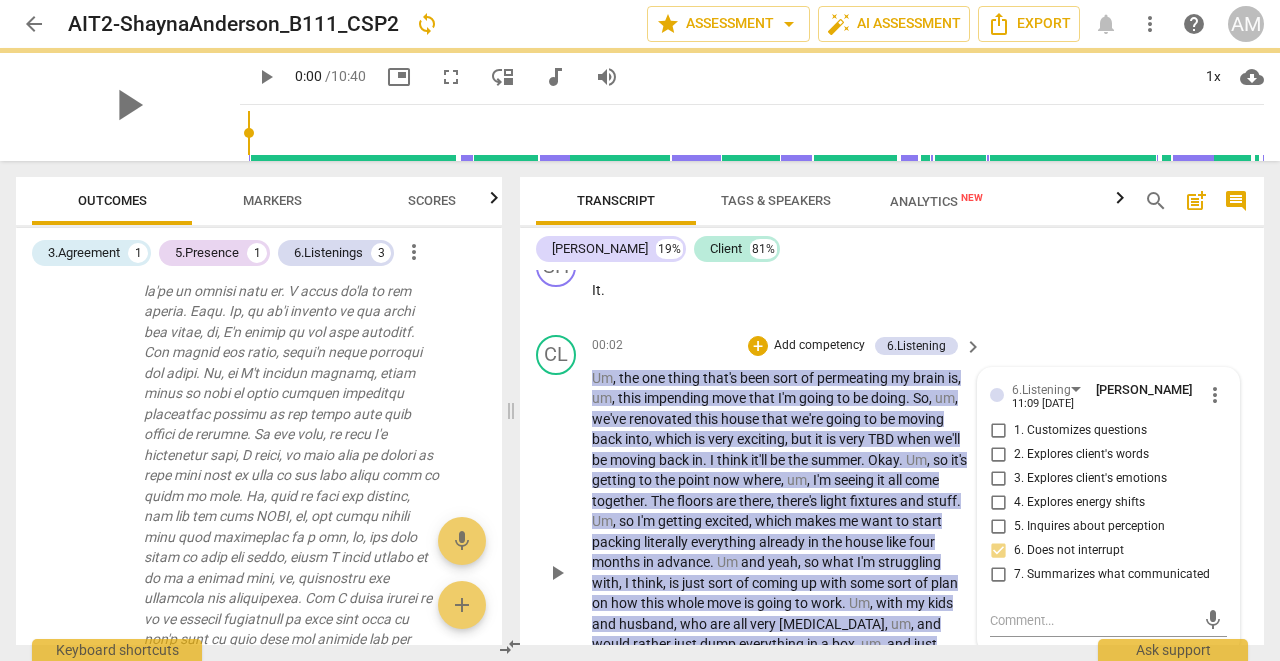 click on "CL play_arrow pause 00:02 + Add competency 6.Listening keyboard_arrow_right Um ,   the   one   thing   that's   been   sort   of   permeating   my   brain   is ,   um ,   this   impending   move   that   I'm   going   to   be   doing .   So ,   um ,   we've   renovated   this   house   that   we're   going   to   be   moving   back   into ,   which   is   very   exciting ,   but   it   is   very   TBD   when   we'll   be   moving   back   in .   I   think   it'll   be   the   summer .   Okay .   Um ,   so   it's   getting   to   the   point   now   where ,   um ,   I'm   seeing   it   all   come   together .   The   floors   are   there ,   there's   light   fixtures   and   stuff .   Um ,   so   I'm   getting   excited ,   which   makes   me   want   to   start   packing   literally   everything   already   in   the   house   like   four   months   in   advance .   Um   and   yeah ,   so   what   I'm   struggling   with ,   I   think ,   is   just   sort   of   coming   up   with   some   sort   of   plan" at bounding box center [892, 556] 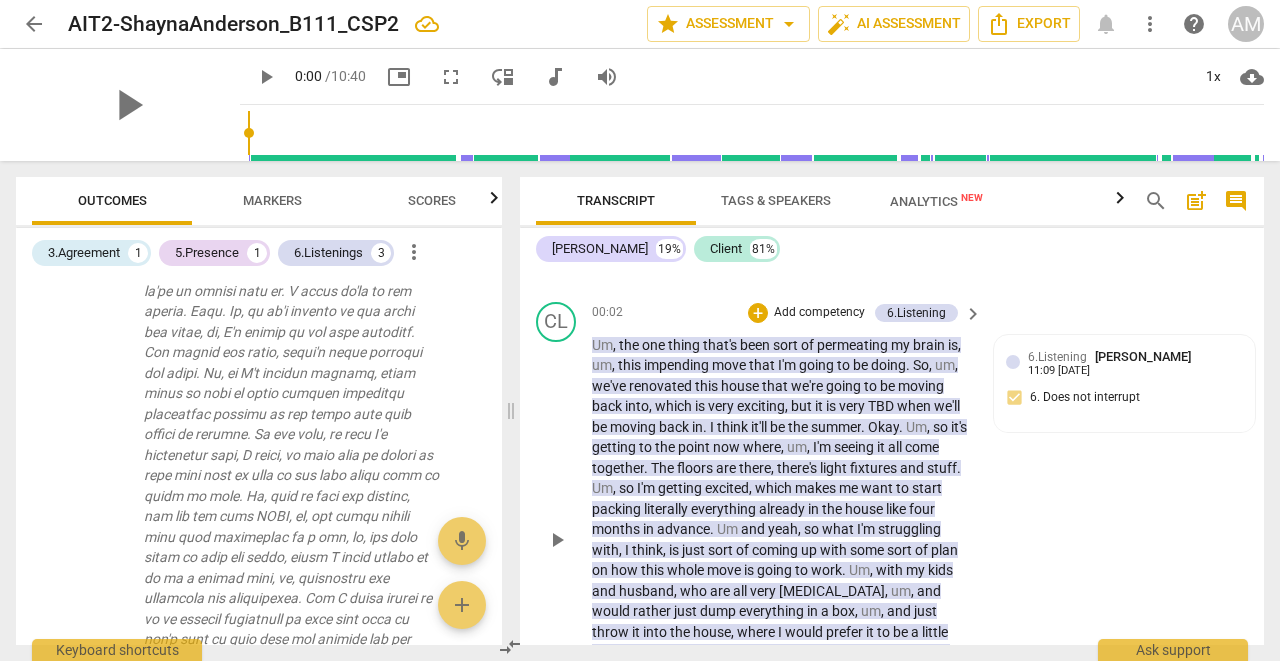 scroll, scrollTop: 3204, scrollLeft: 0, axis: vertical 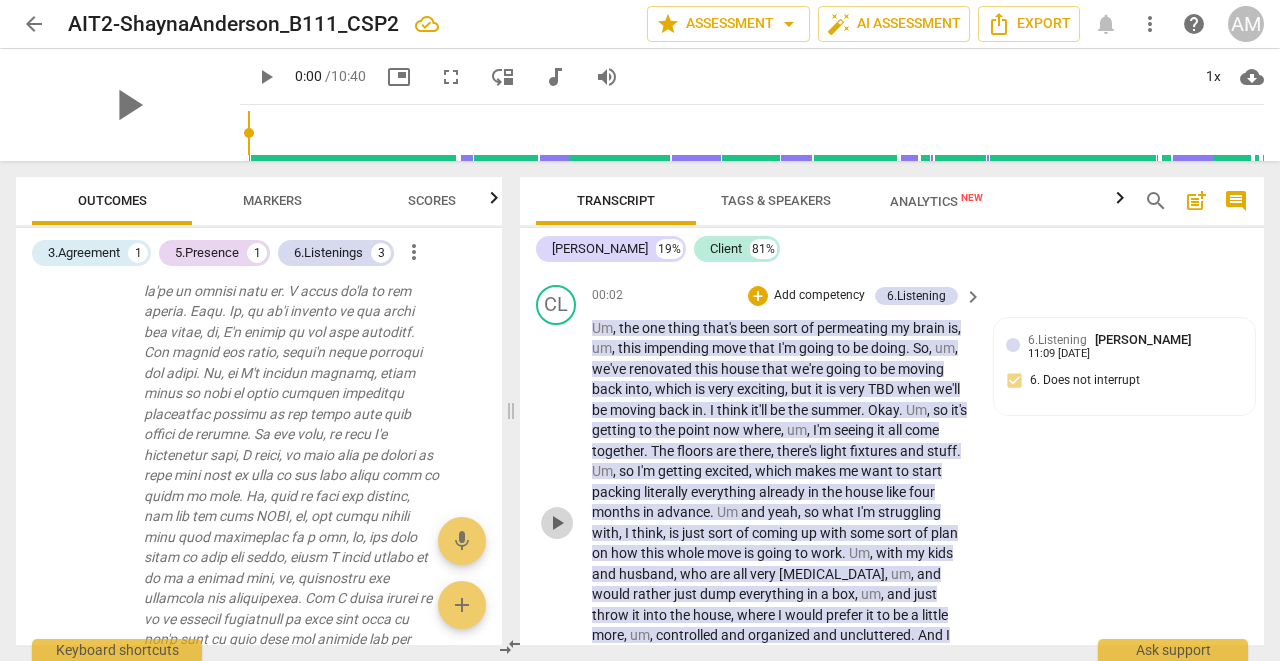 click on "play_arrow" at bounding box center [557, 523] 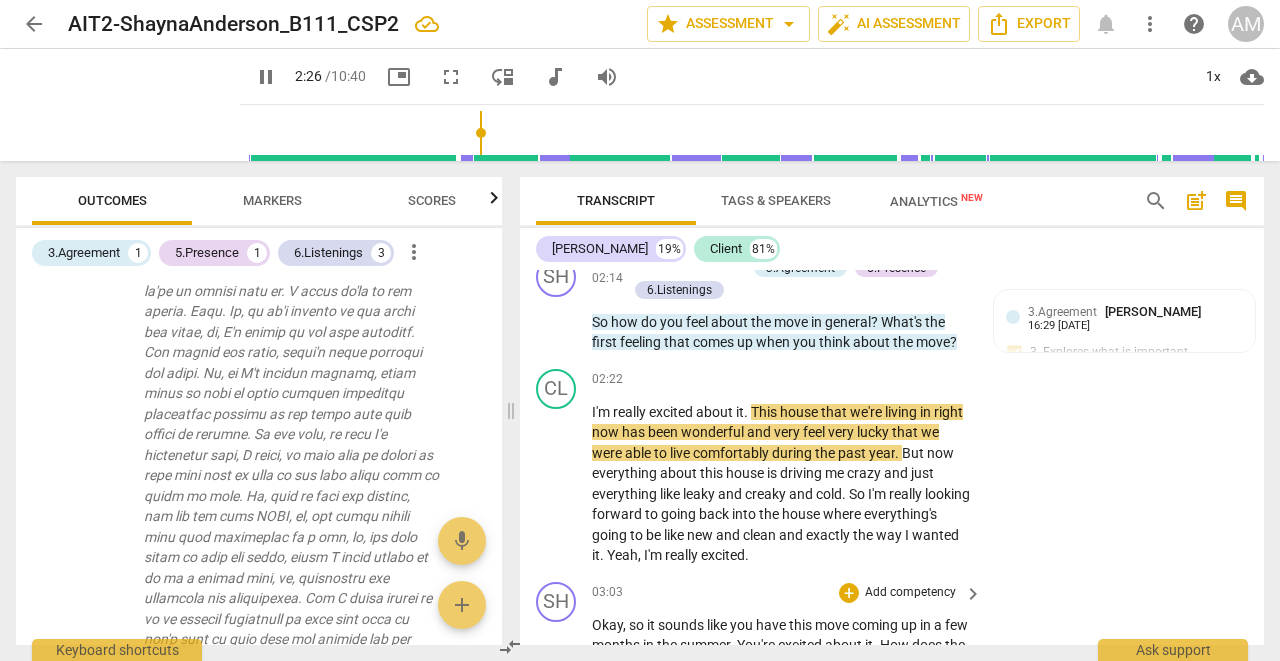 scroll, scrollTop: 3687, scrollLeft: 0, axis: vertical 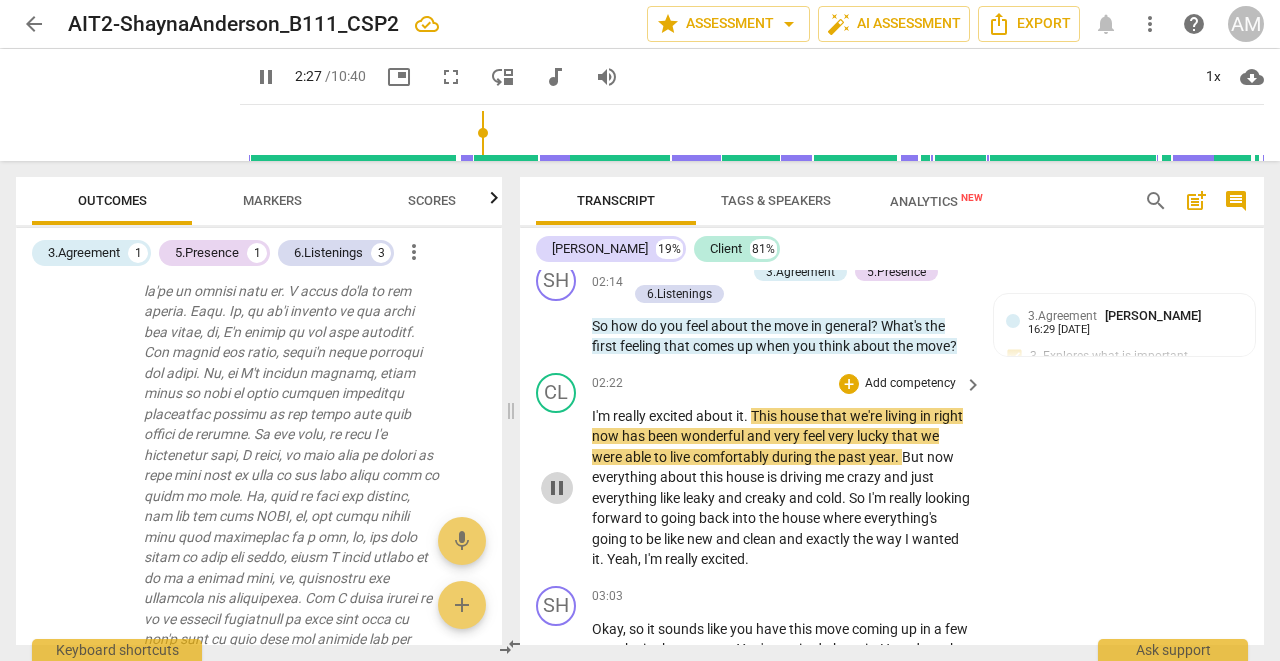 click on "pause" at bounding box center (557, 488) 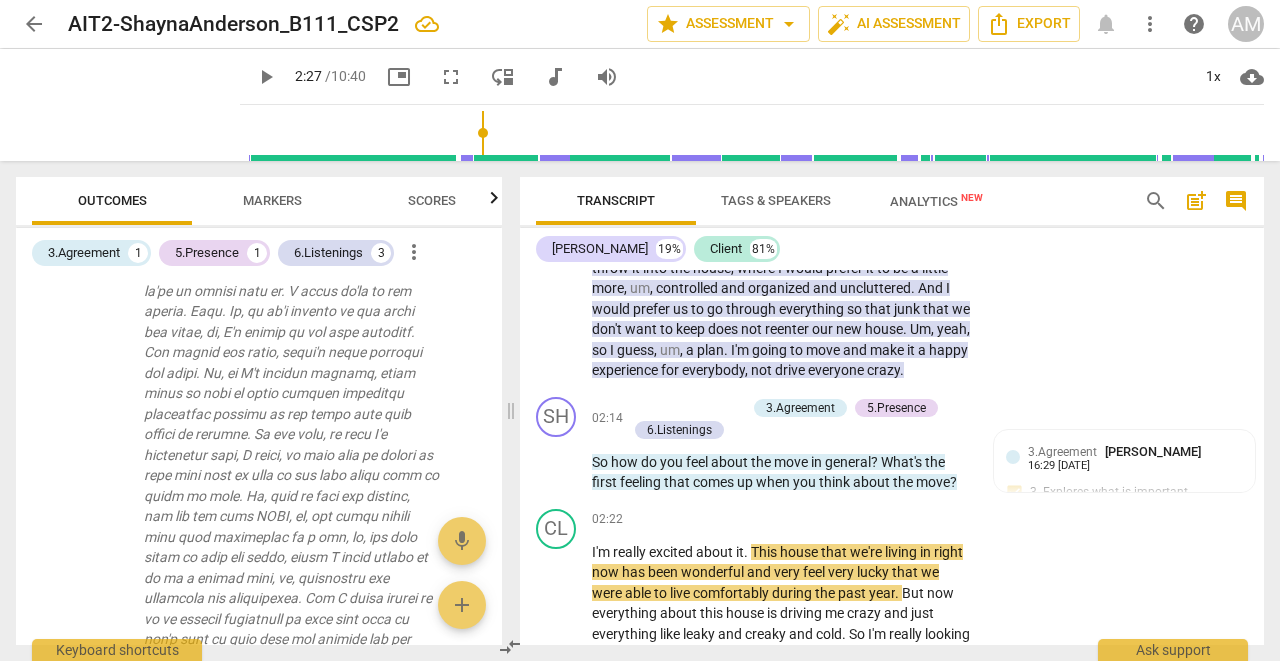 scroll, scrollTop: 3565, scrollLeft: 0, axis: vertical 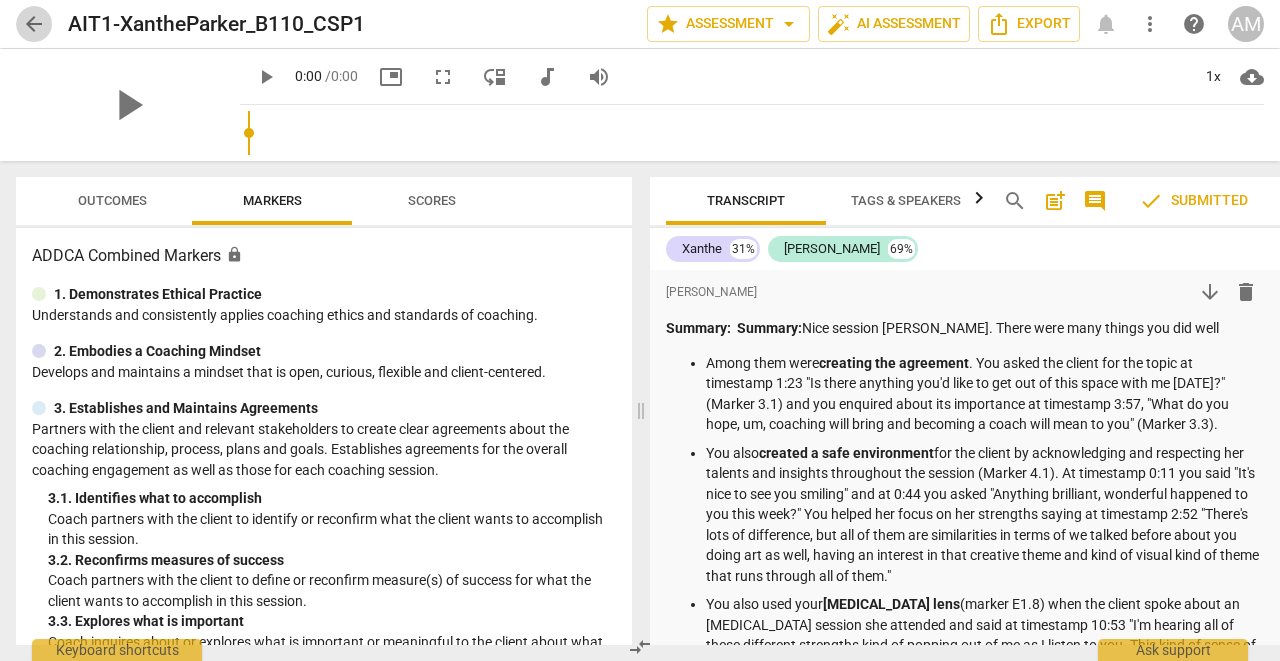 click on "arrow_back" at bounding box center [34, 24] 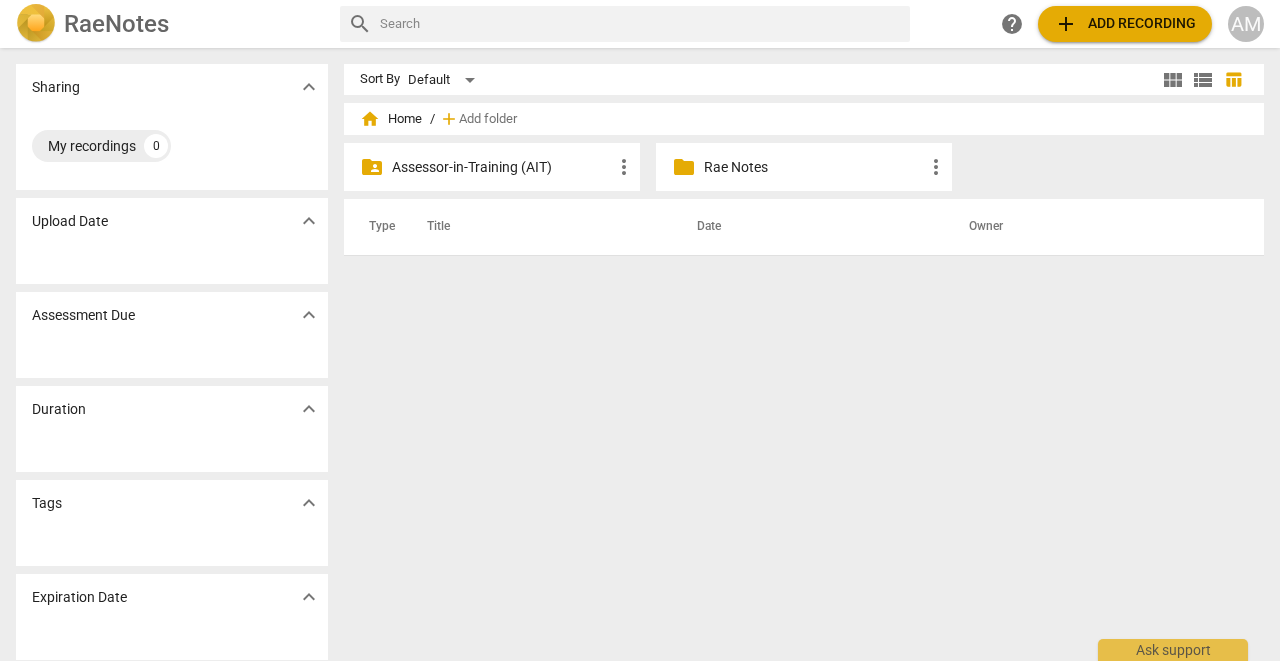 click on "Assessor-in-Training (AIT)" at bounding box center (502, 167) 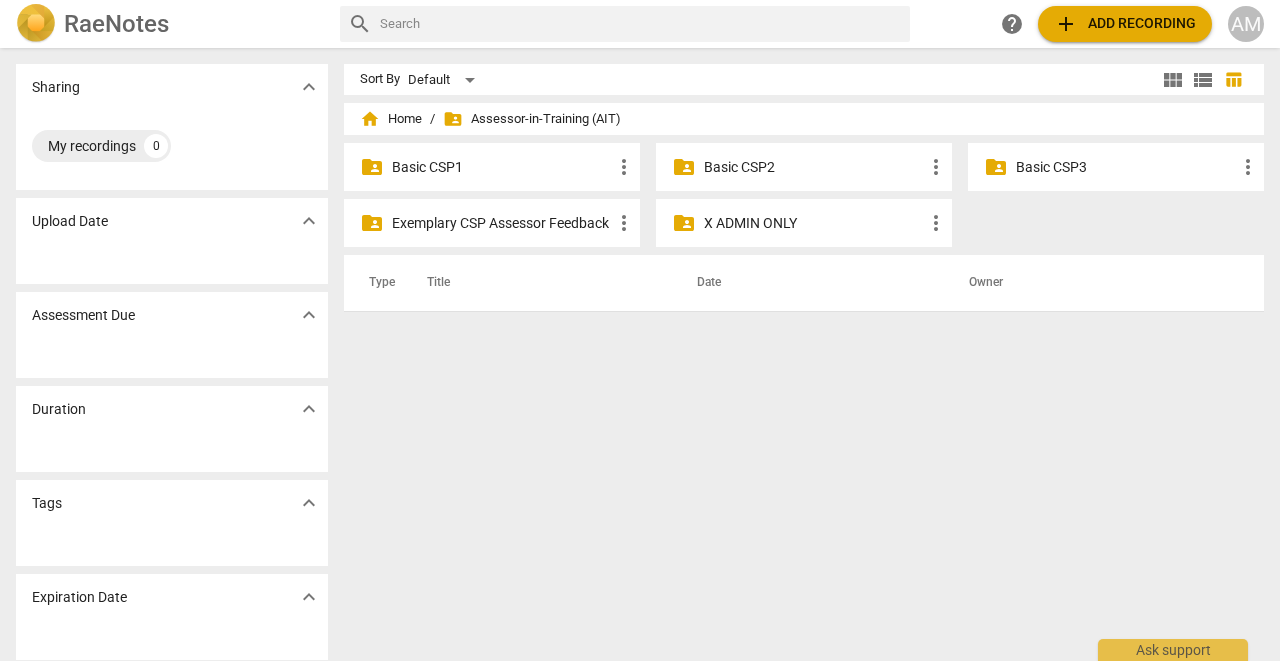 click on "Basic CSP2" at bounding box center [814, 167] 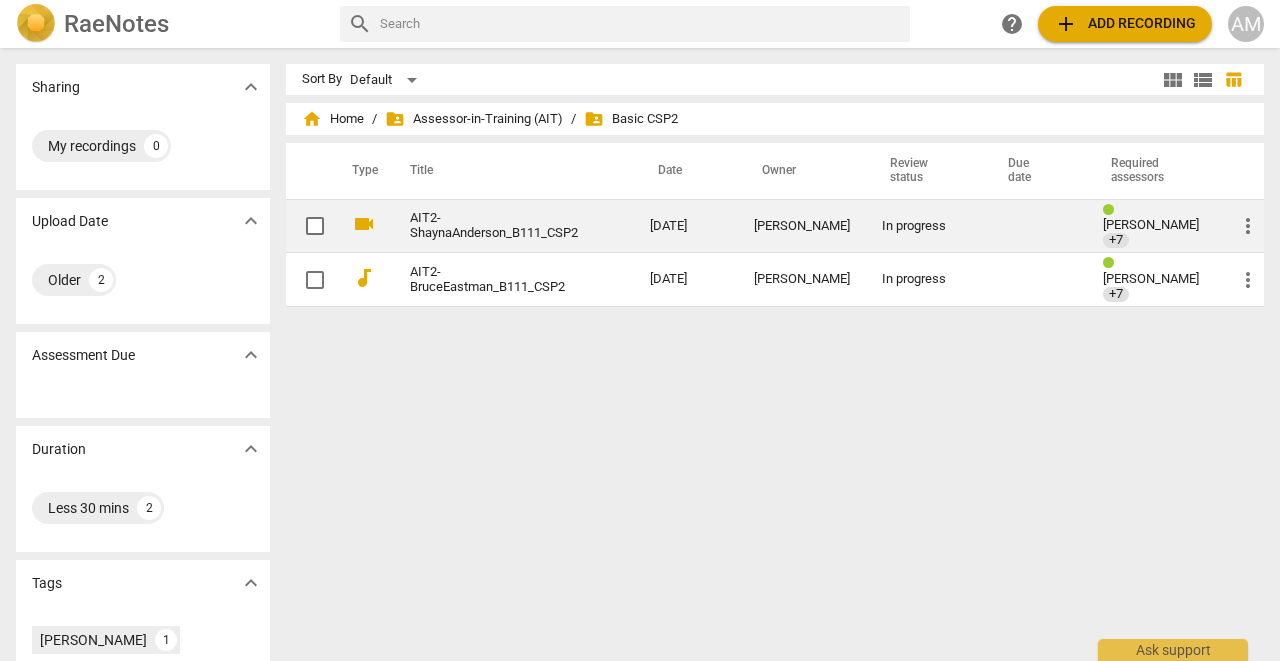 click on "AIT2-ShaynaAnderson_B111_CSP2" at bounding box center [494, 226] 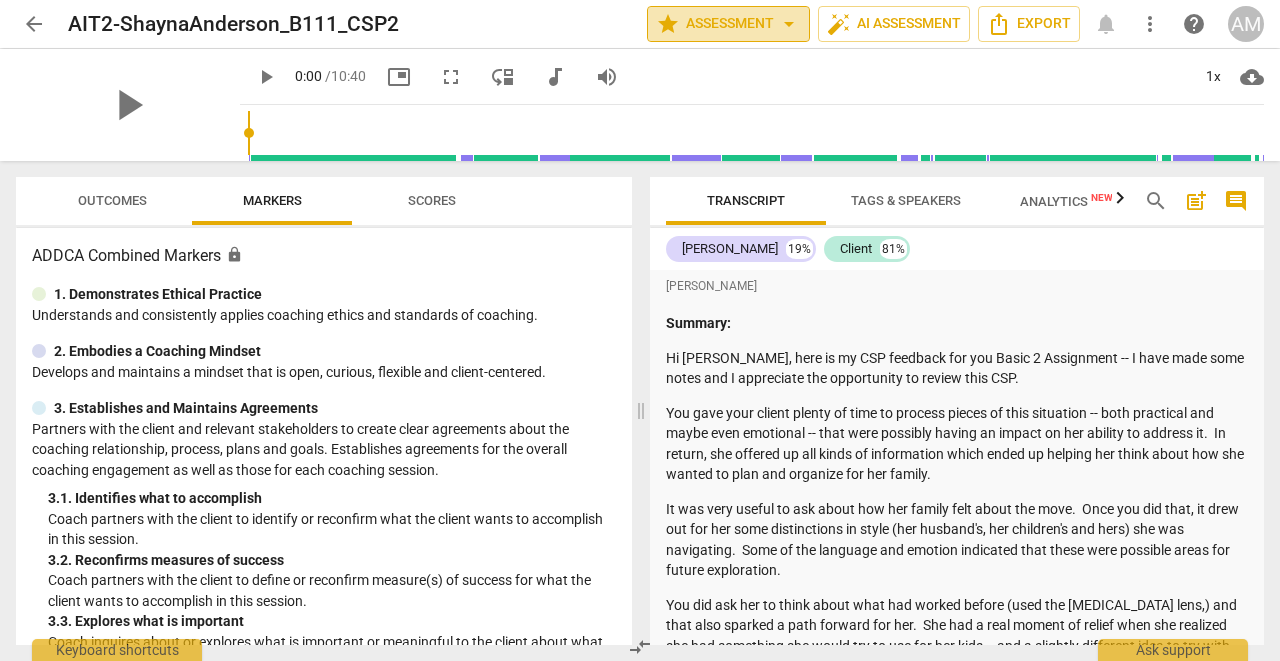 click on "star    Assessment   arrow_drop_down" at bounding box center (728, 24) 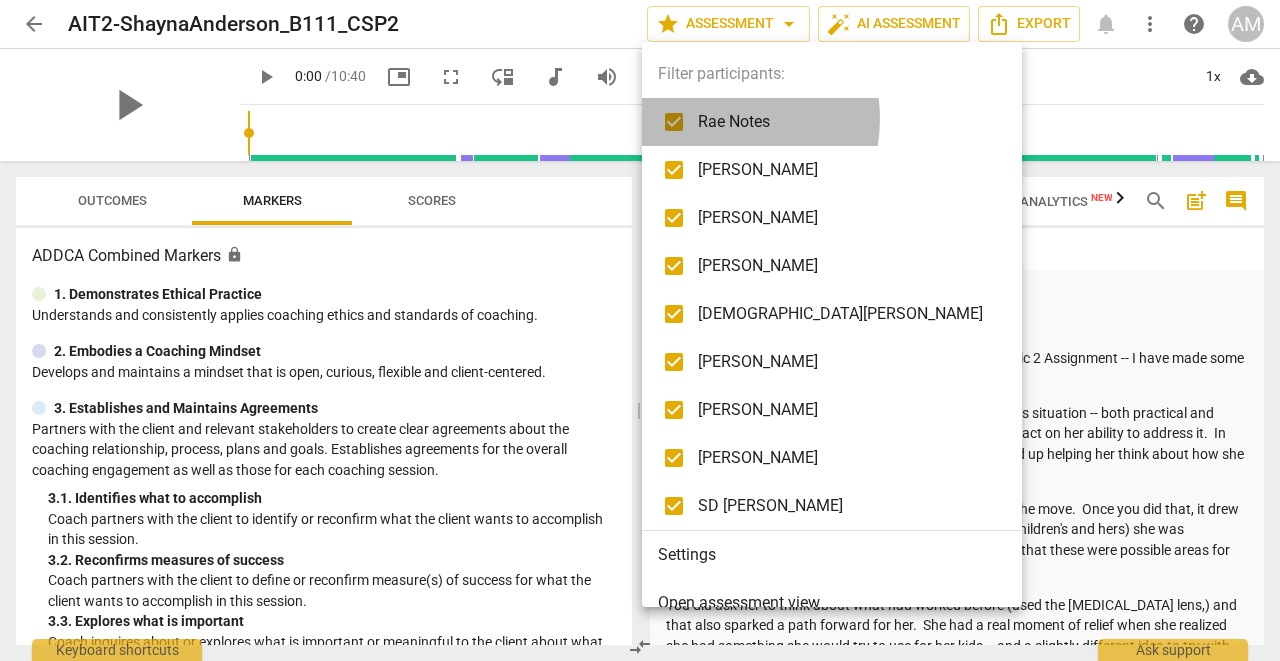click on "Rae Notes" at bounding box center (847, 122) 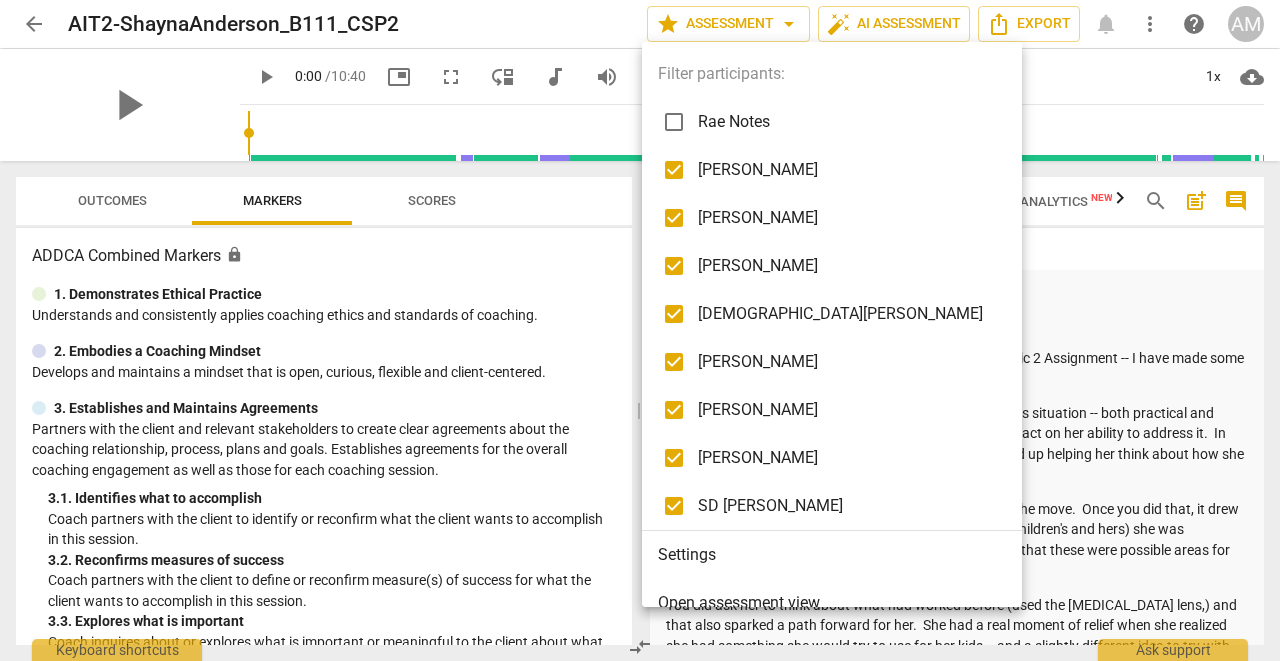 click at bounding box center [674, 170] 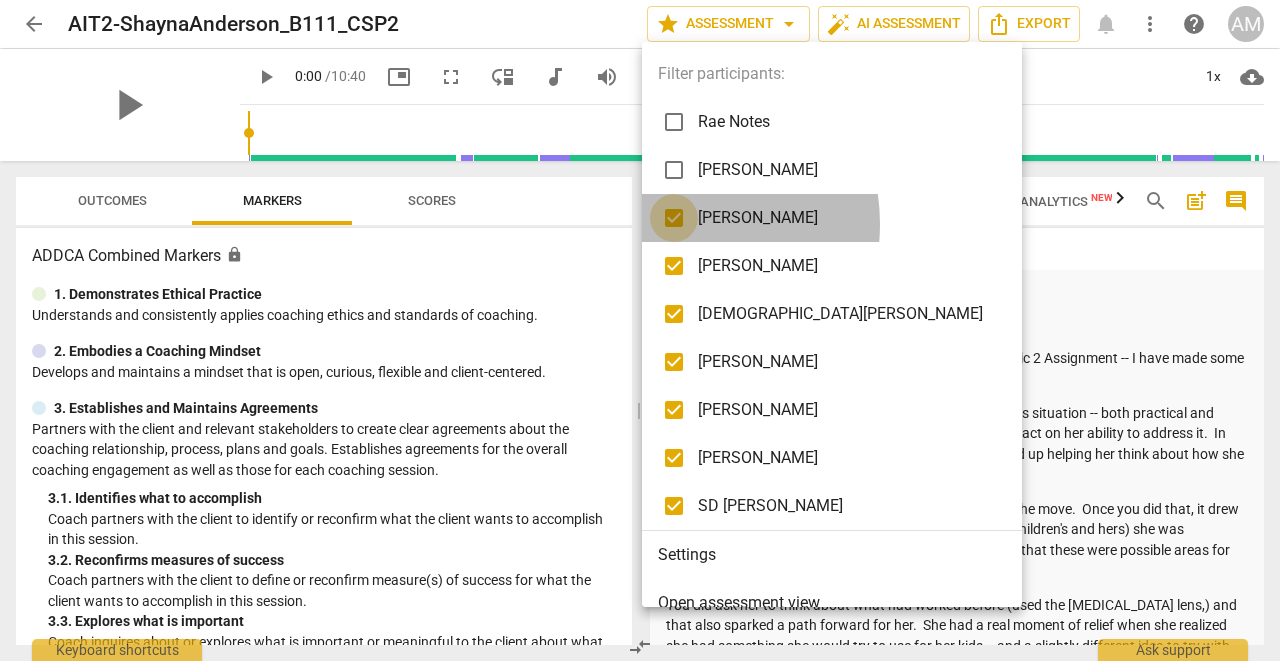 click at bounding box center [674, 218] 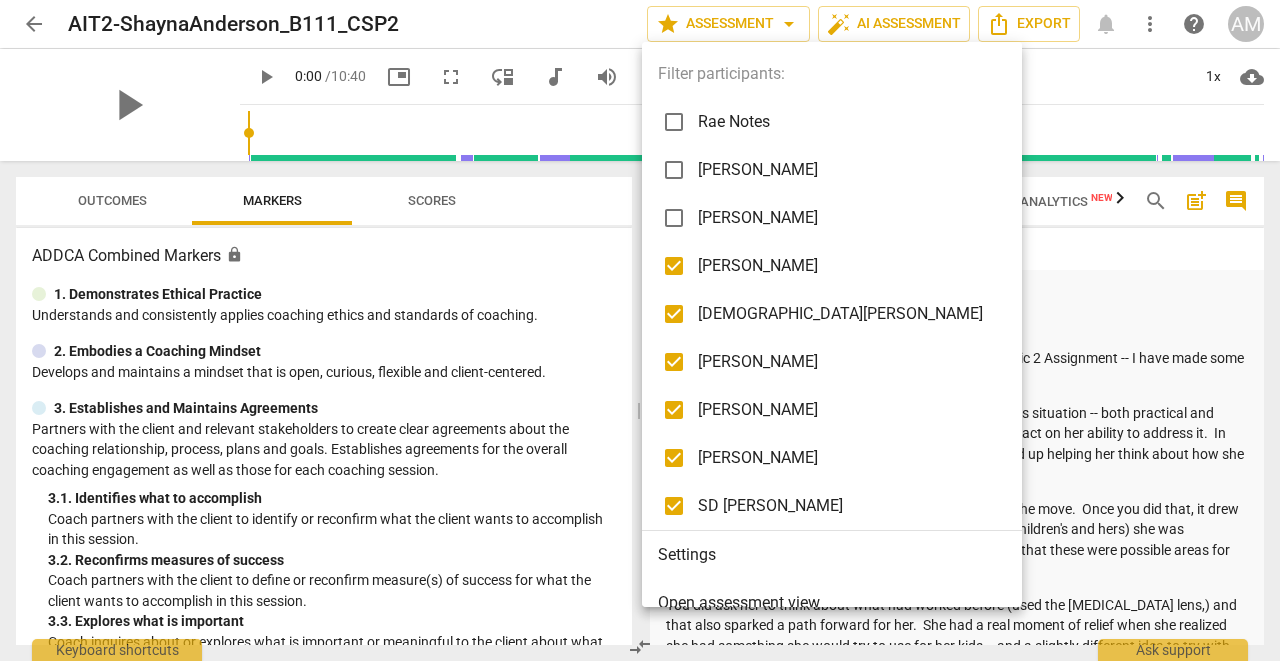 click at bounding box center [674, 266] 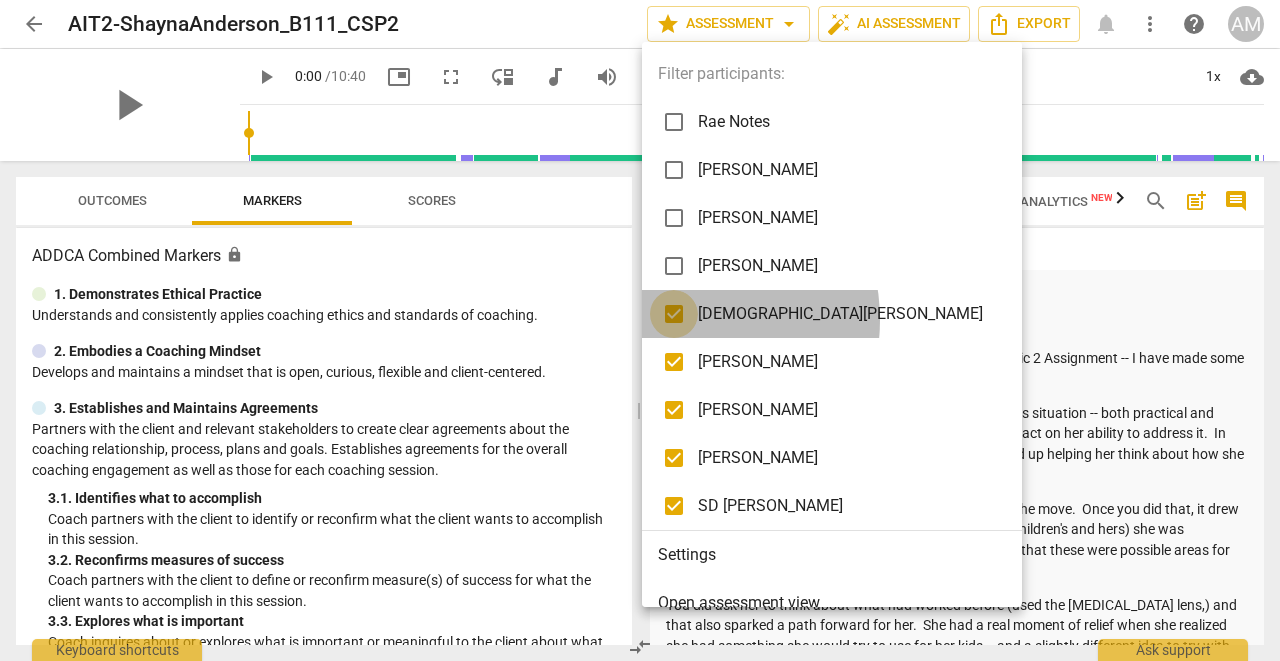 click at bounding box center [674, 314] 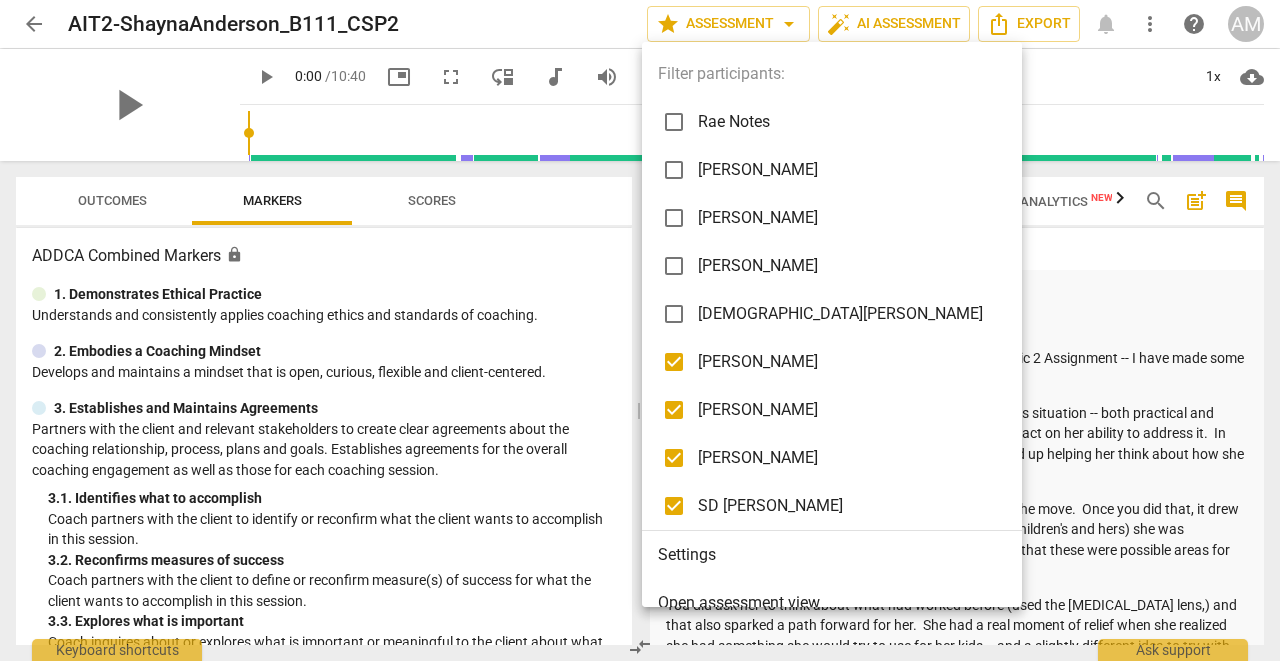 click at bounding box center (674, 410) 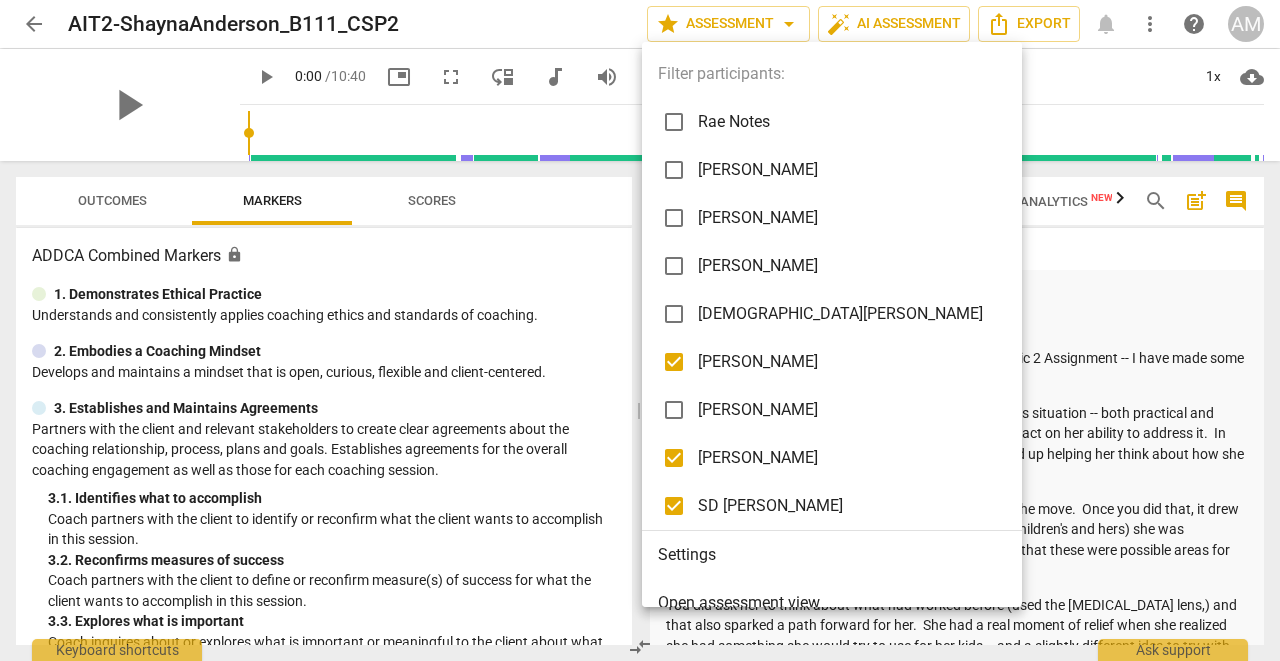 click at bounding box center [674, 458] 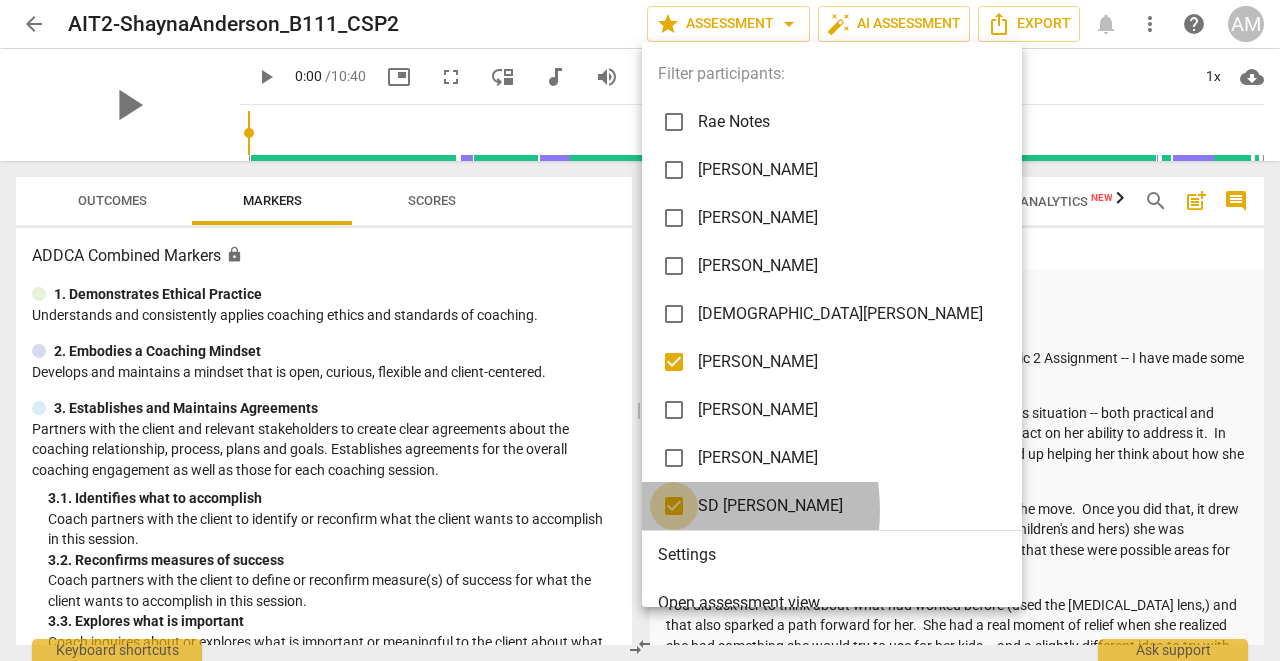 click at bounding box center [674, 506] 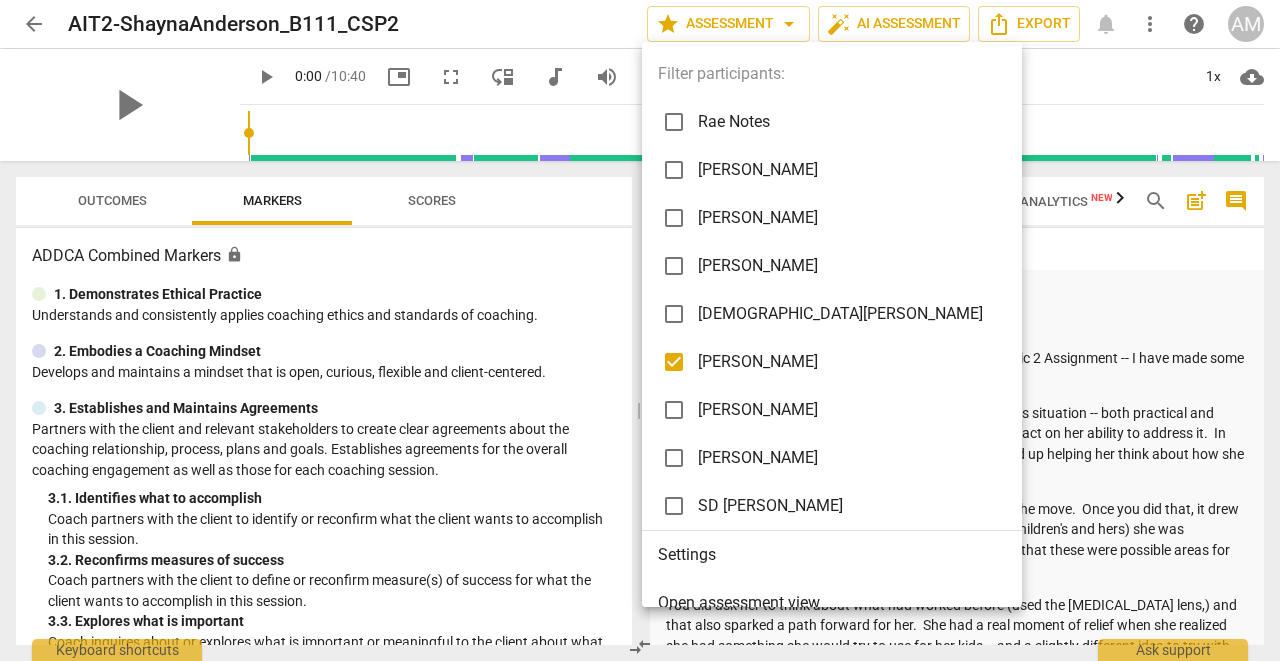 click at bounding box center [640, 330] 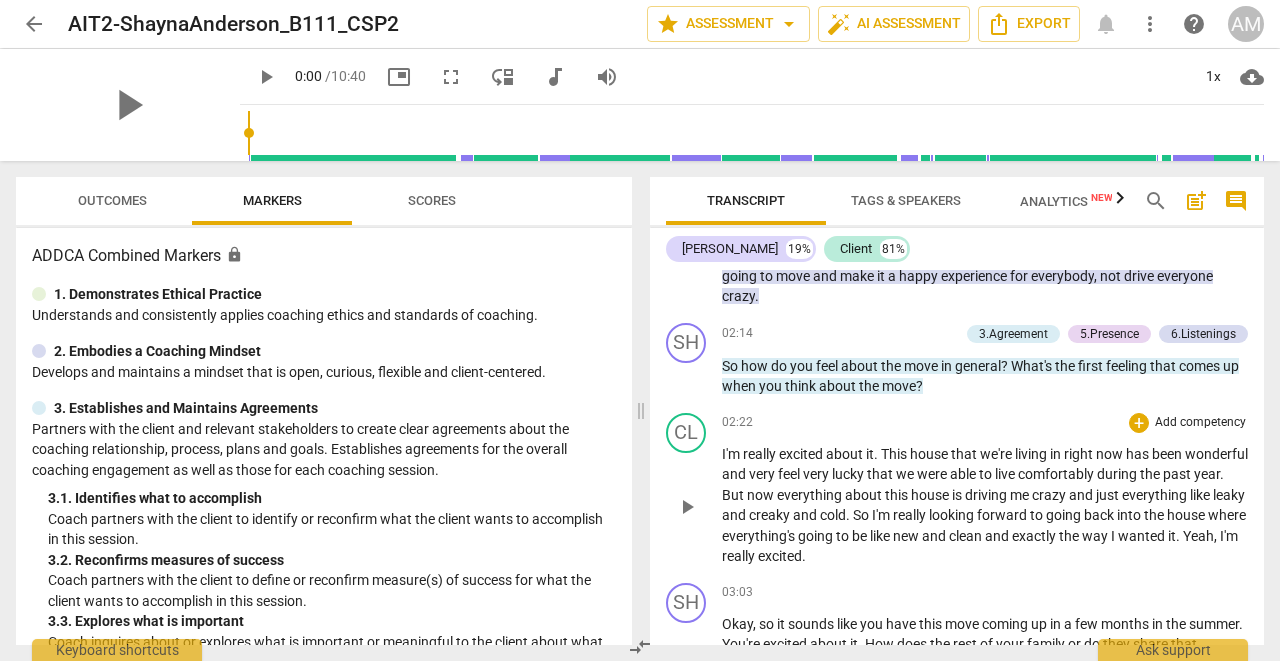 scroll, scrollTop: 3915, scrollLeft: 0, axis: vertical 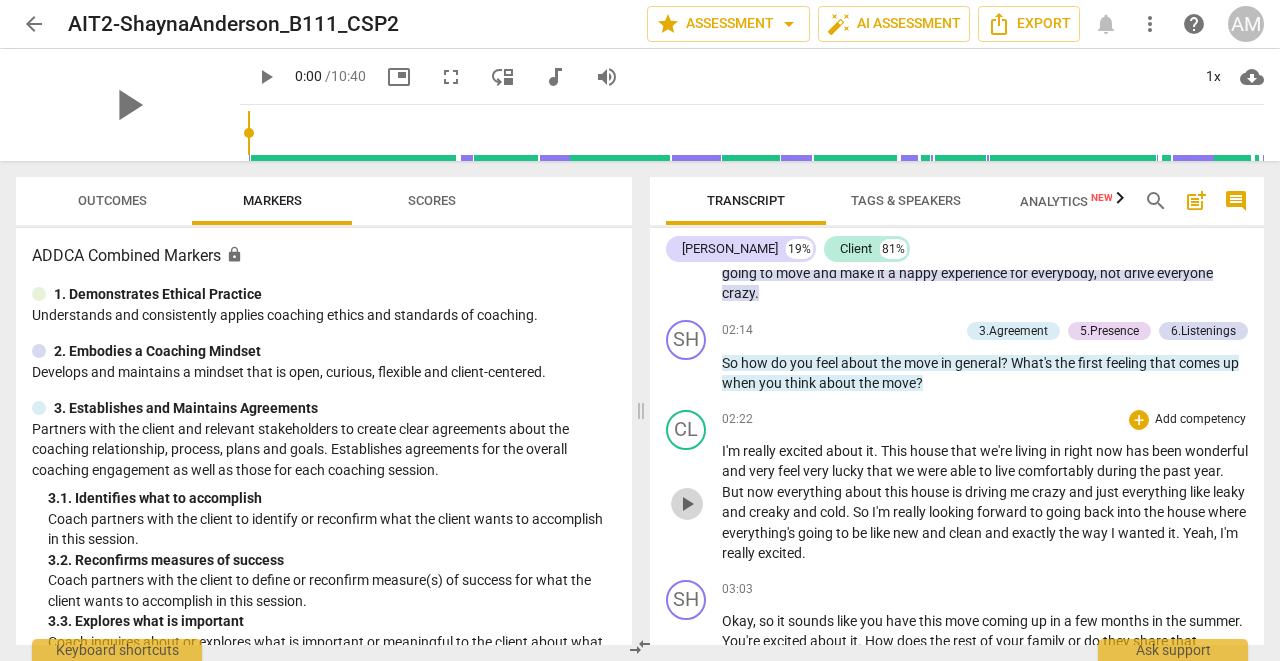 click on "play_arrow" at bounding box center [687, 504] 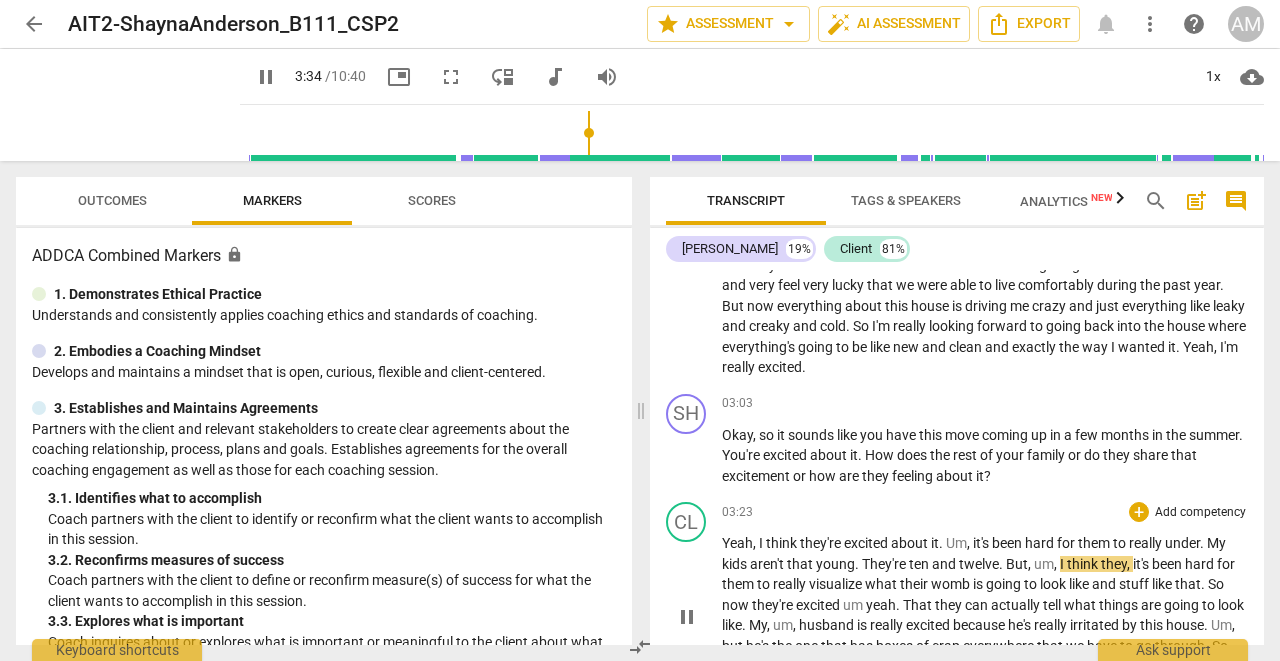 scroll, scrollTop: 4108, scrollLeft: 0, axis: vertical 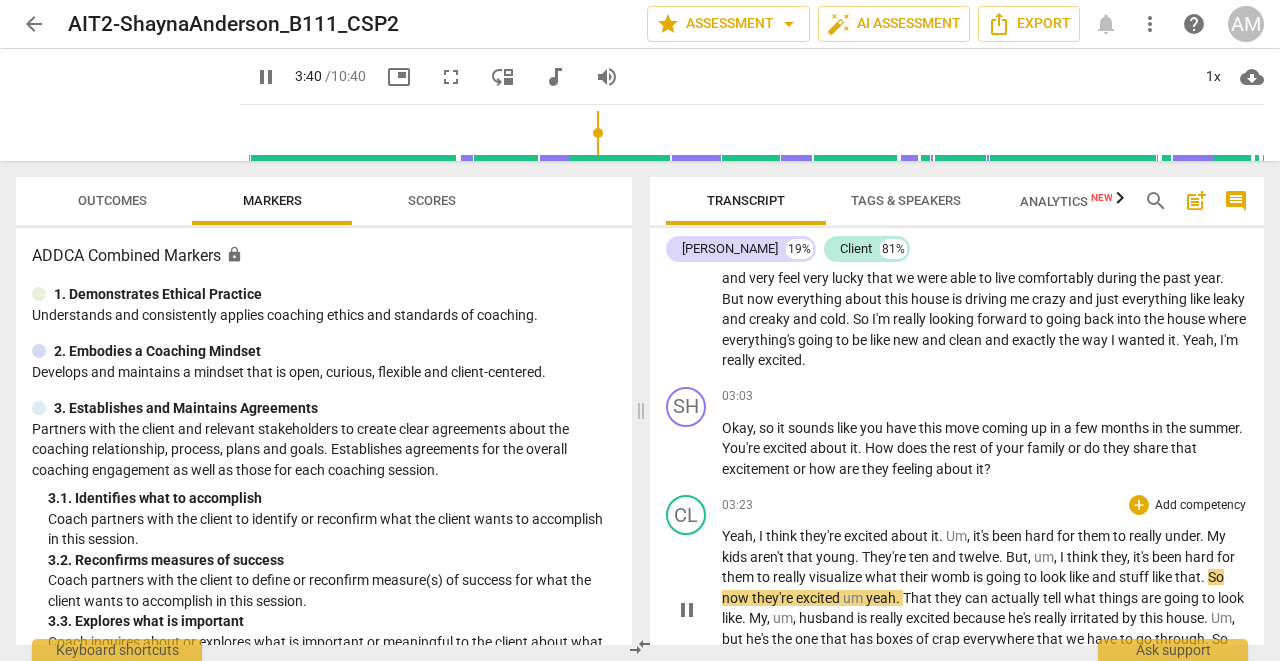 click on "pause" at bounding box center (687, 610) 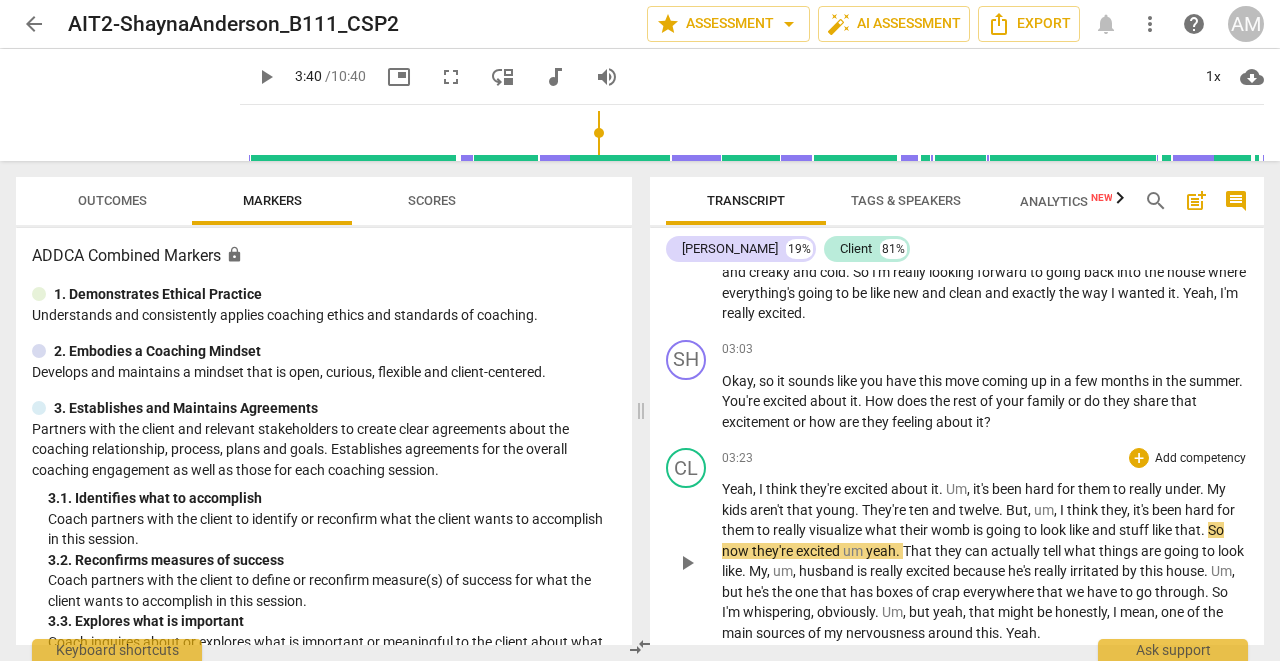scroll, scrollTop: 4168, scrollLeft: 0, axis: vertical 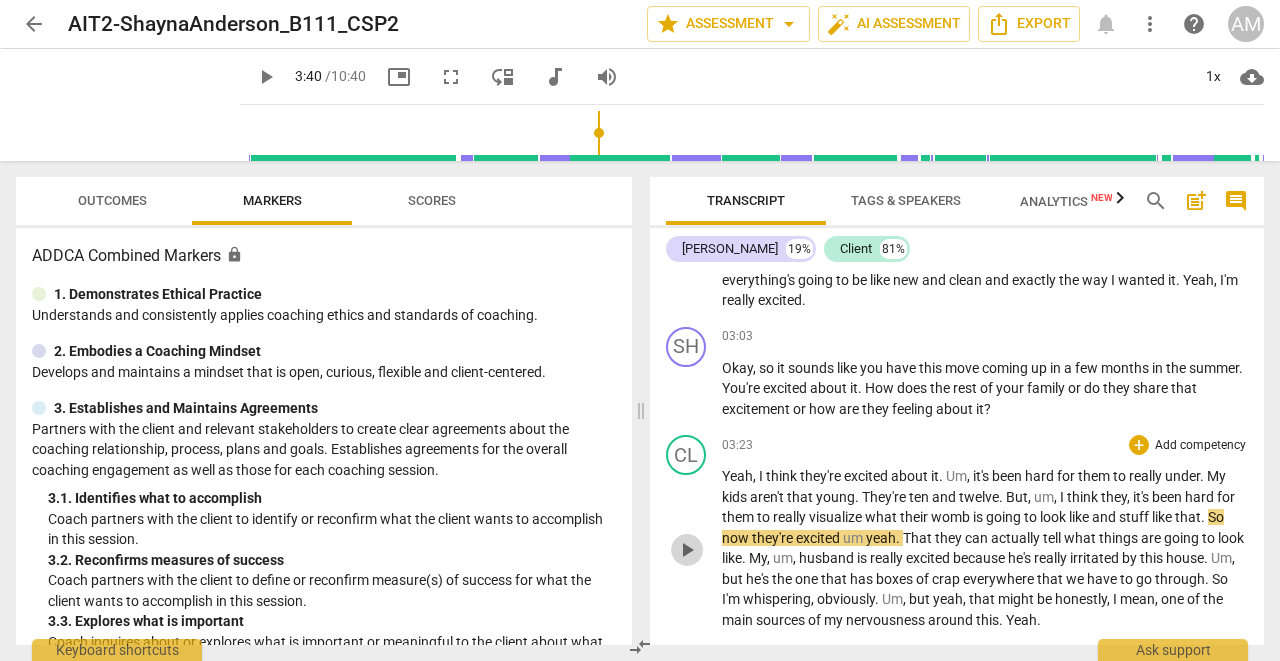 click on "play_arrow" at bounding box center (687, 550) 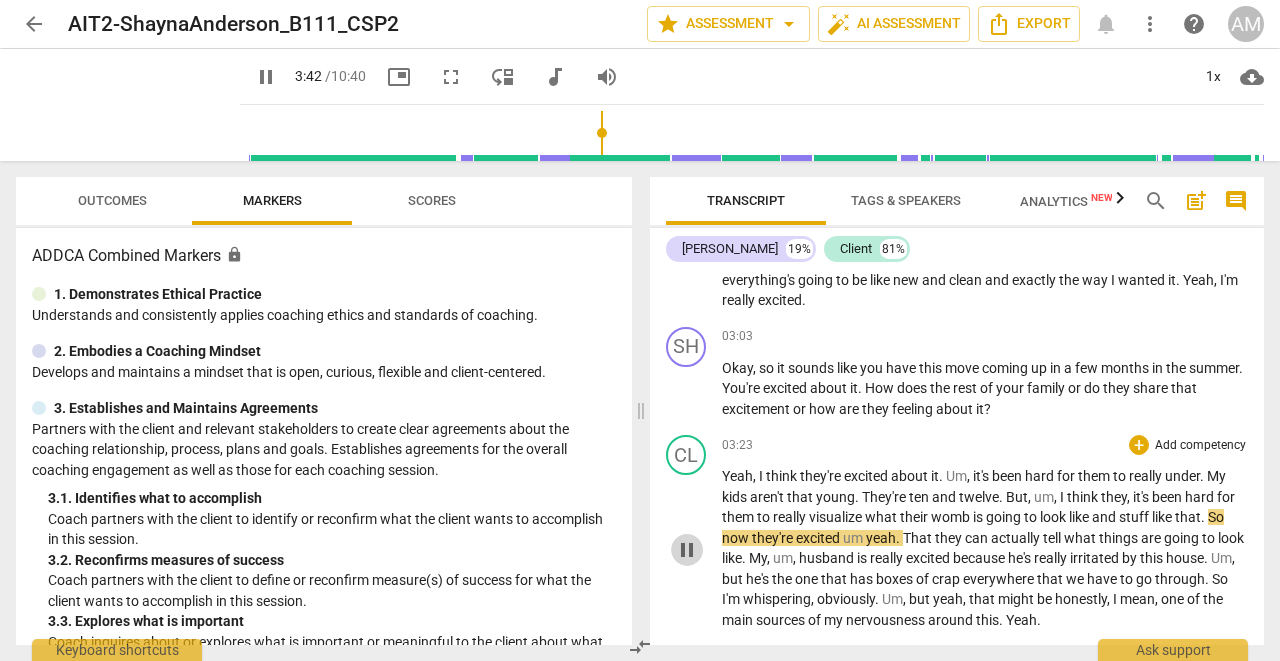 click on "pause" at bounding box center [687, 550] 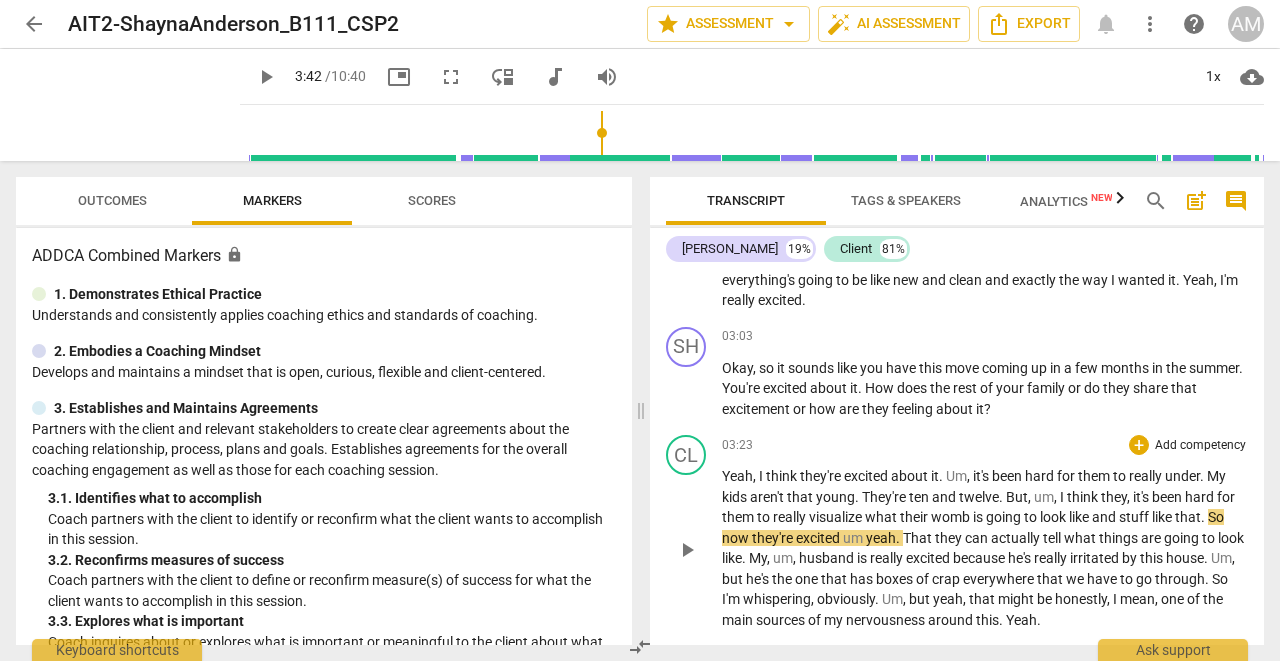 click on "play_arrow" at bounding box center (687, 550) 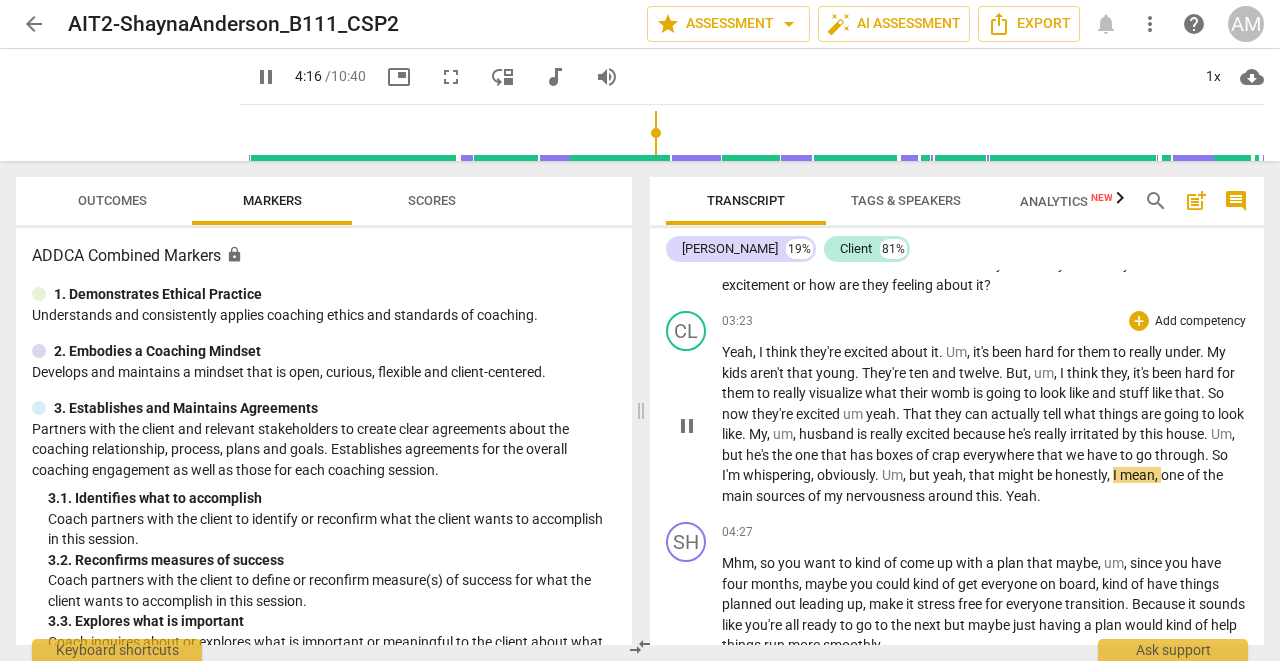 scroll, scrollTop: 4295, scrollLeft: 0, axis: vertical 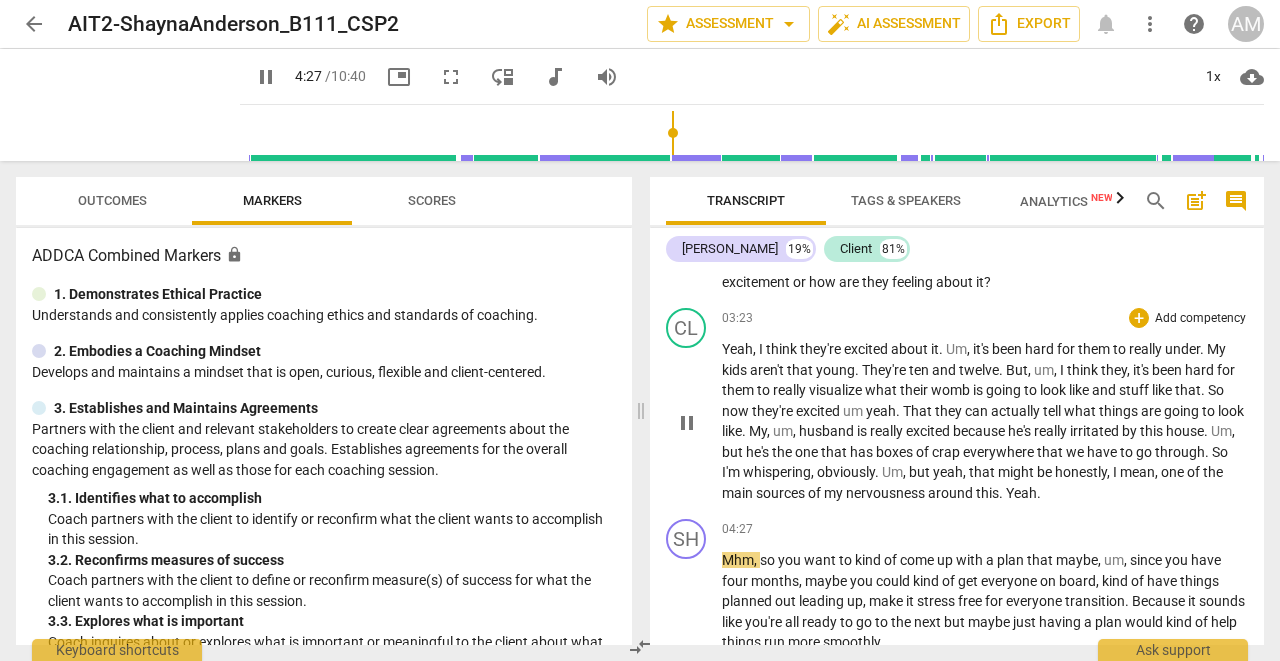 click on "pause" at bounding box center (687, 423) 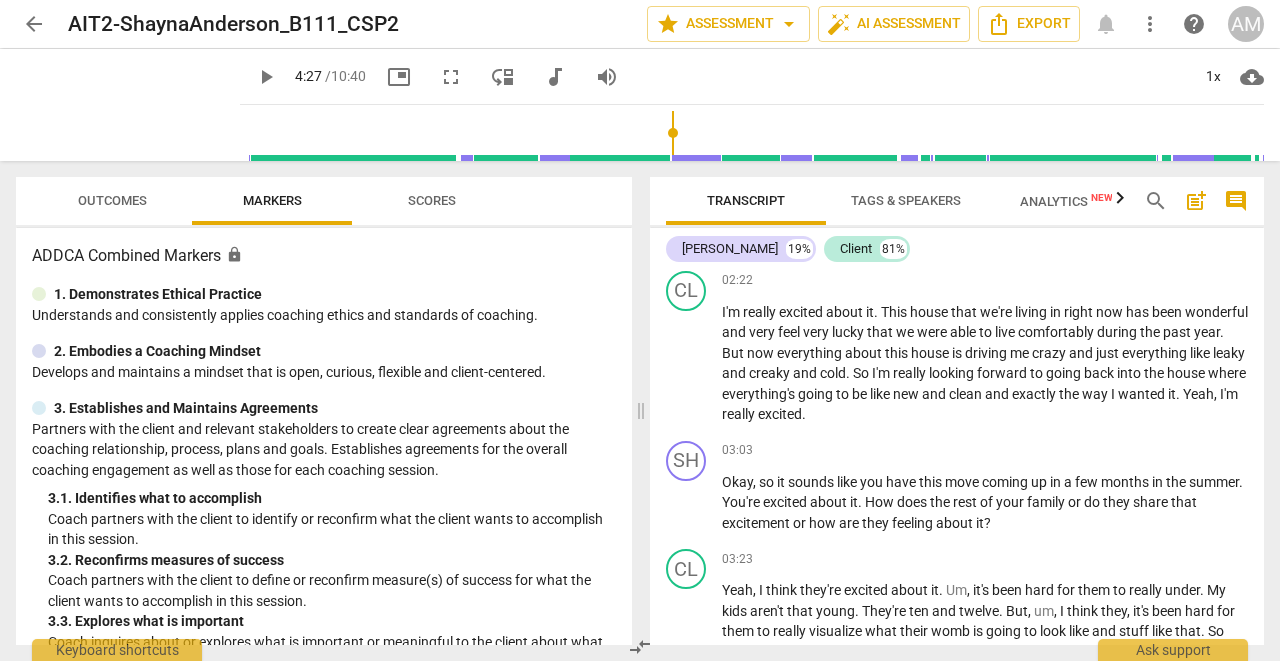 scroll, scrollTop: 4069, scrollLeft: 0, axis: vertical 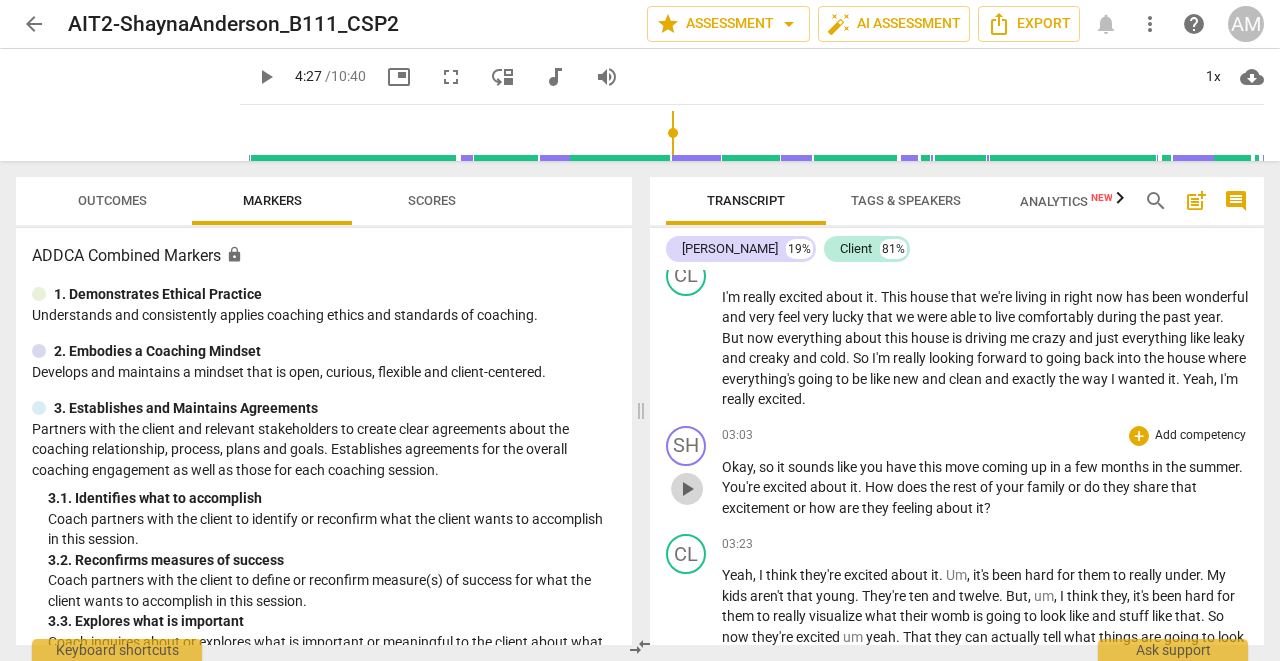 click on "play_arrow" at bounding box center [687, 489] 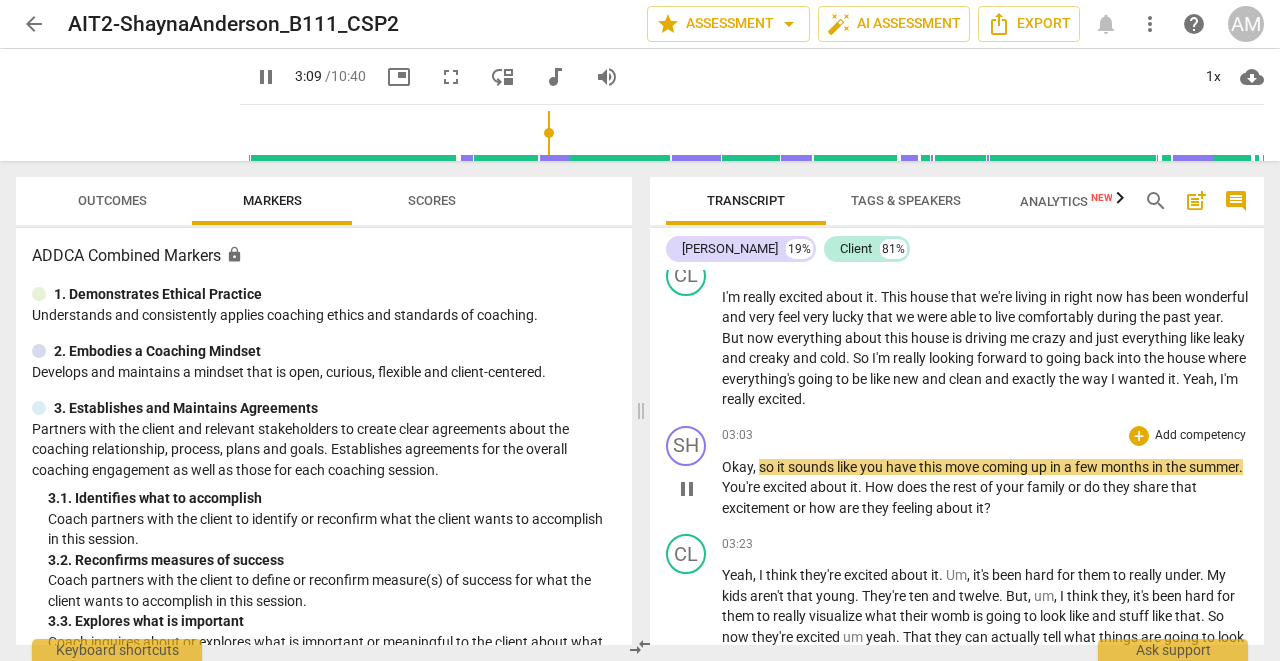 click on "pause" at bounding box center [687, 489] 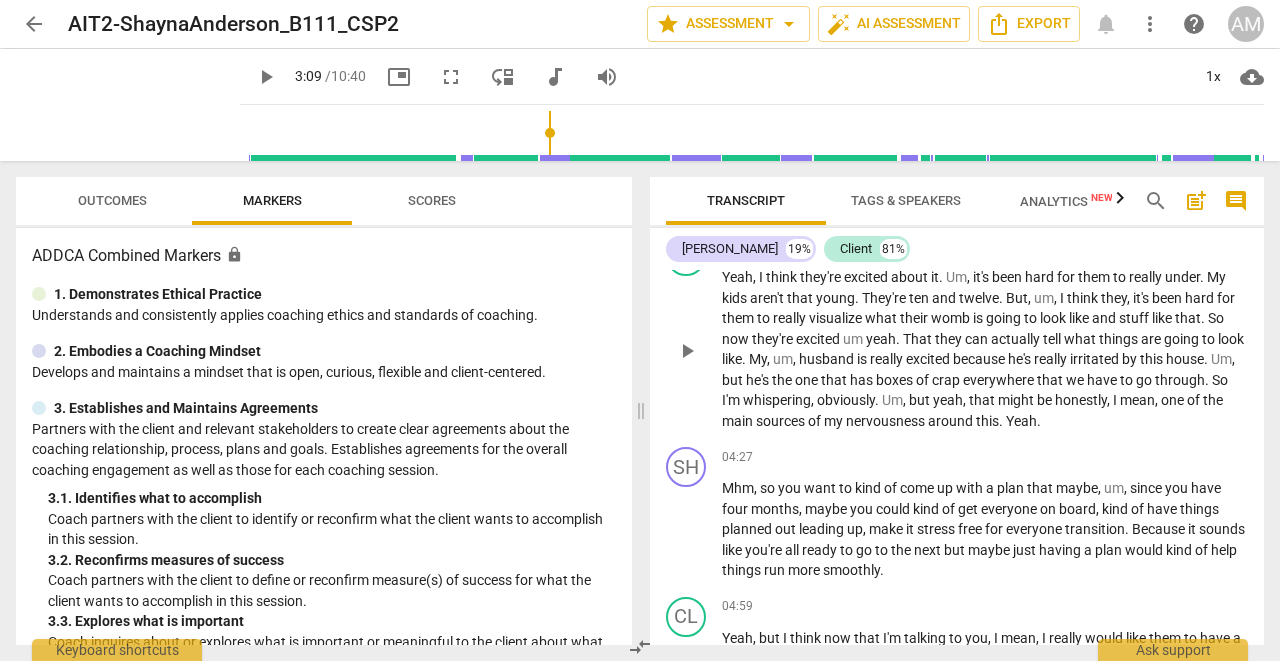 scroll, scrollTop: 4368, scrollLeft: 0, axis: vertical 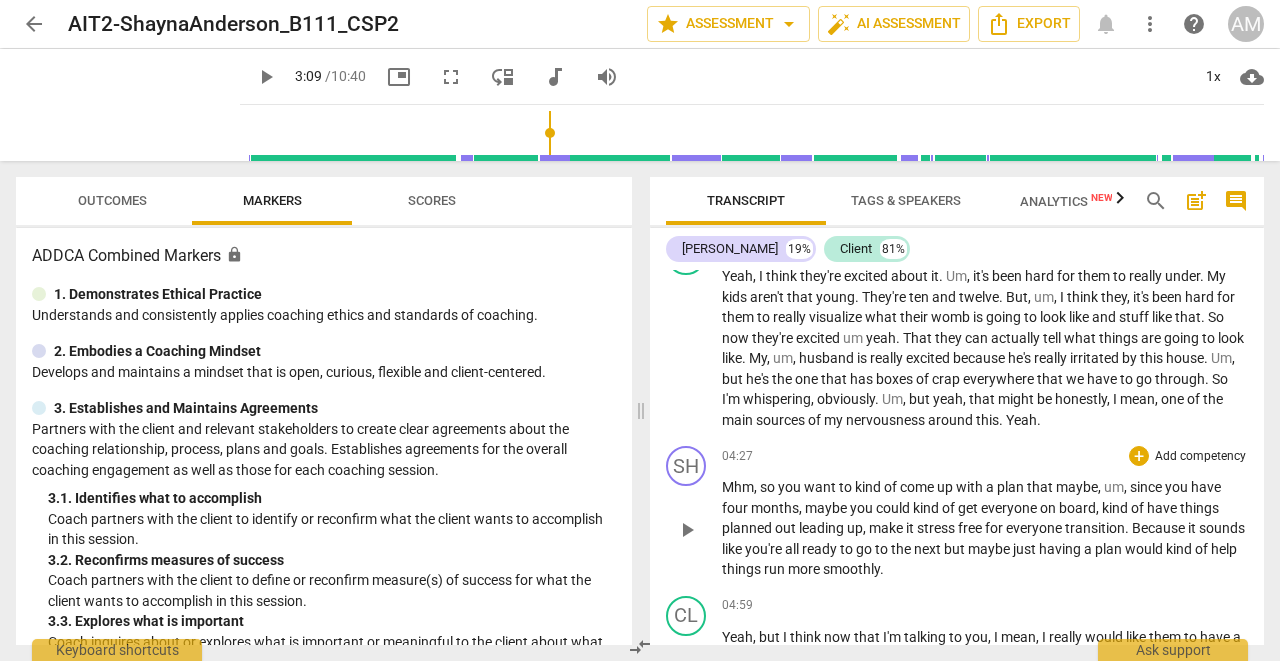 click on "play_arrow" at bounding box center (687, 530) 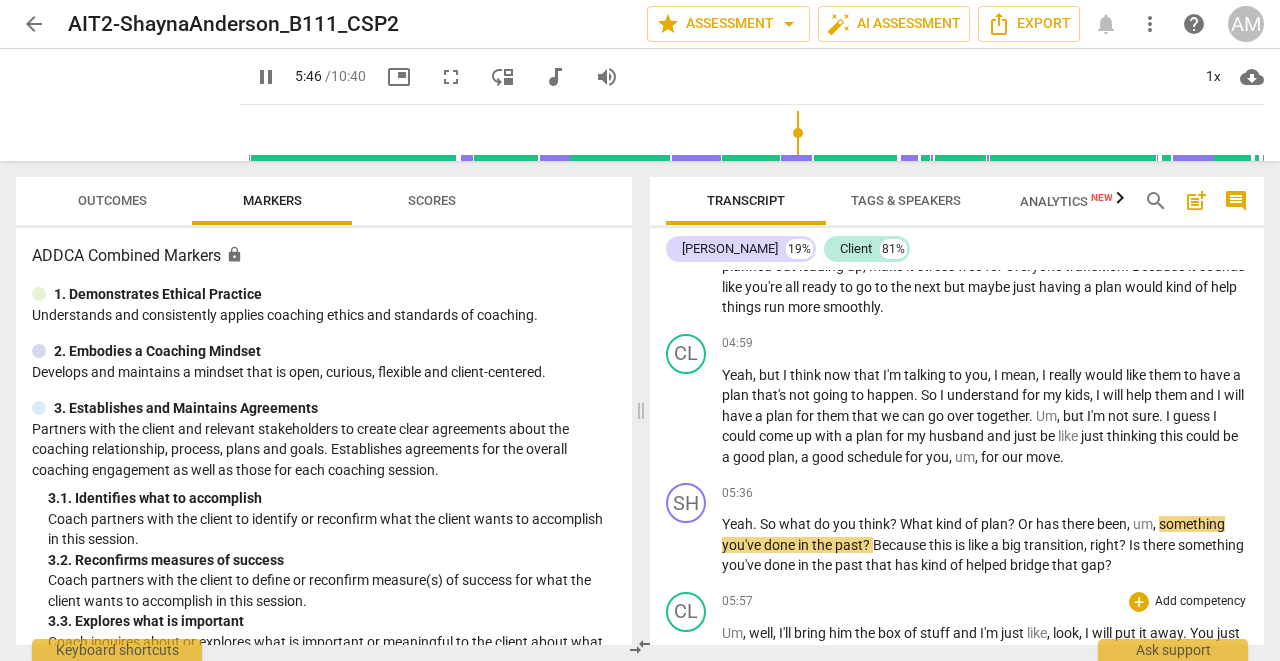 scroll, scrollTop: 4633, scrollLeft: 0, axis: vertical 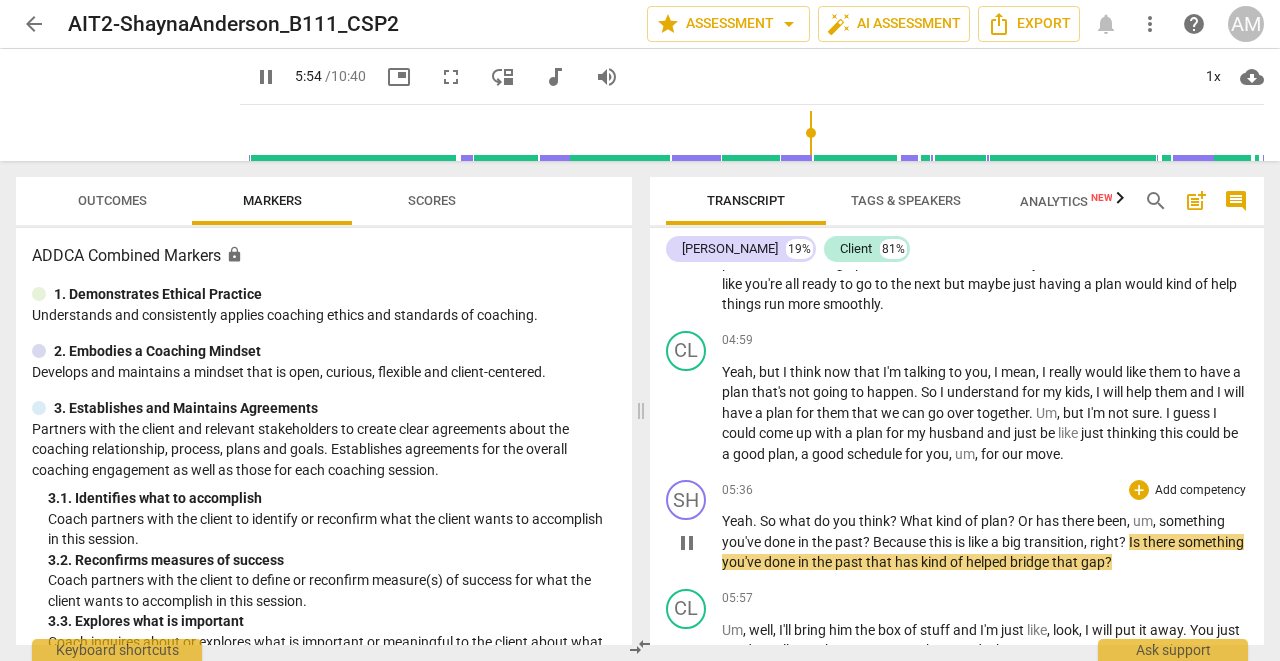 click on "pause" at bounding box center [687, 543] 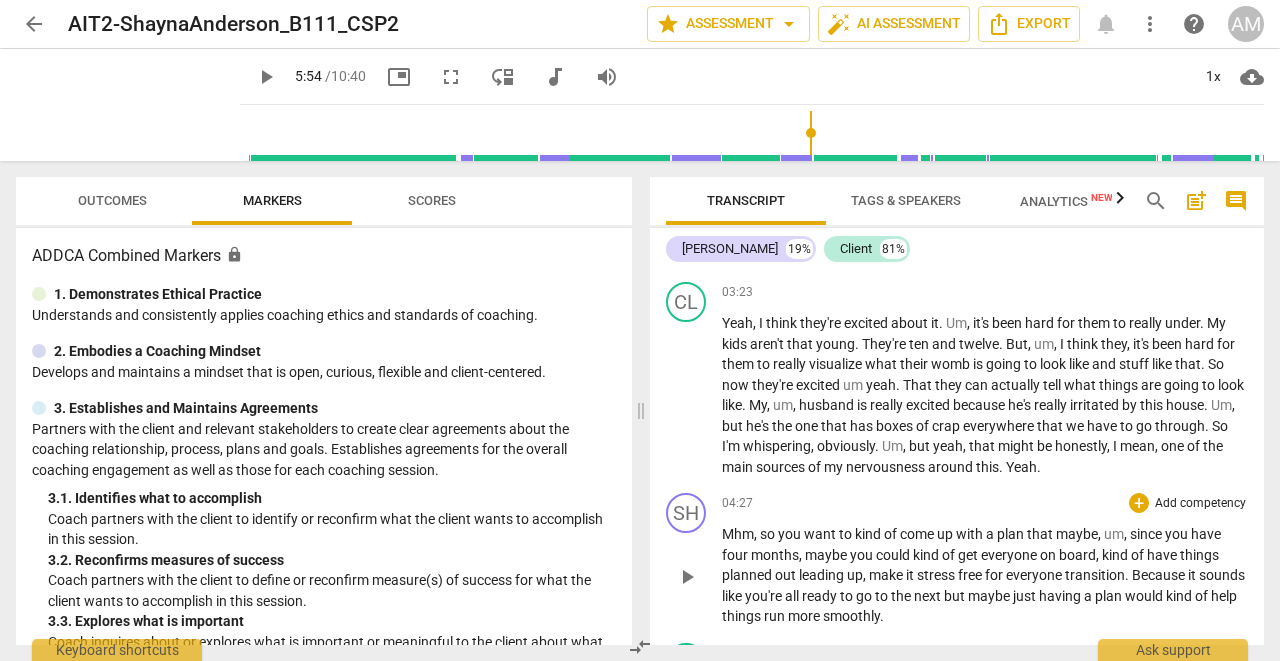 scroll, scrollTop: 4320, scrollLeft: 0, axis: vertical 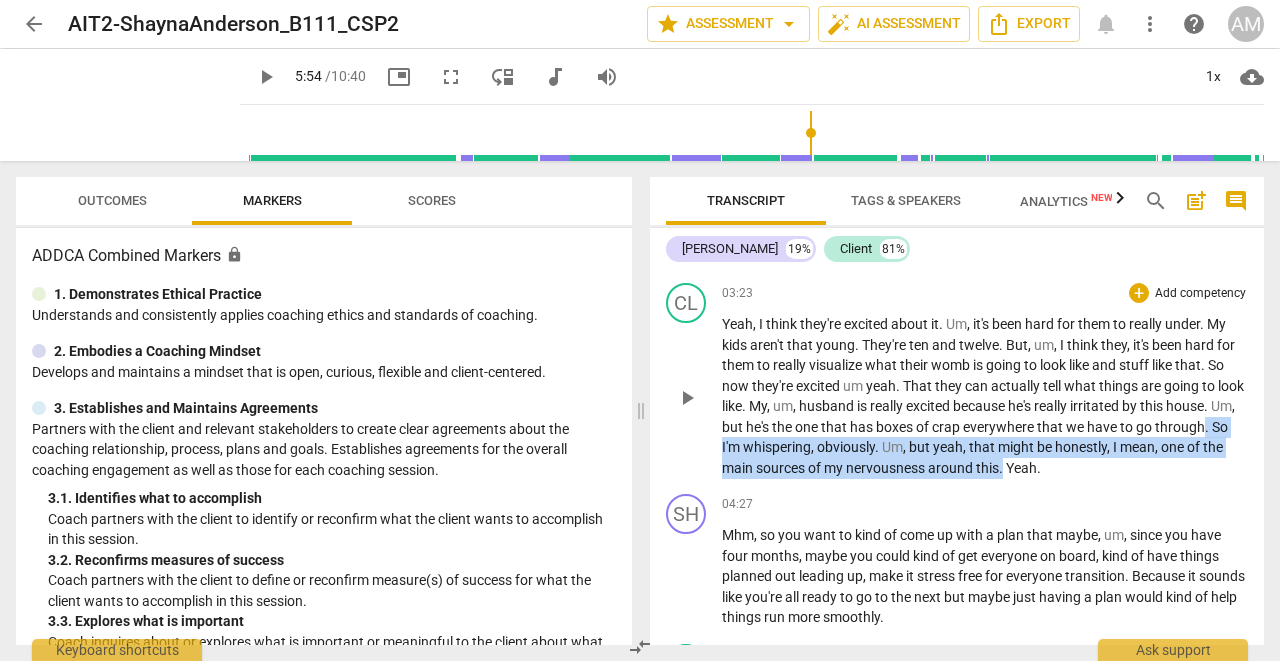 drag, startPoint x: 772, startPoint y: 429, endPoint x: 1071, endPoint y: 448, distance: 299.60306 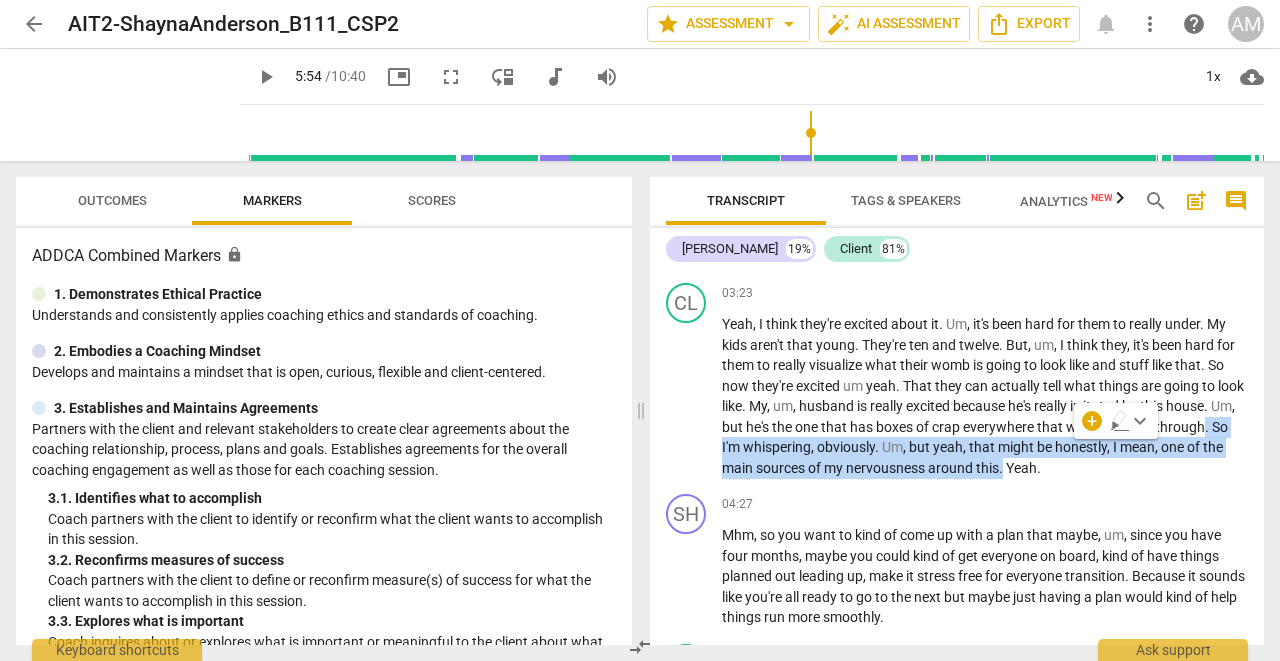 click on "keyboard_arrow_down" at bounding box center [1140, 421] 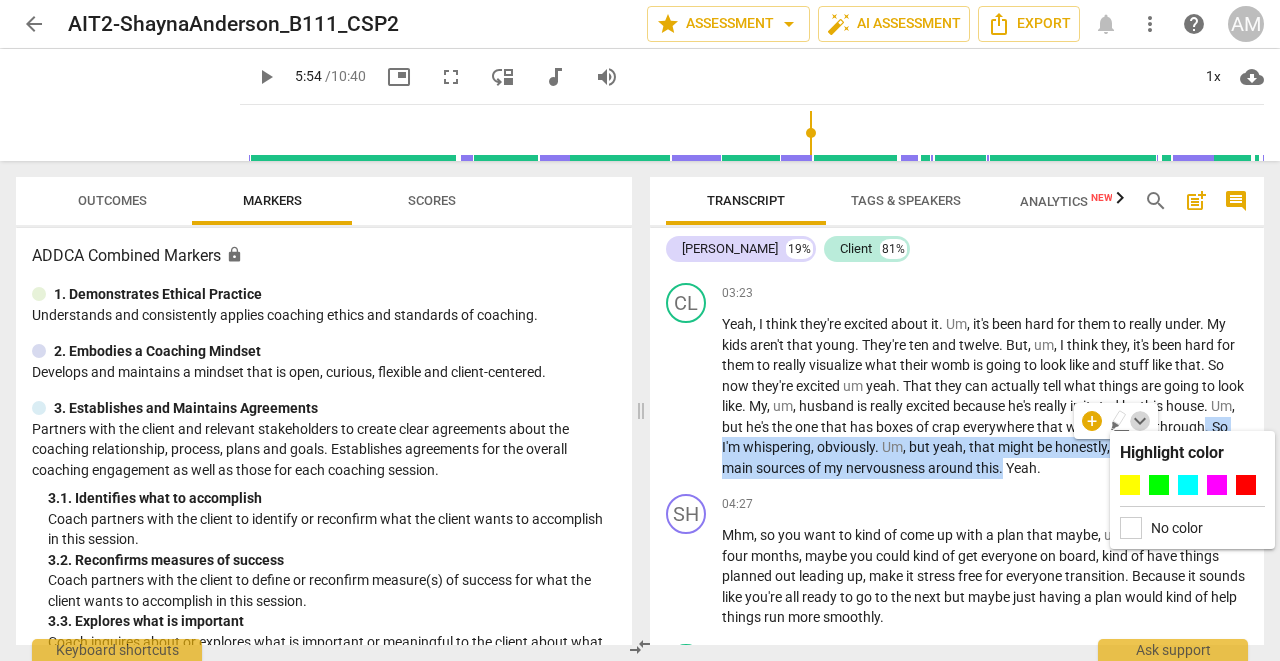 click on "keyboard_arrow_down" at bounding box center [1140, 421] 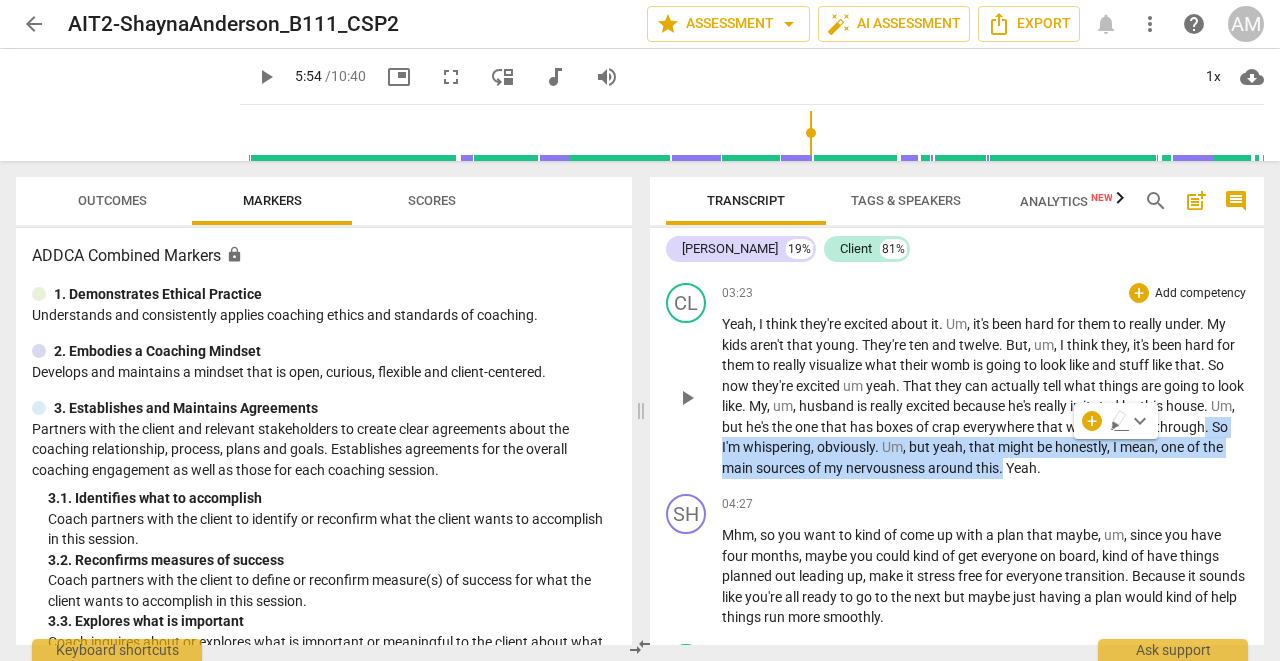 click on "Add competency" at bounding box center (1200, 294) 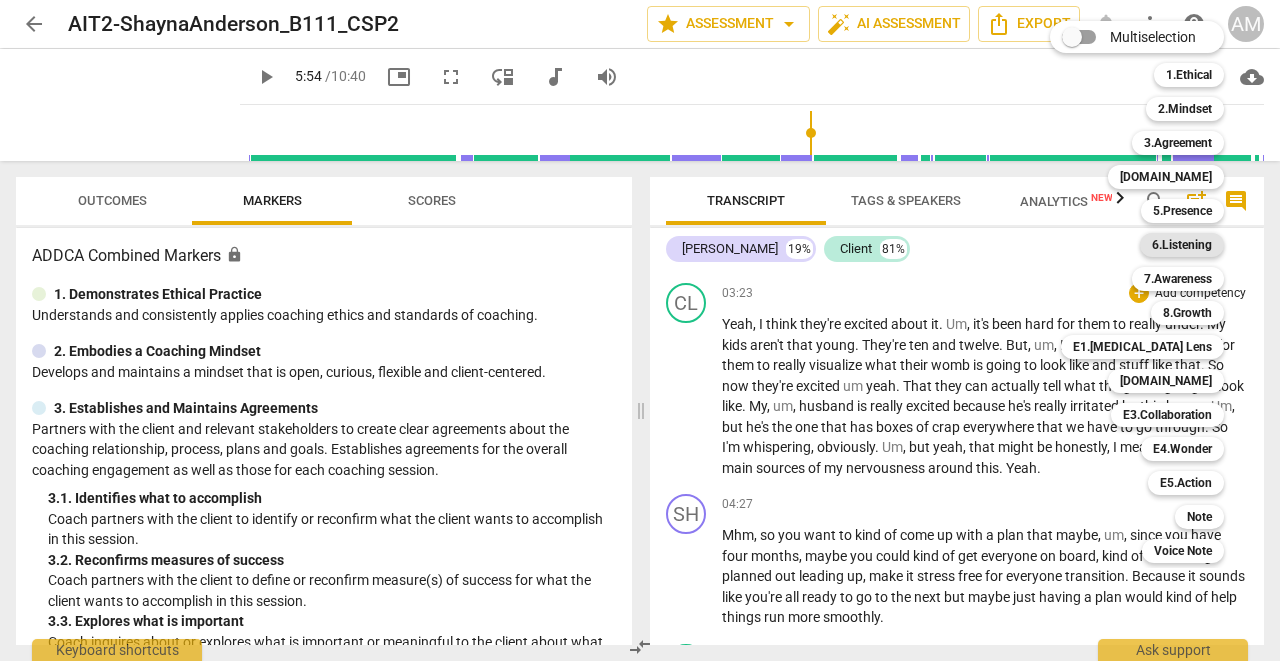 click on "6.Listening" at bounding box center (1182, 245) 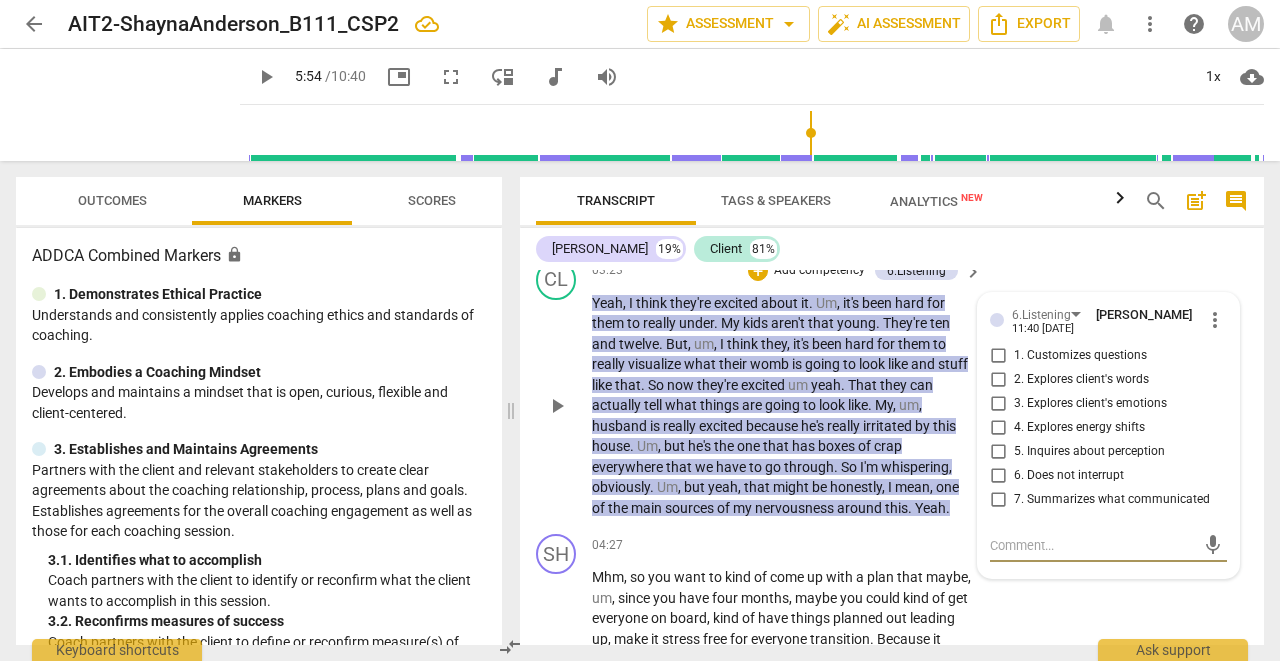 scroll, scrollTop: 4148, scrollLeft: 0, axis: vertical 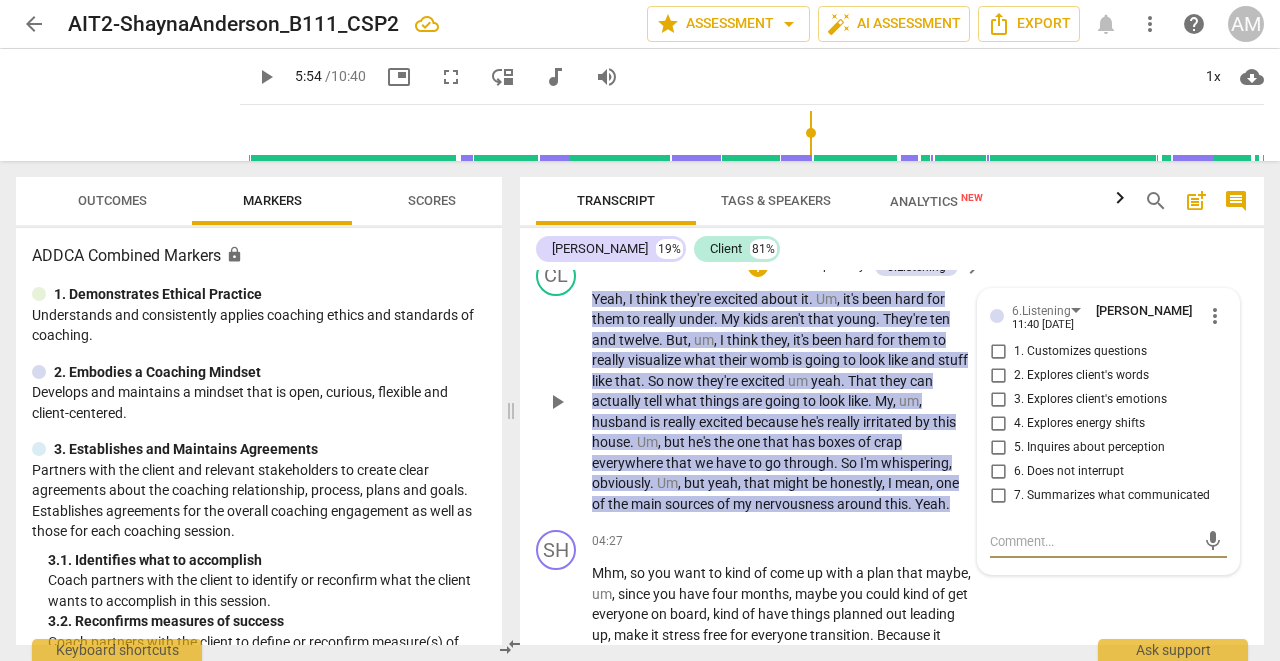 click on "6. Does not interrupt" at bounding box center (998, 472) 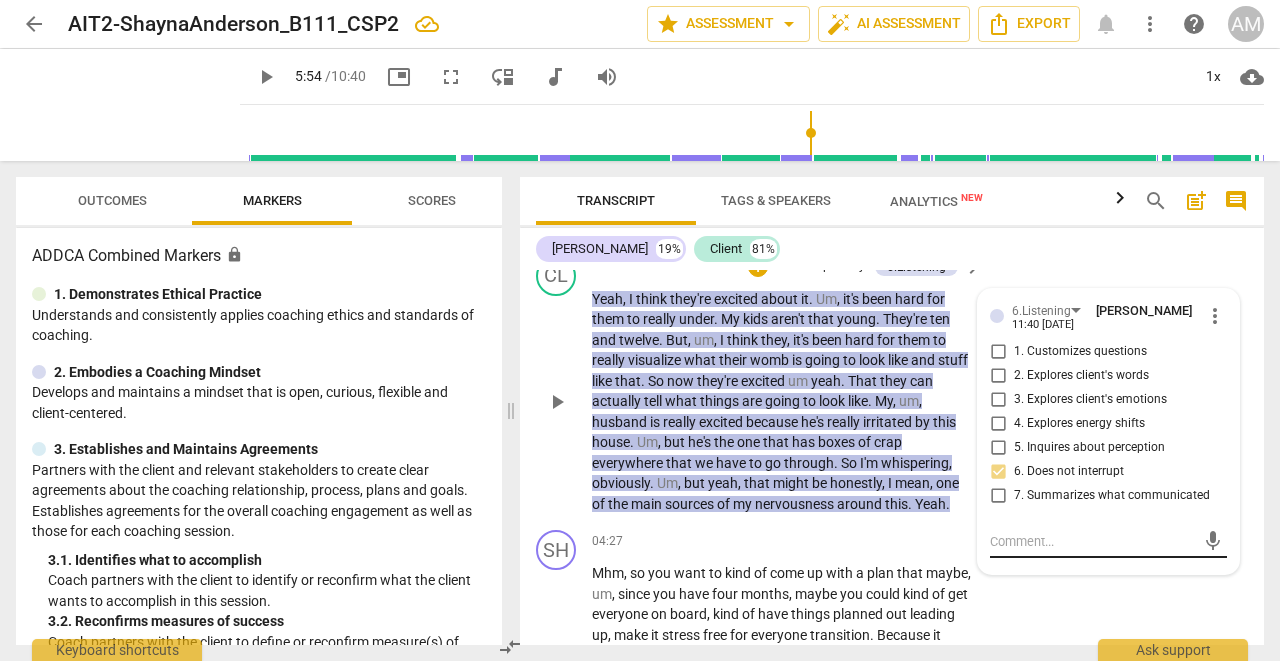 click at bounding box center (1092, 541) 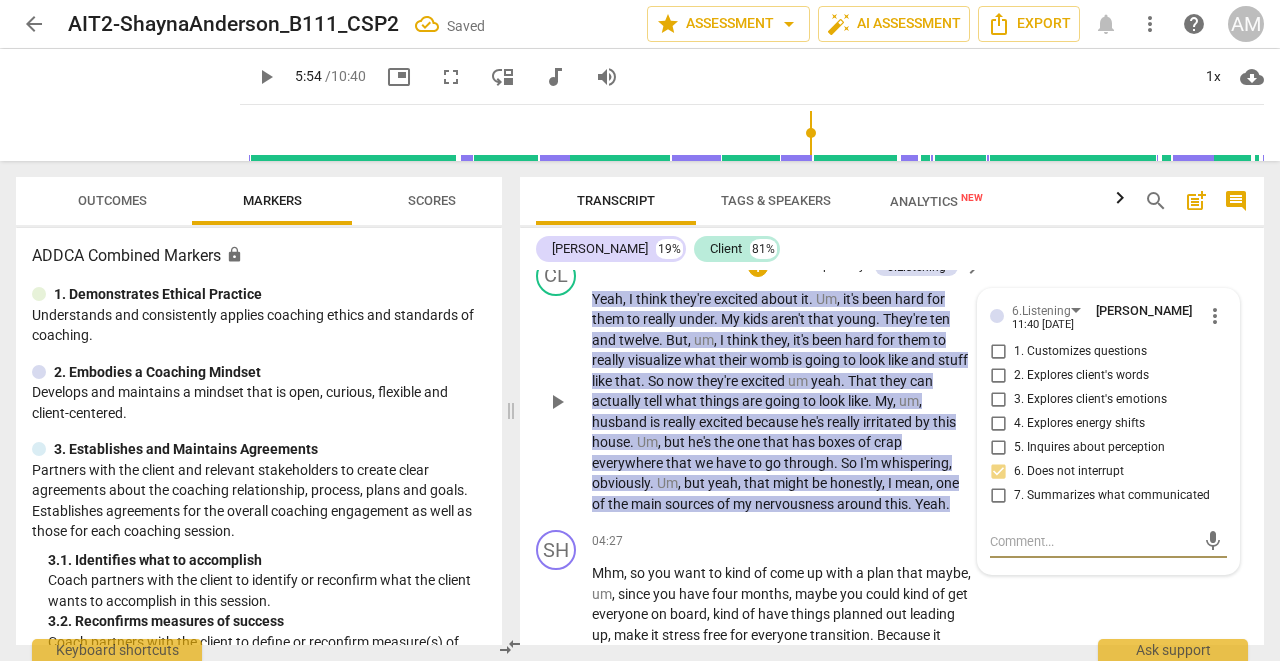 type on "G" 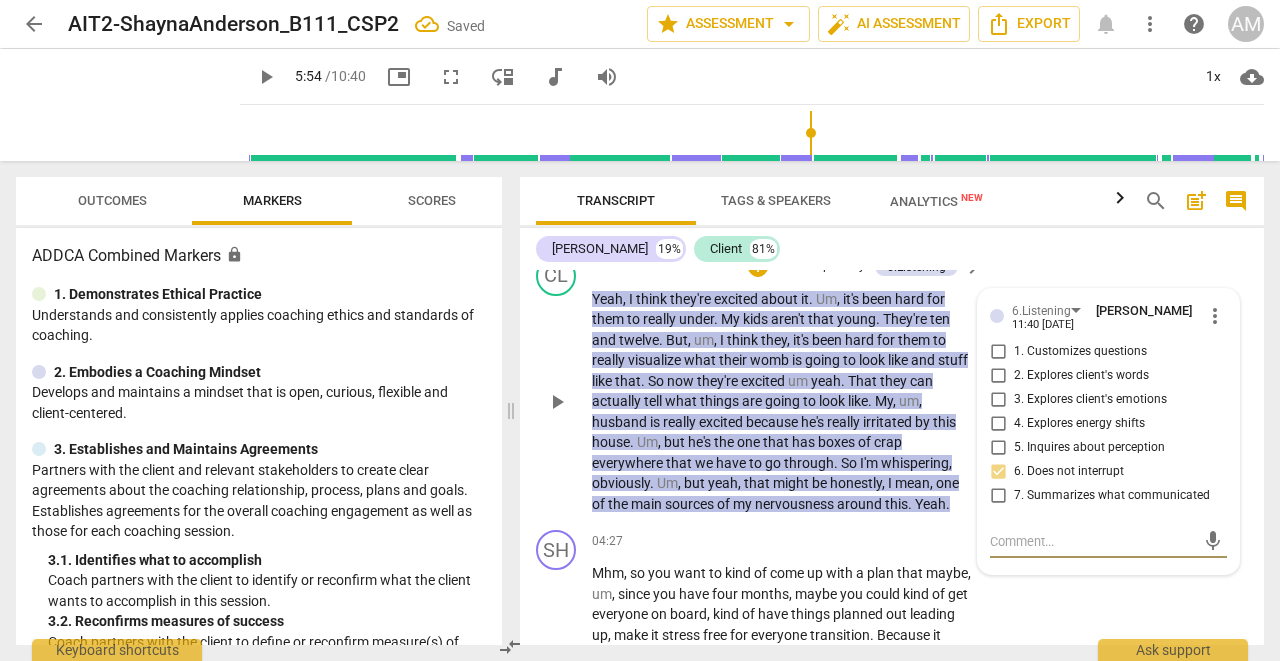 type on "G" 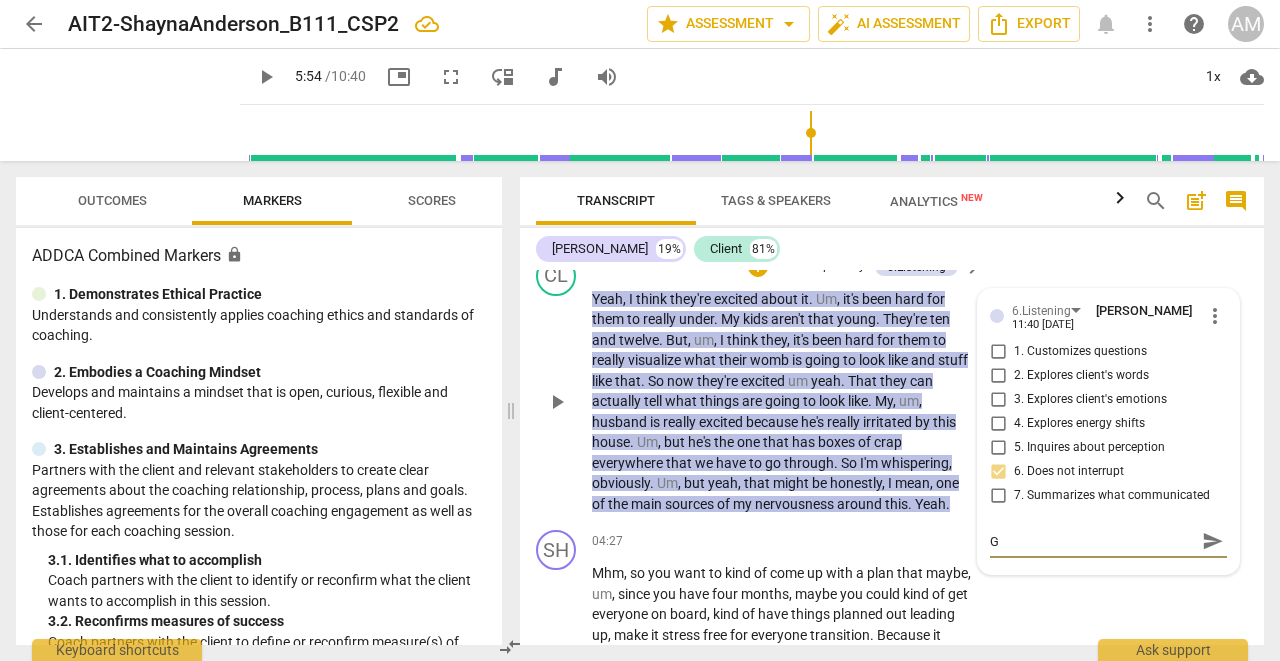 type on "Gr" 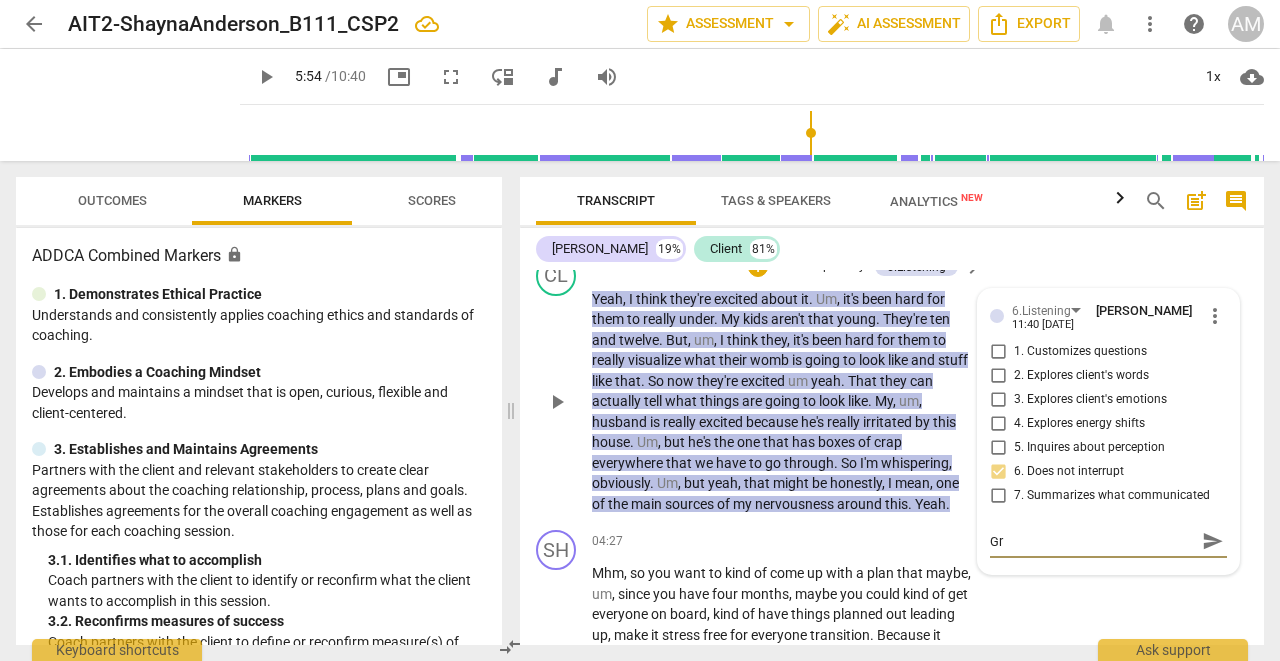type on "Gre" 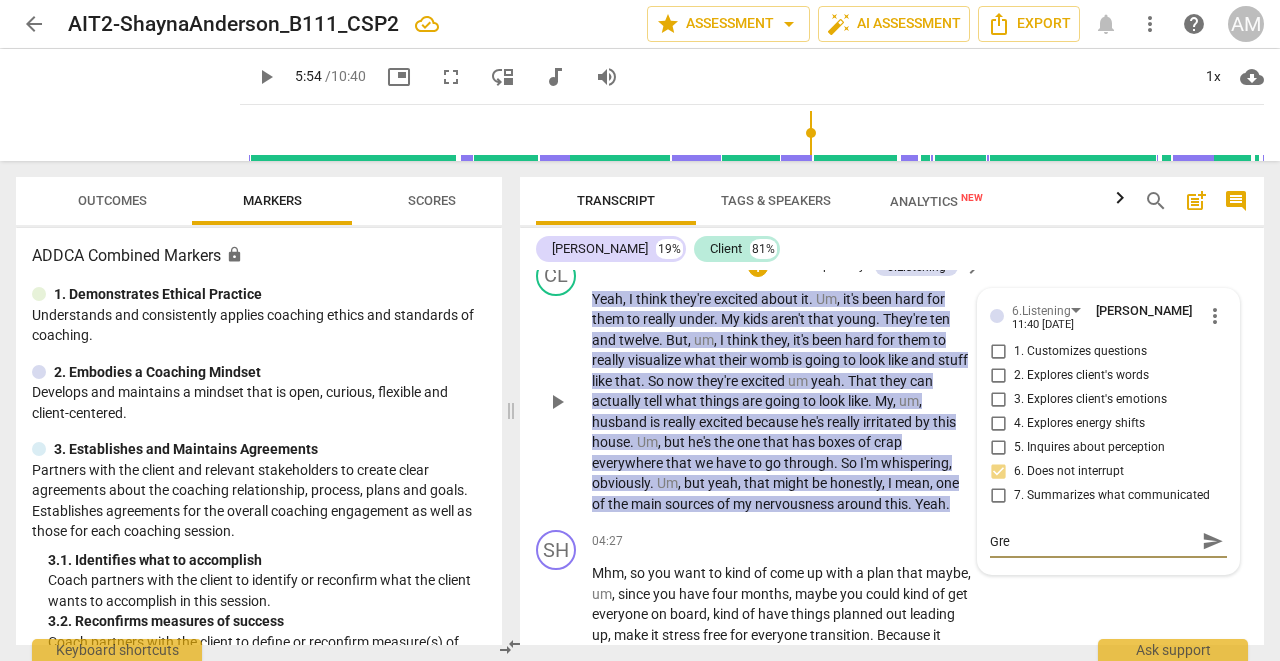 type on "Grea" 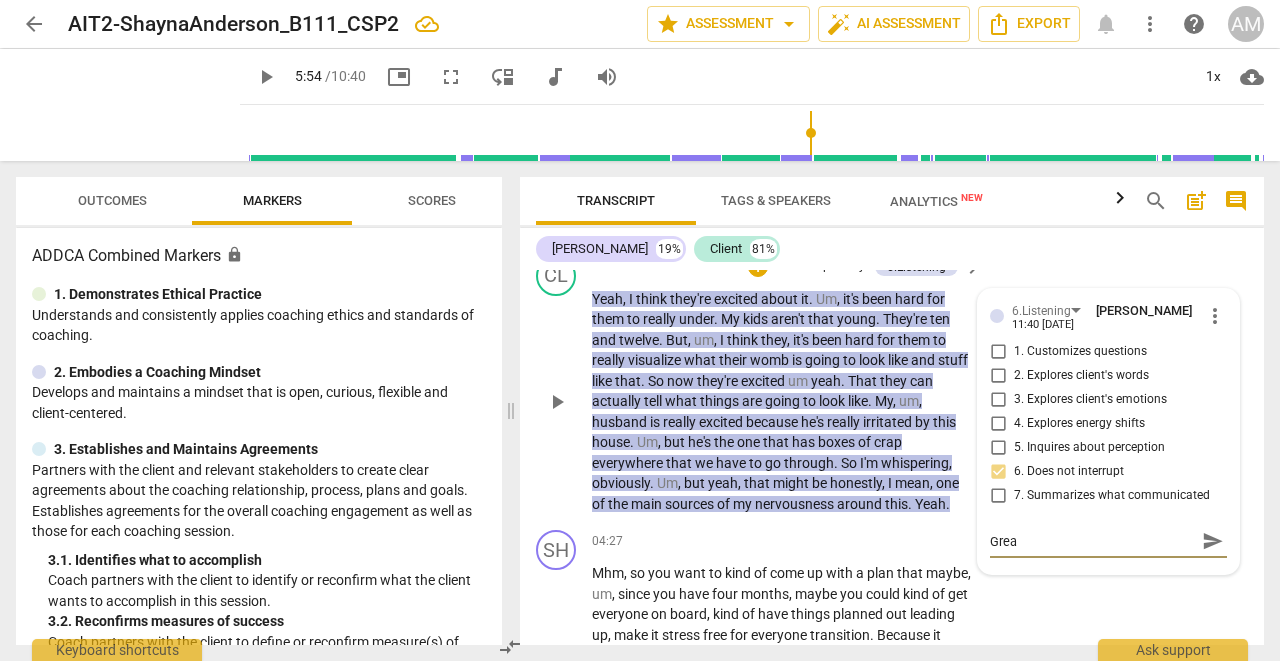 type on "Great" 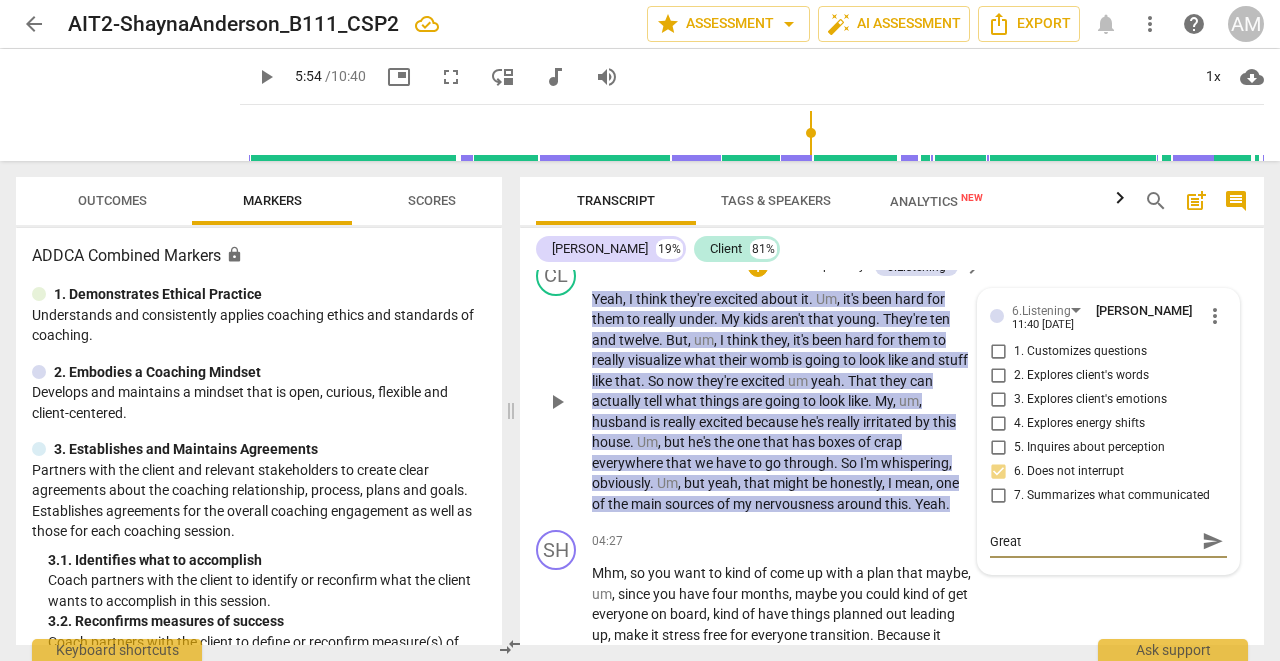 type on "Great" 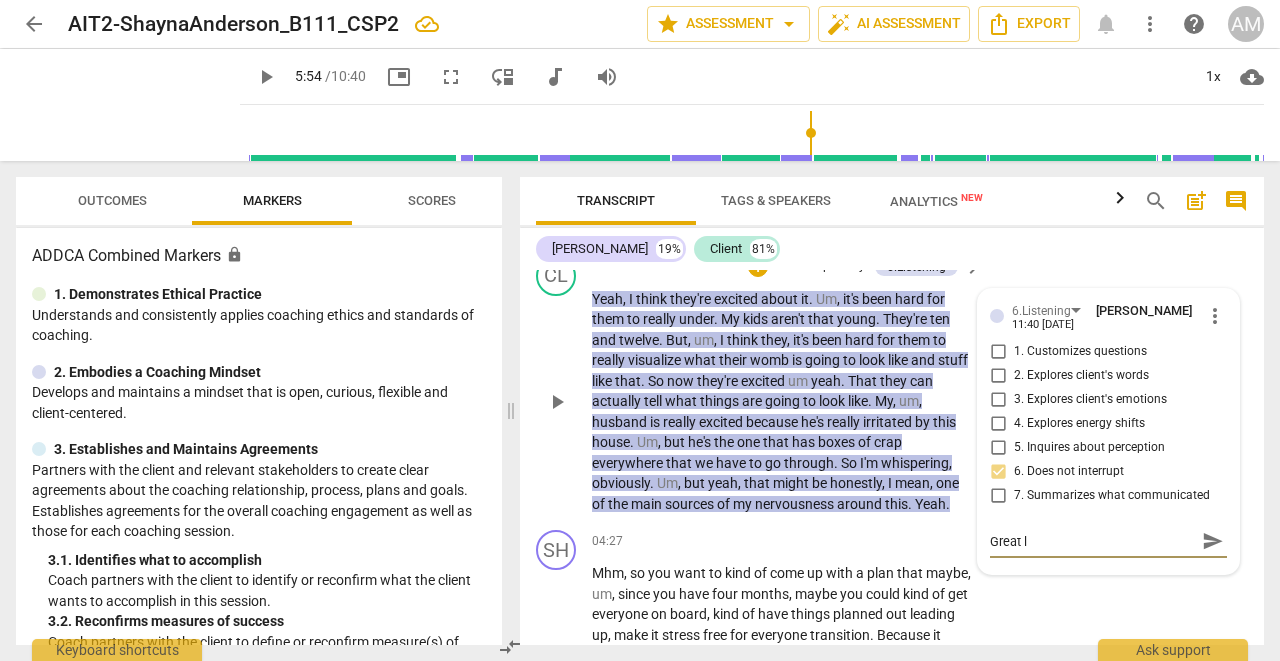 type on "Great li" 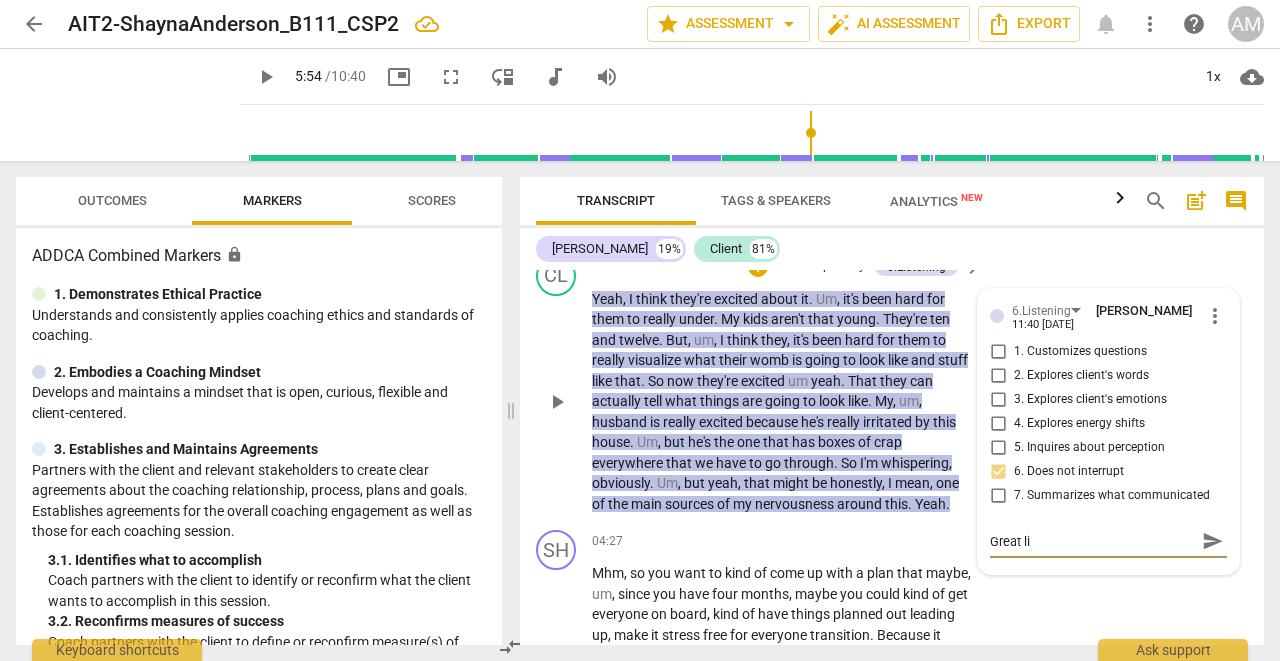 type on "Great lis" 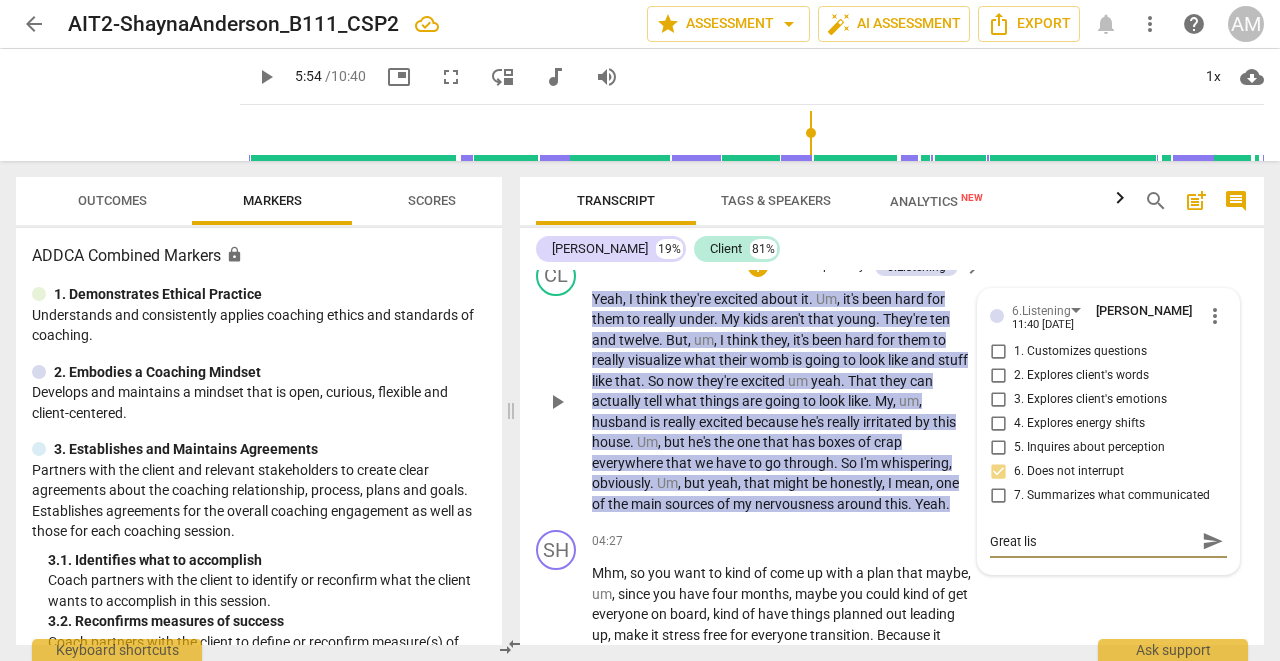 type on "Great list" 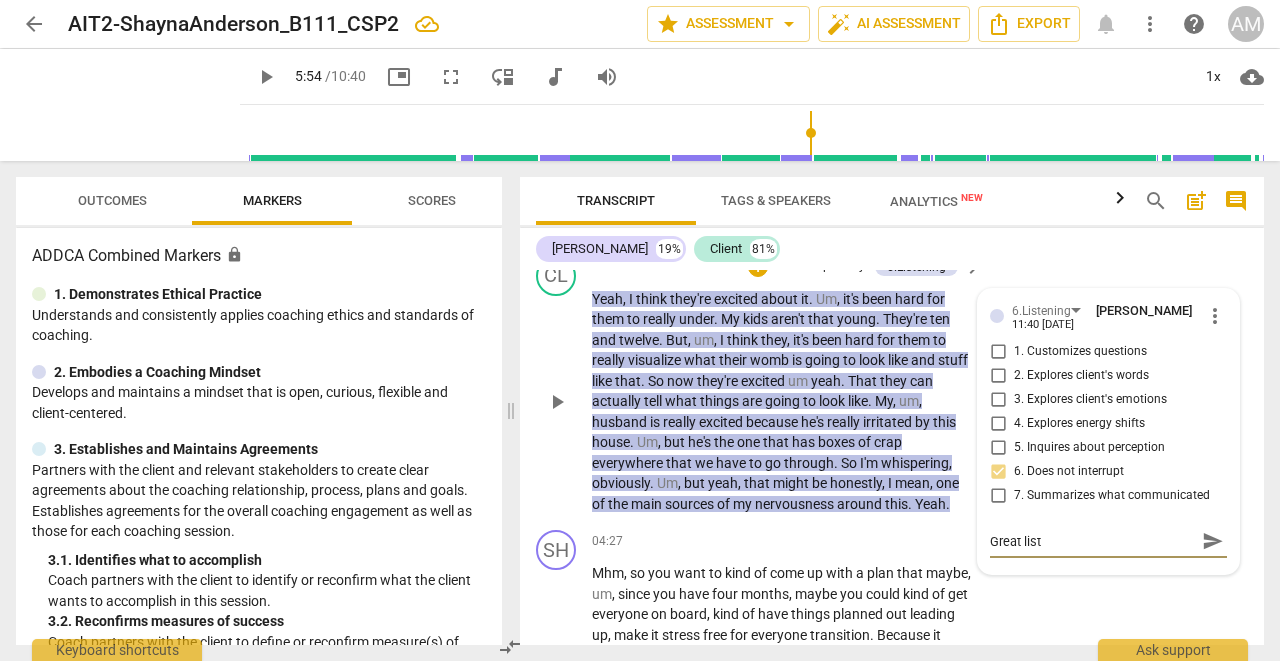 type on "Great liste" 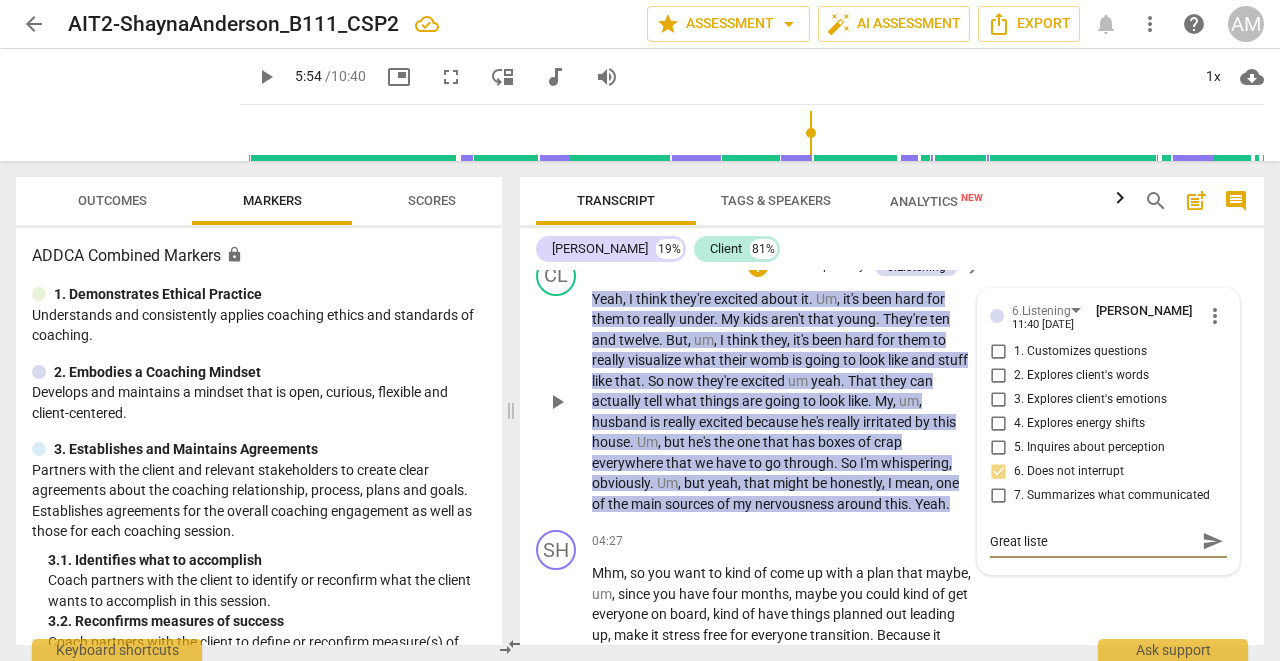 type on "Great listen" 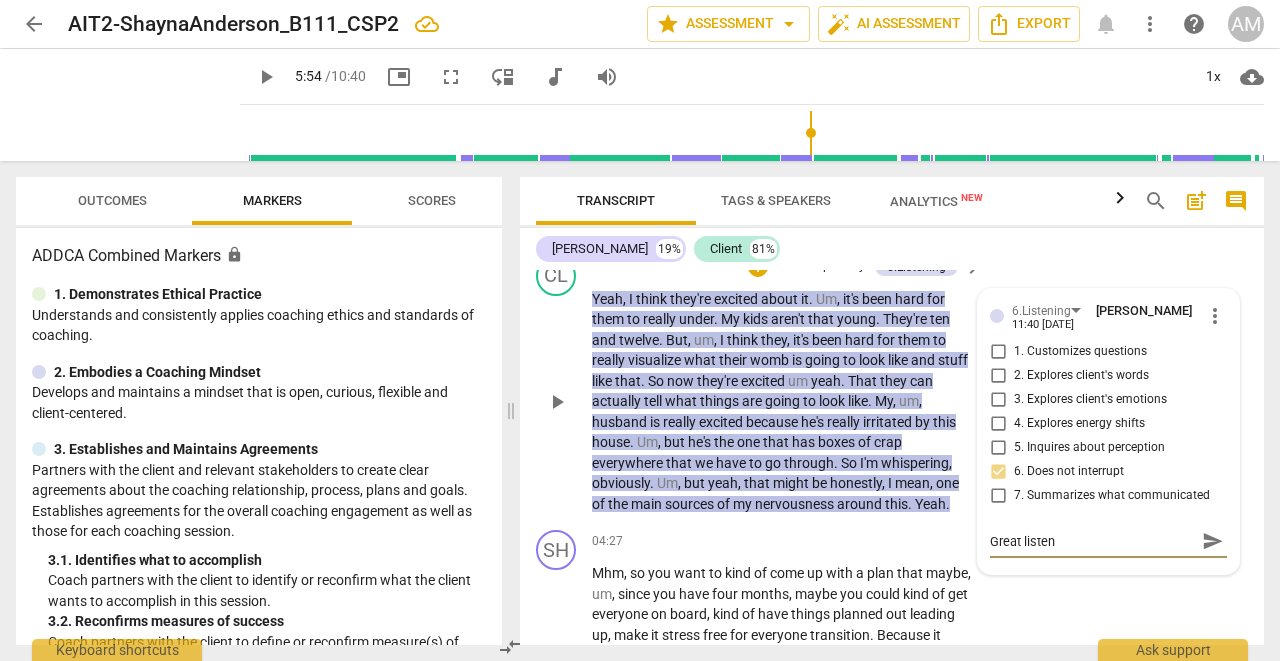 type on "Great listeni" 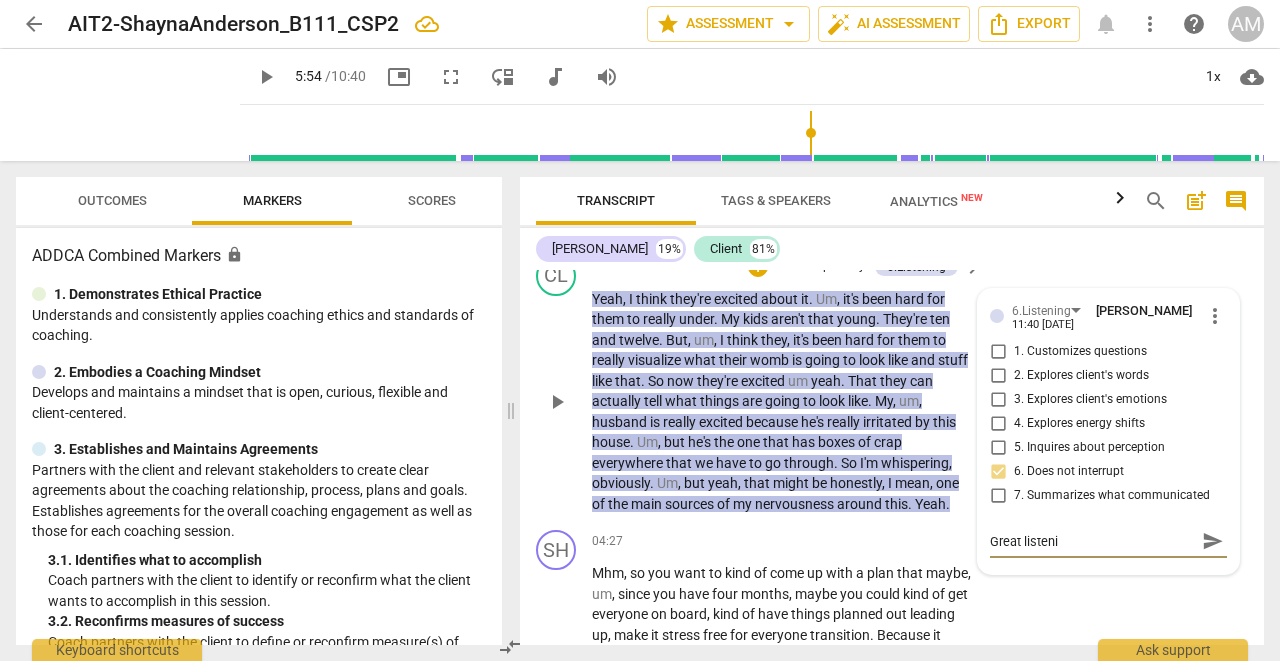 type on "Great listenin" 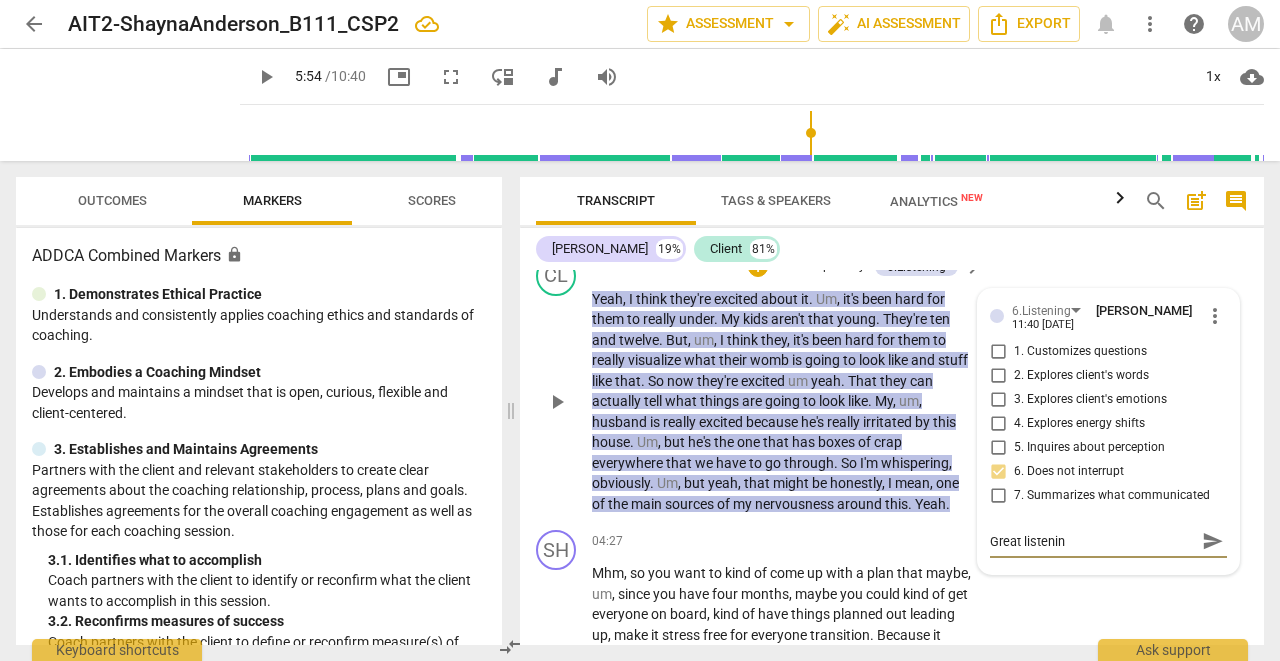 type on "Great listening" 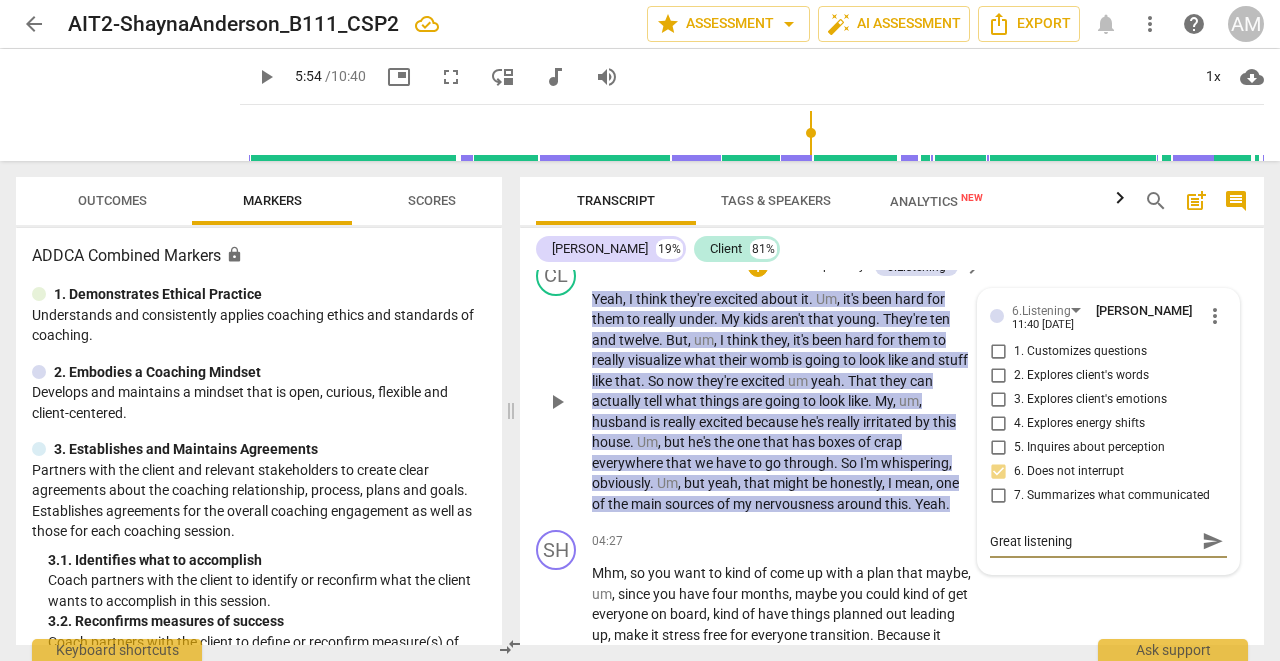 type on "Great listening" 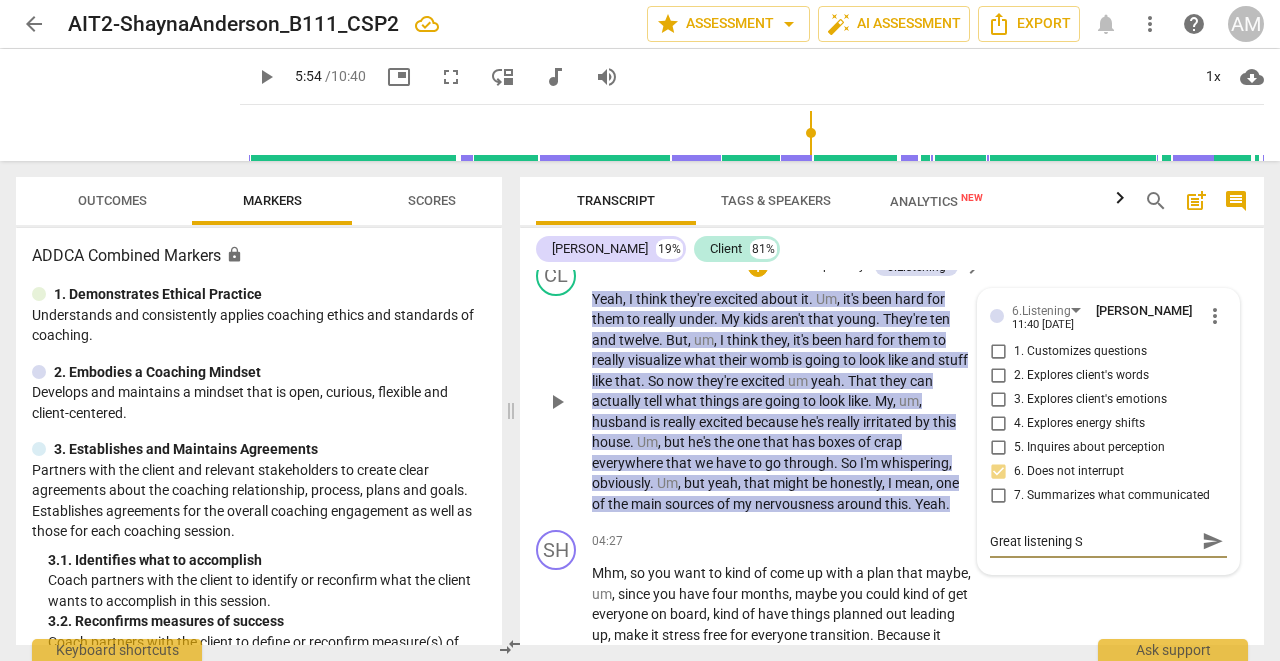 type on "Great listening Sh" 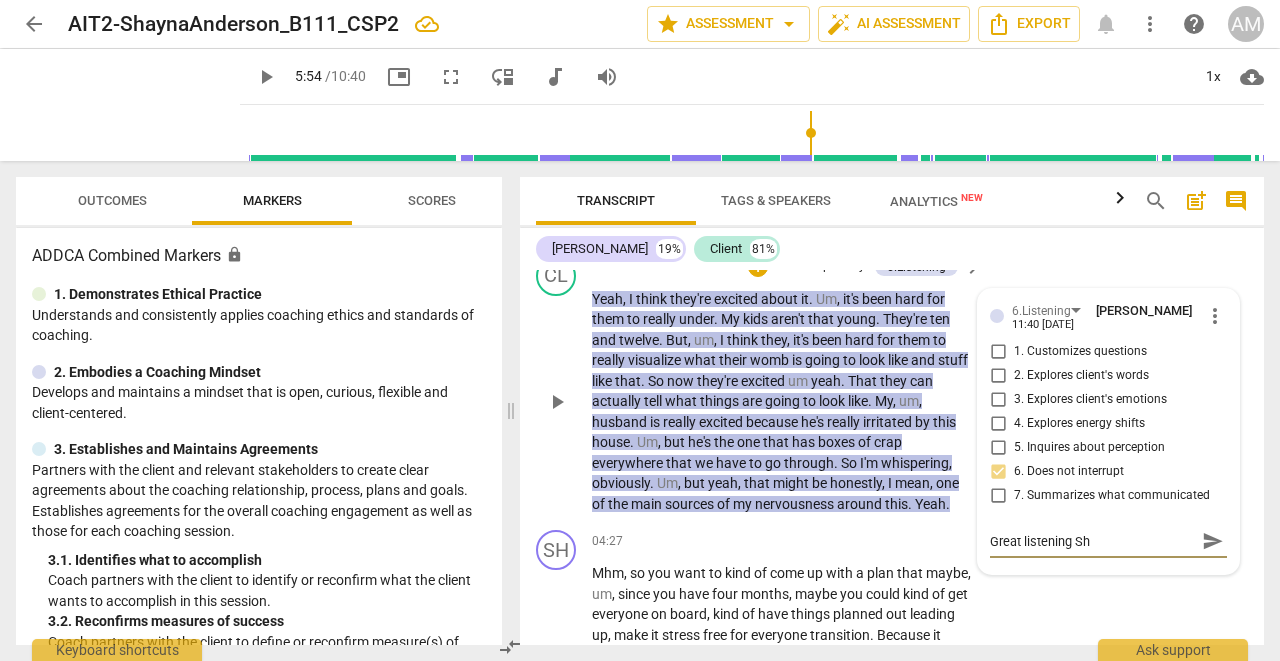 type on "Great listening Sha" 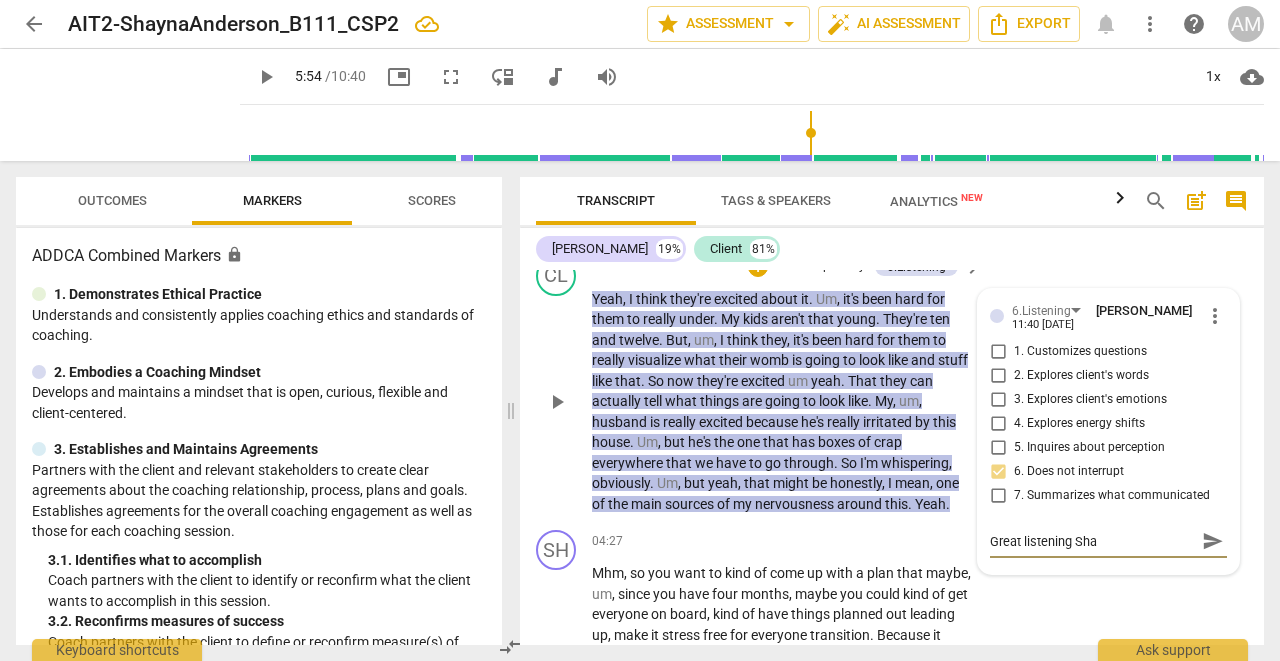 type on "Great listening Shay" 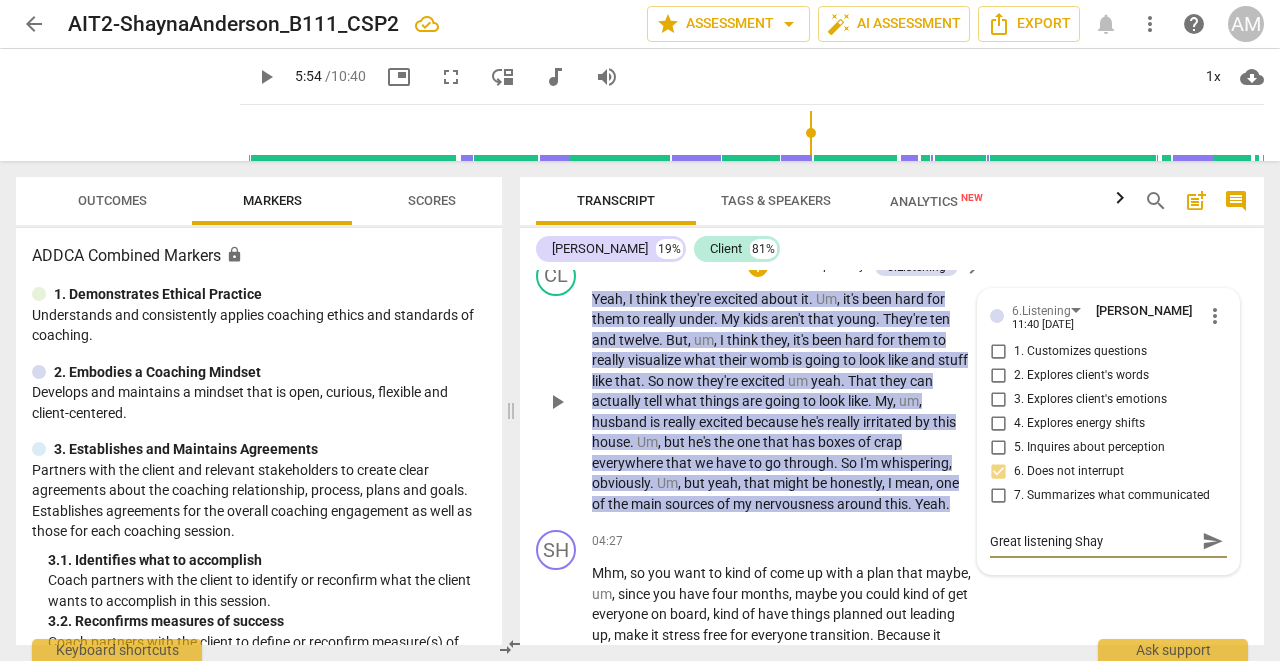 type on "Great listening Shayn" 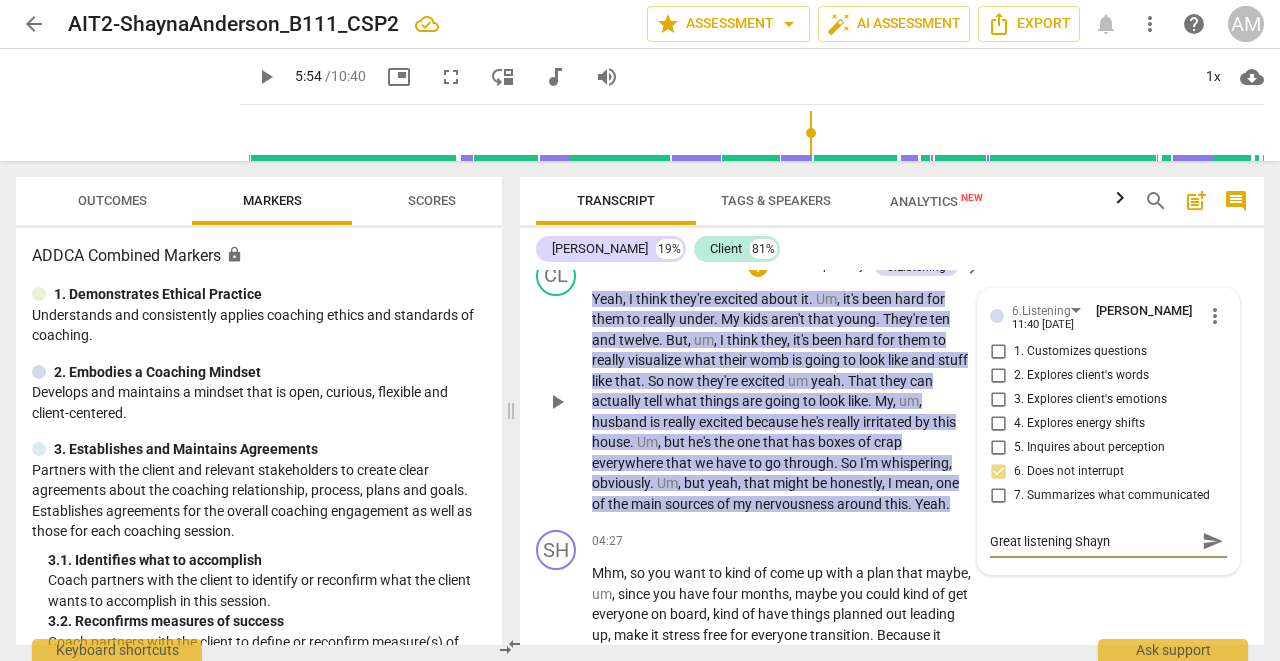 type on "Great listening [PERSON_NAME]" 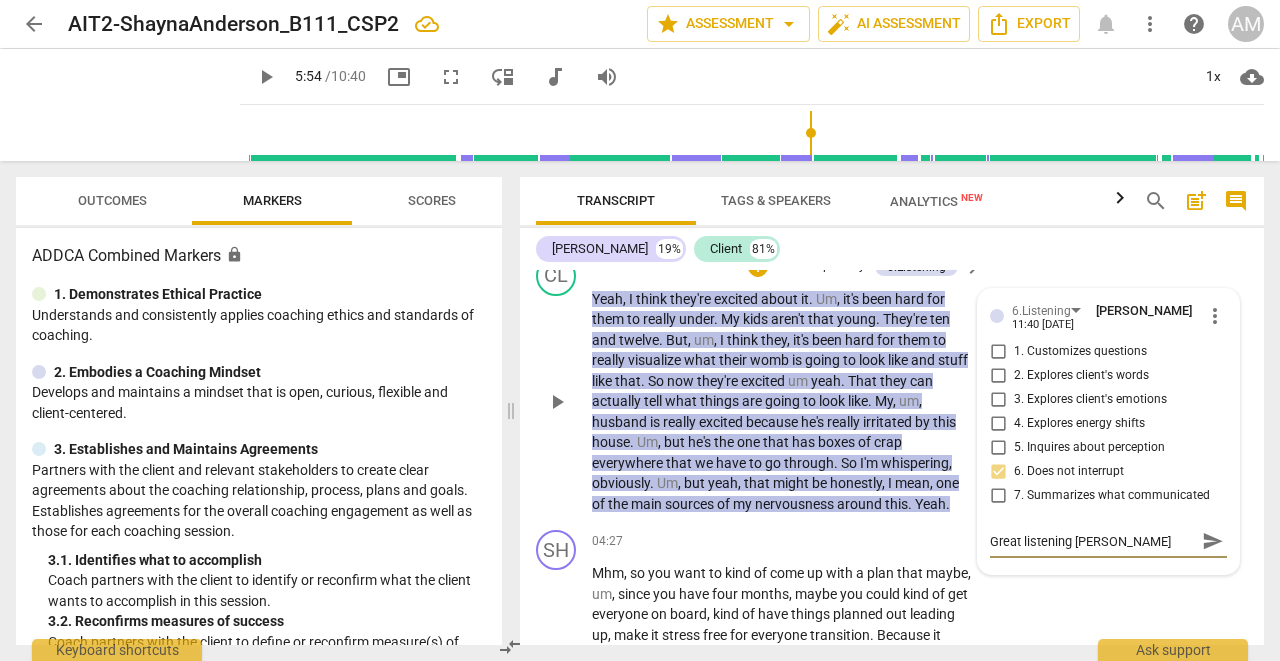 type on "Great listening [PERSON_NAME]" 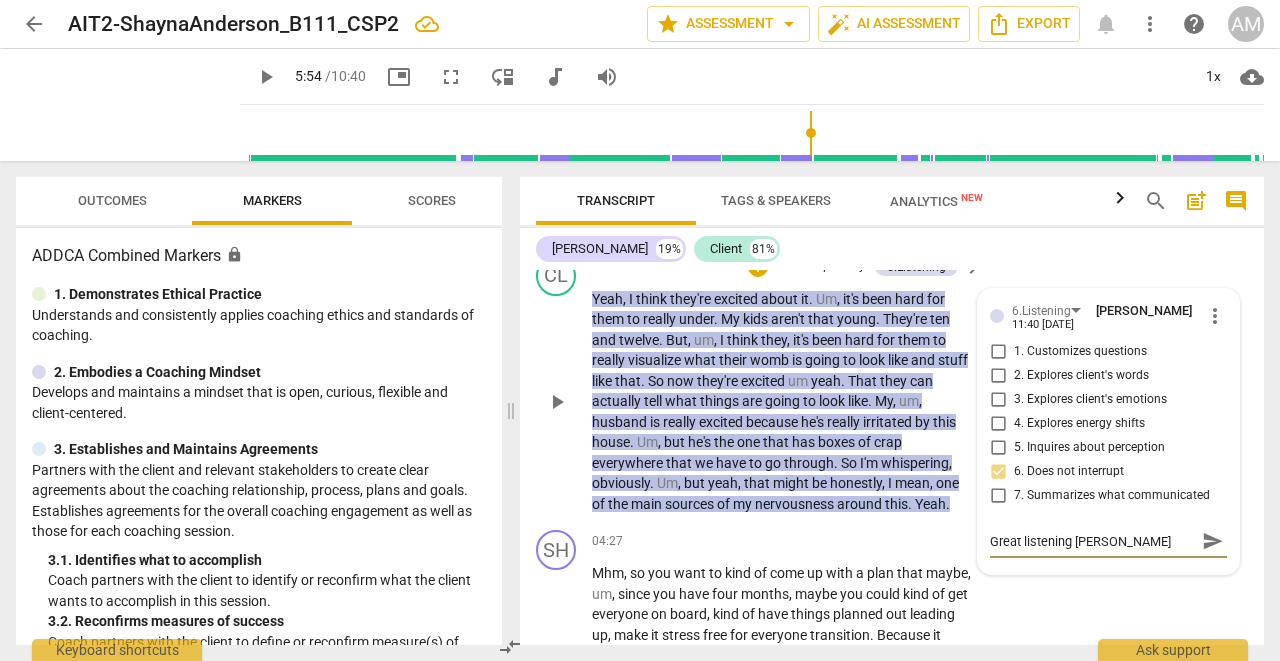 type on "Great listening [PERSON_NAME]" 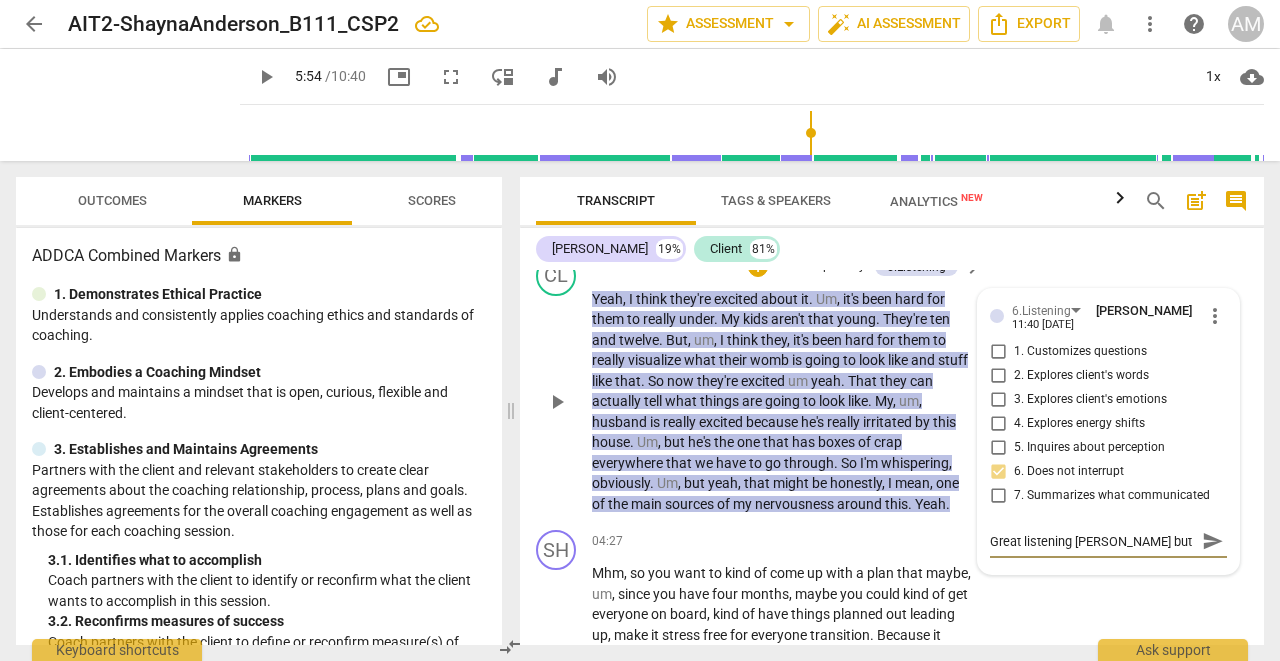type on "Great listening [PERSON_NAME] but" 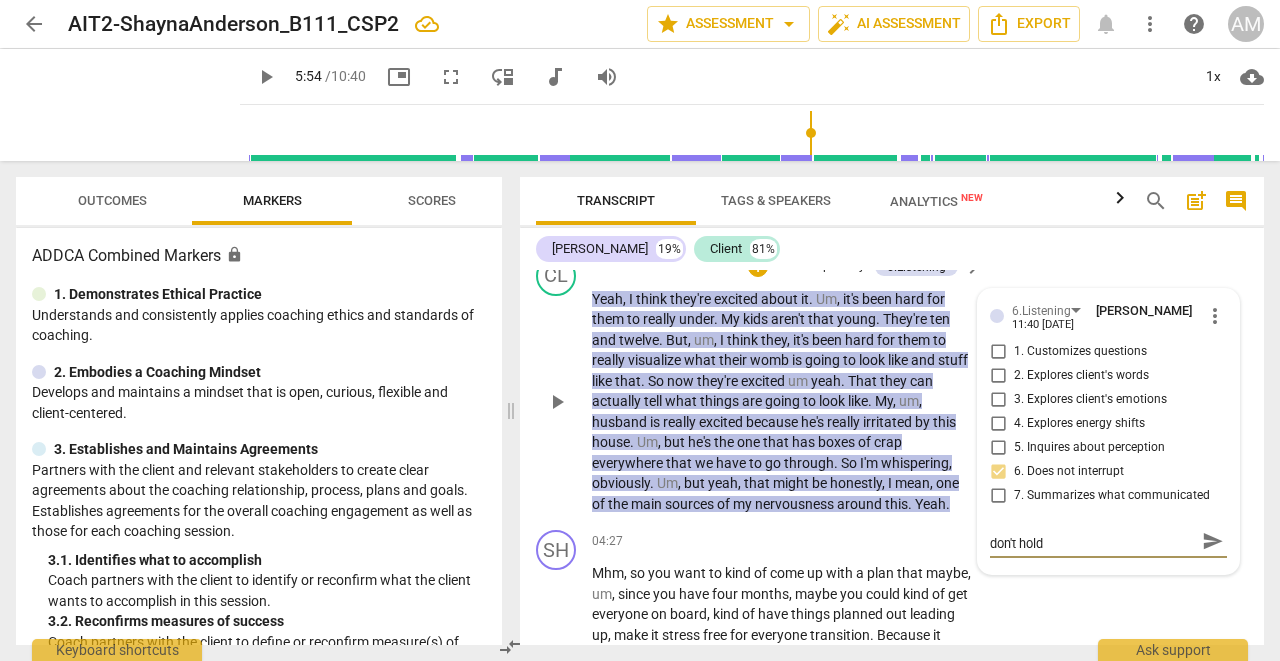 type on "Great listening [PERSON_NAME] but don't hold" 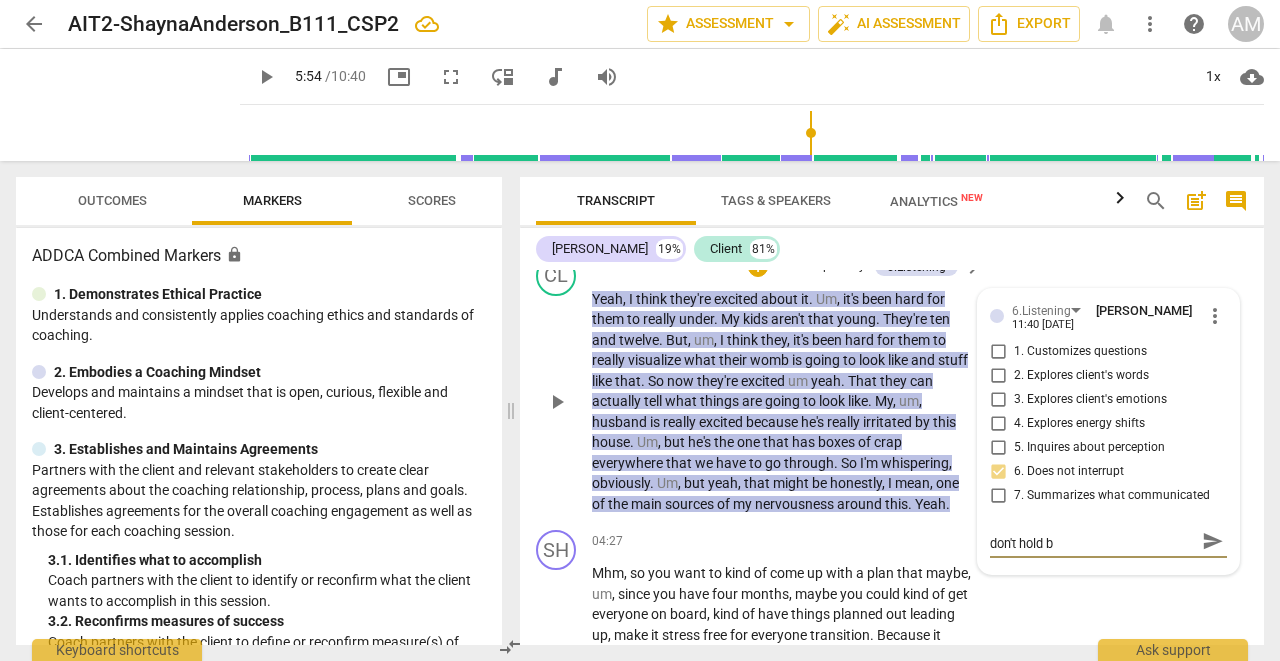 type on "Great listening [PERSON_NAME] but don't hold ba" 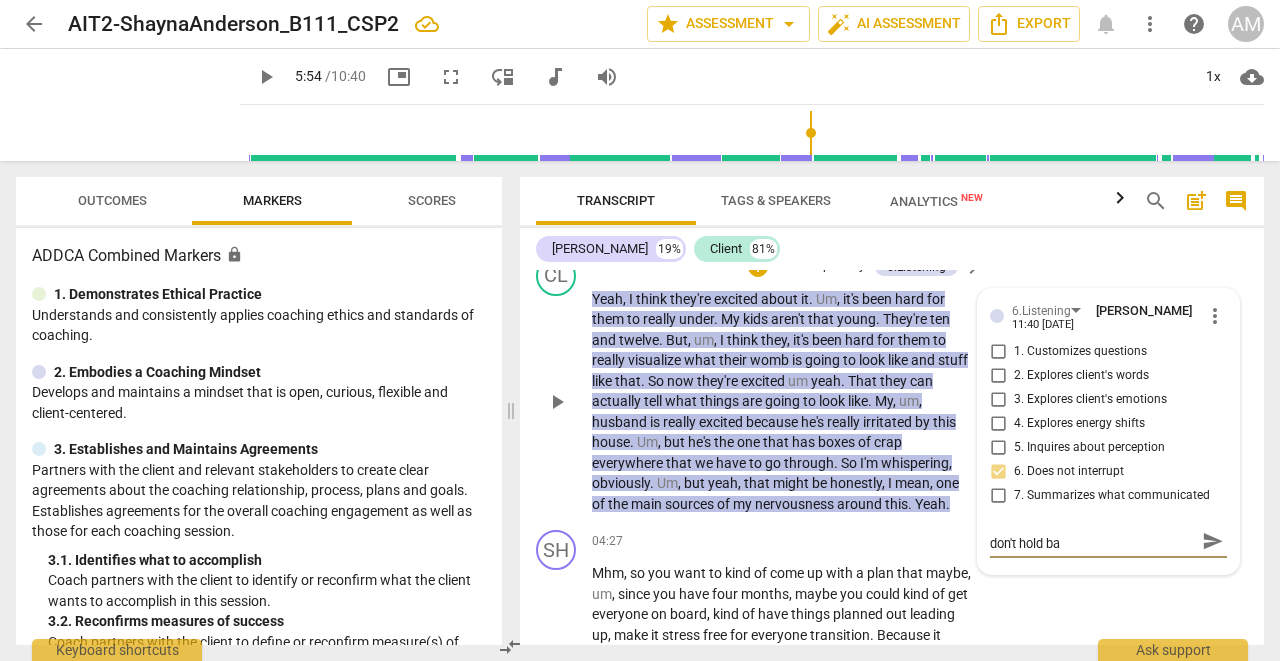 type on "Great listening [PERSON_NAME] but don't hold bac" 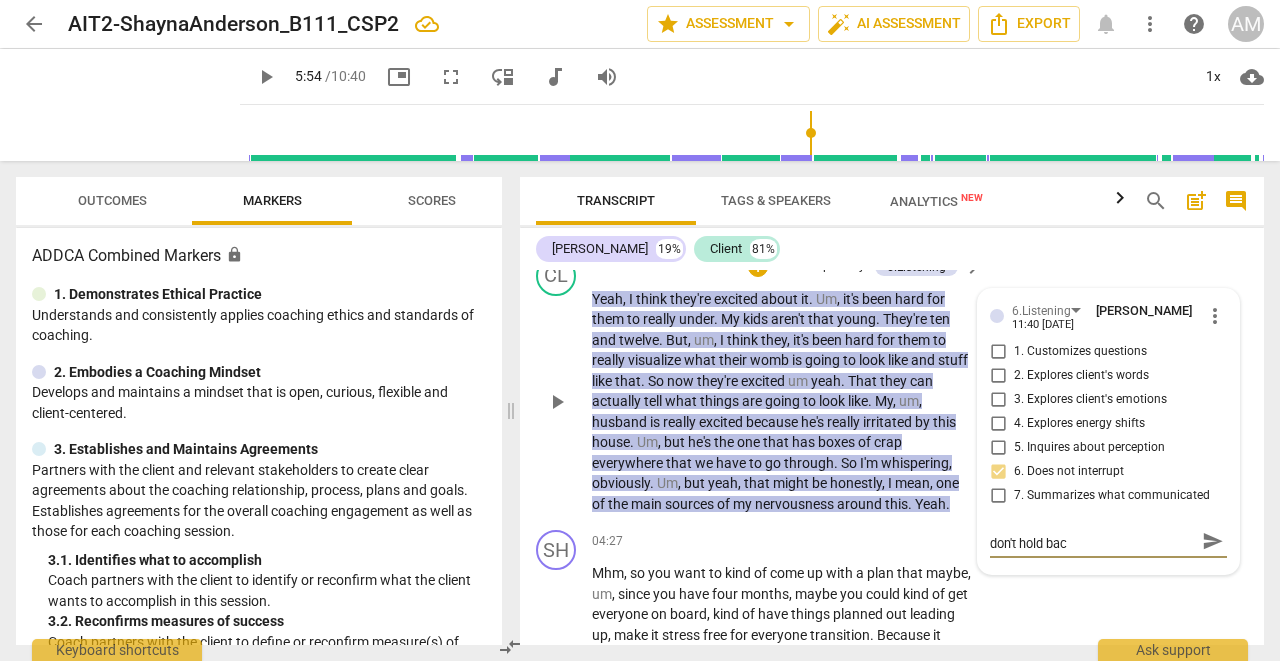 type on "Great listening [PERSON_NAME] but don't hold back" 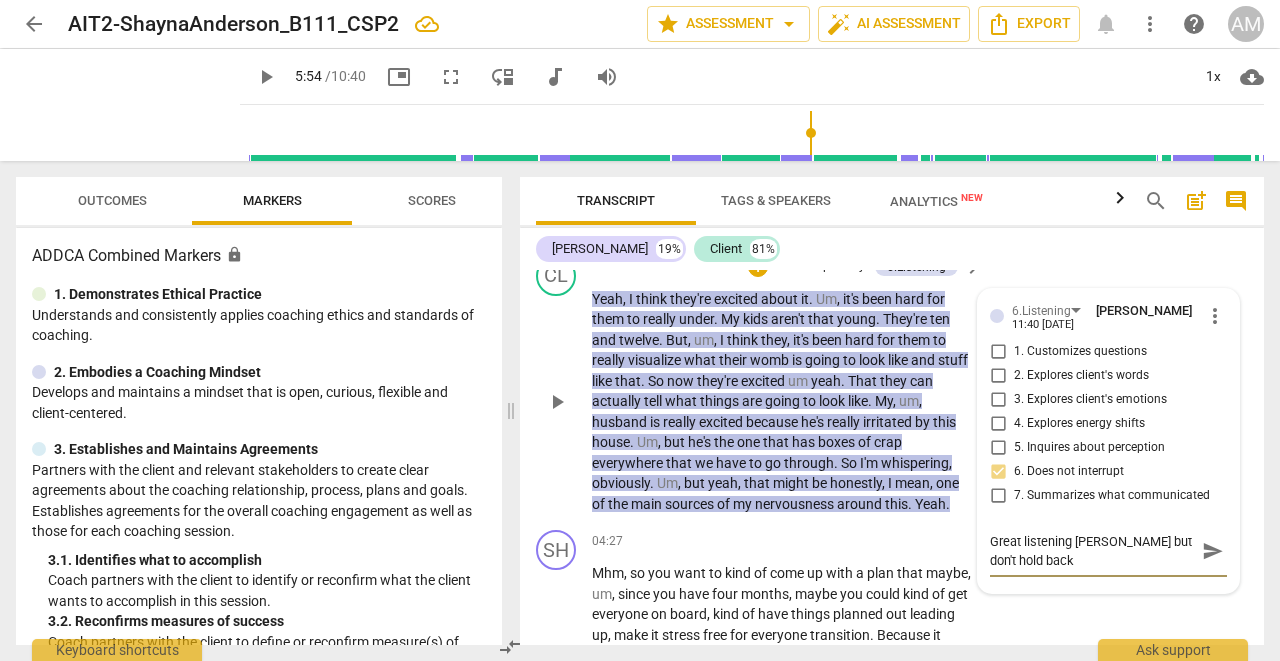 scroll, scrollTop: 0, scrollLeft: 0, axis: both 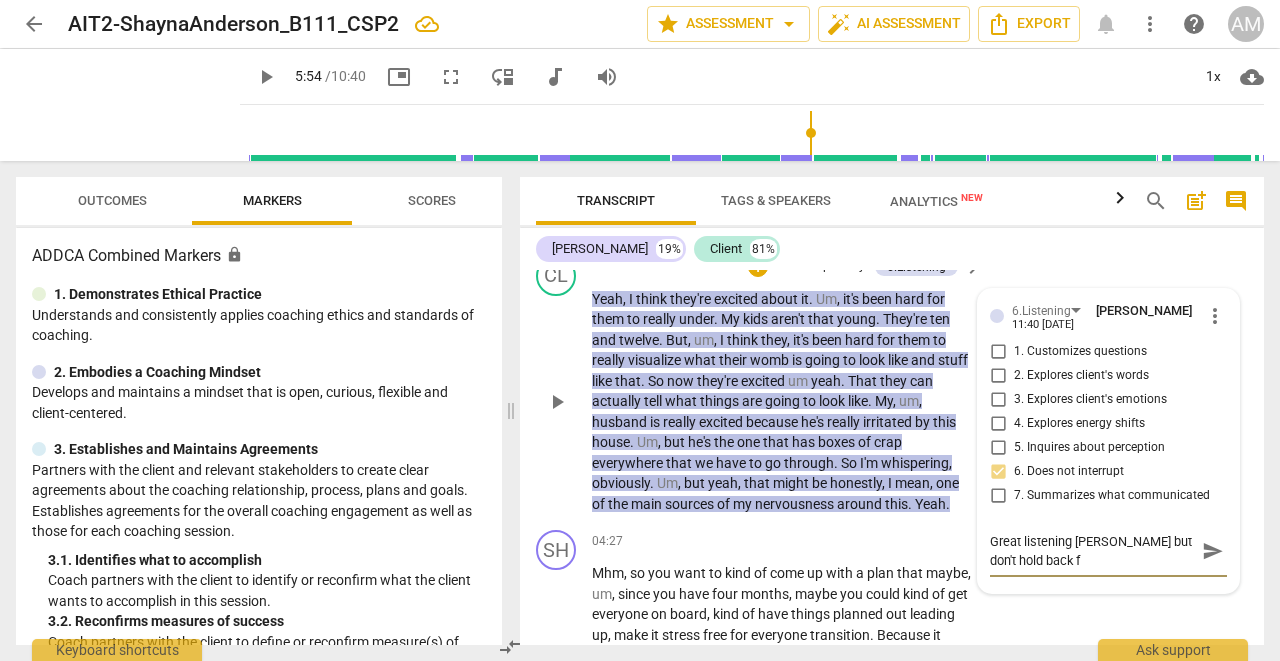 type on "Great listening [PERSON_NAME] but don't hold back fr" 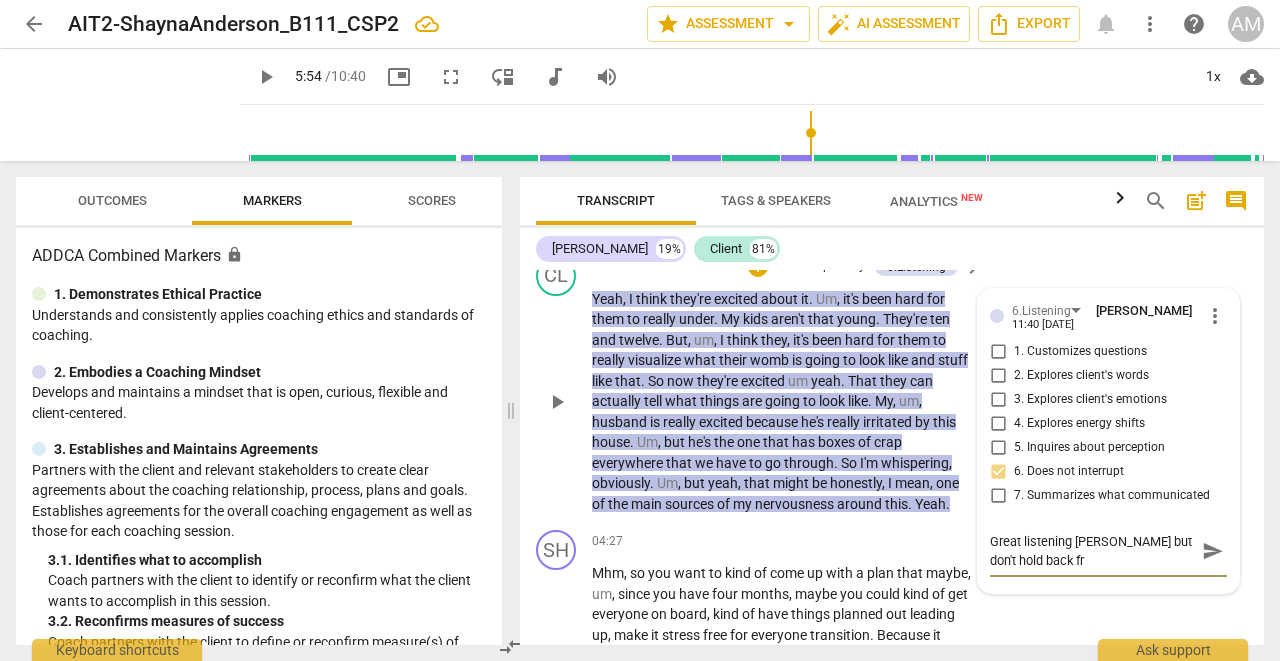type on "Great listening [PERSON_NAME] but don't hold back fro" 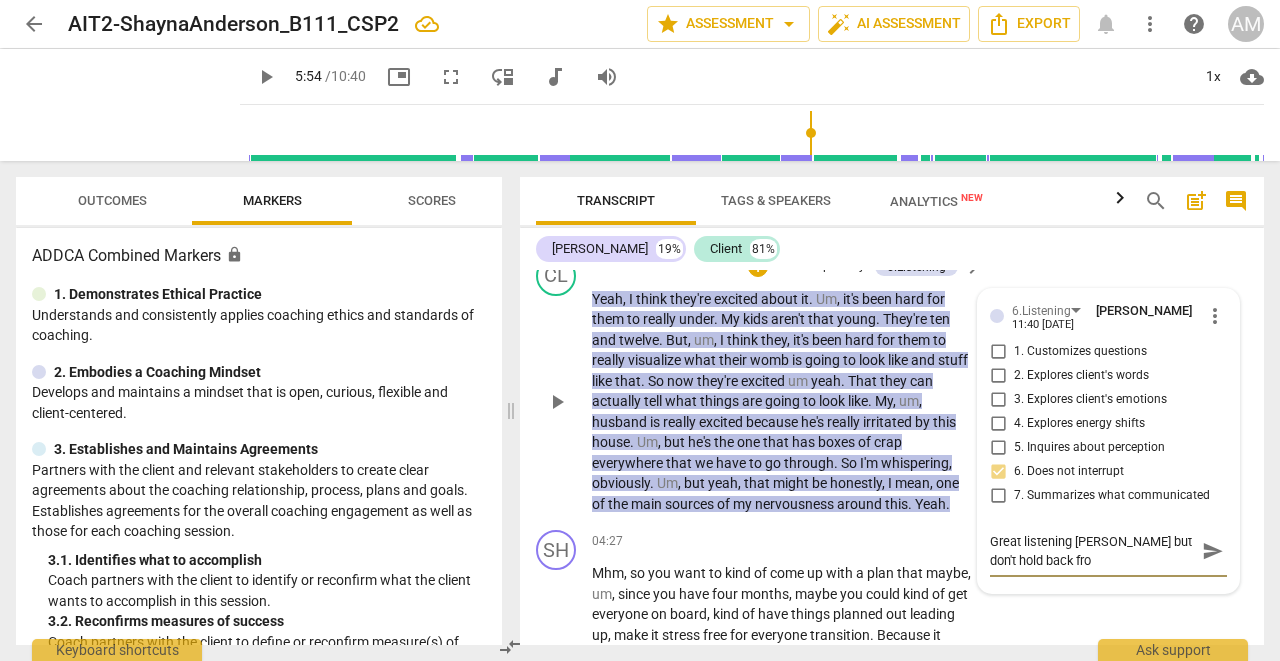 type on "Great listening [PERSON_NAME] but don't hold back from" 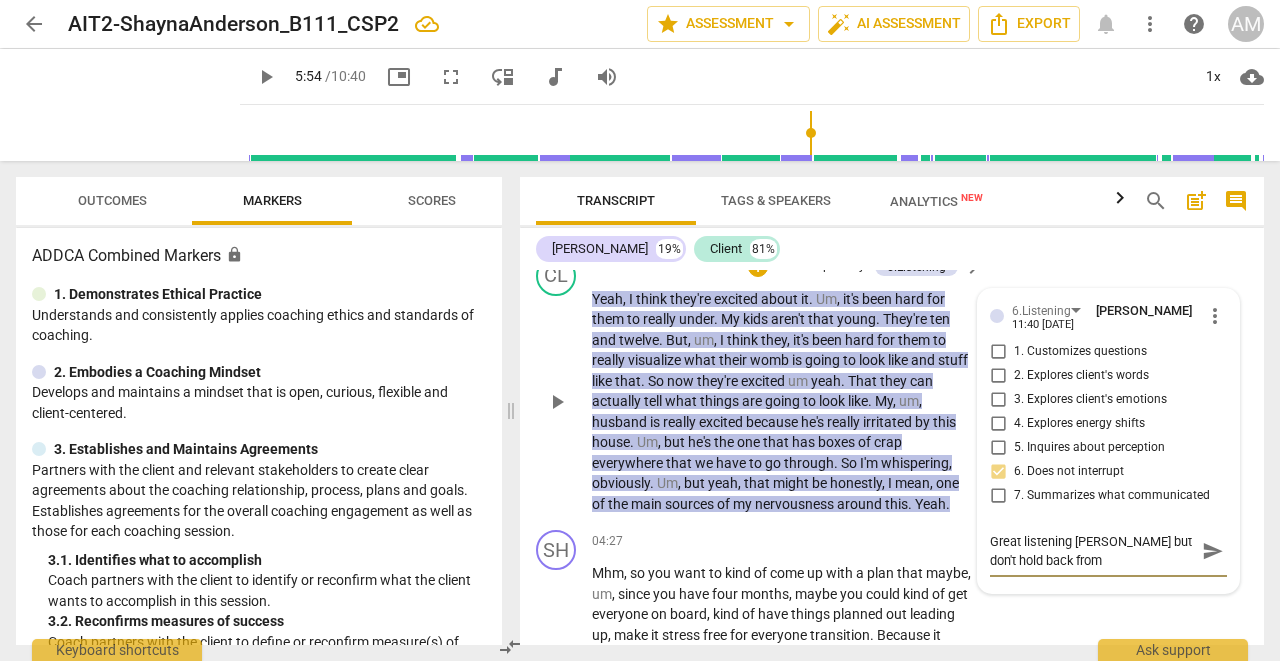 type on "Great listening [PERSON_NAME] but don't hold back from" 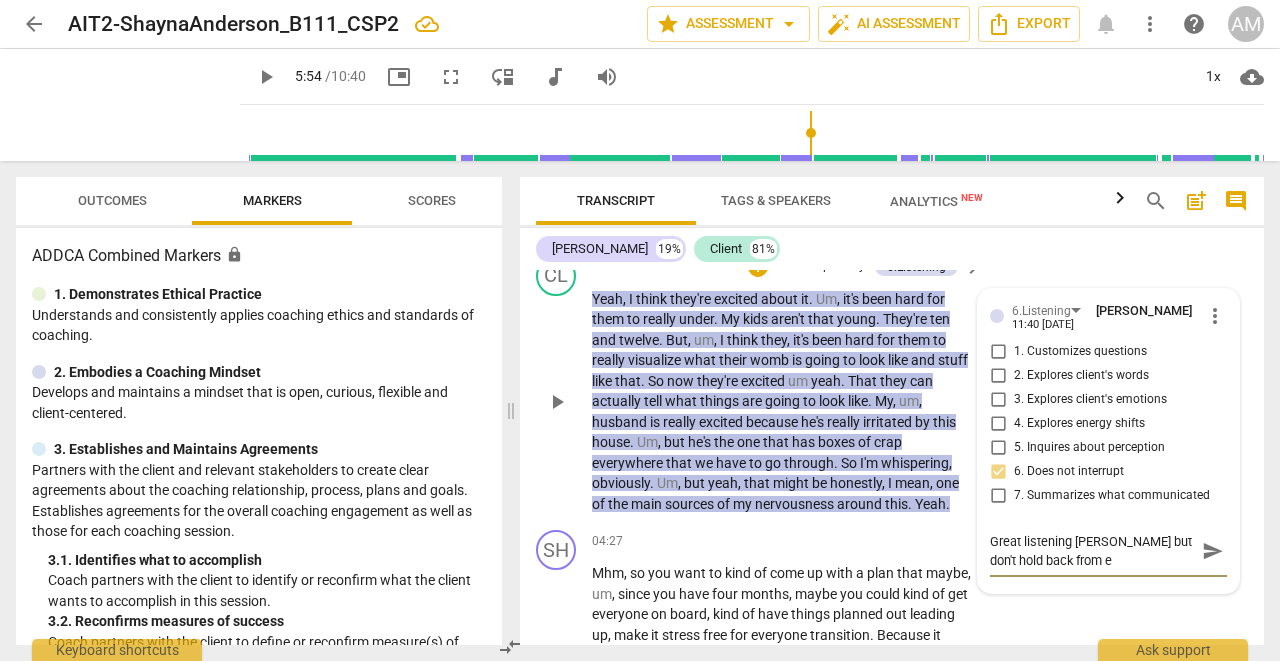 type on "Great listening [PERSON_NAME] but don't hold back from ex" 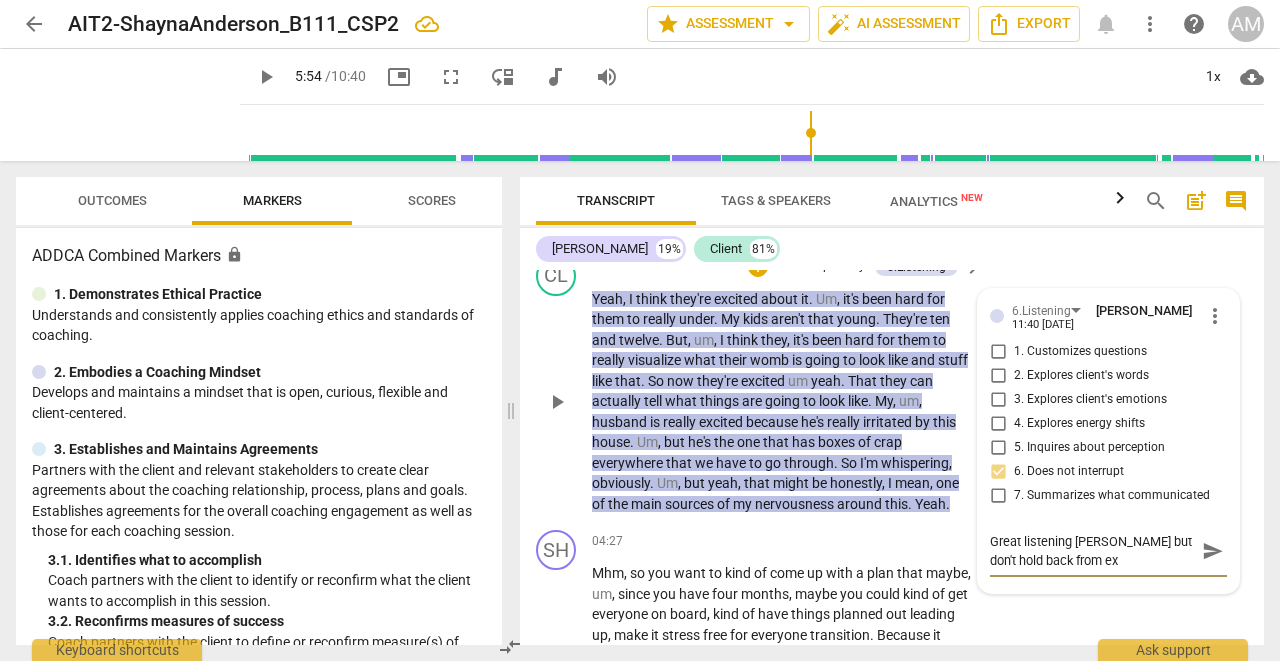 type on "Great listening [PERSON_NAME] but don't hold back from exp" 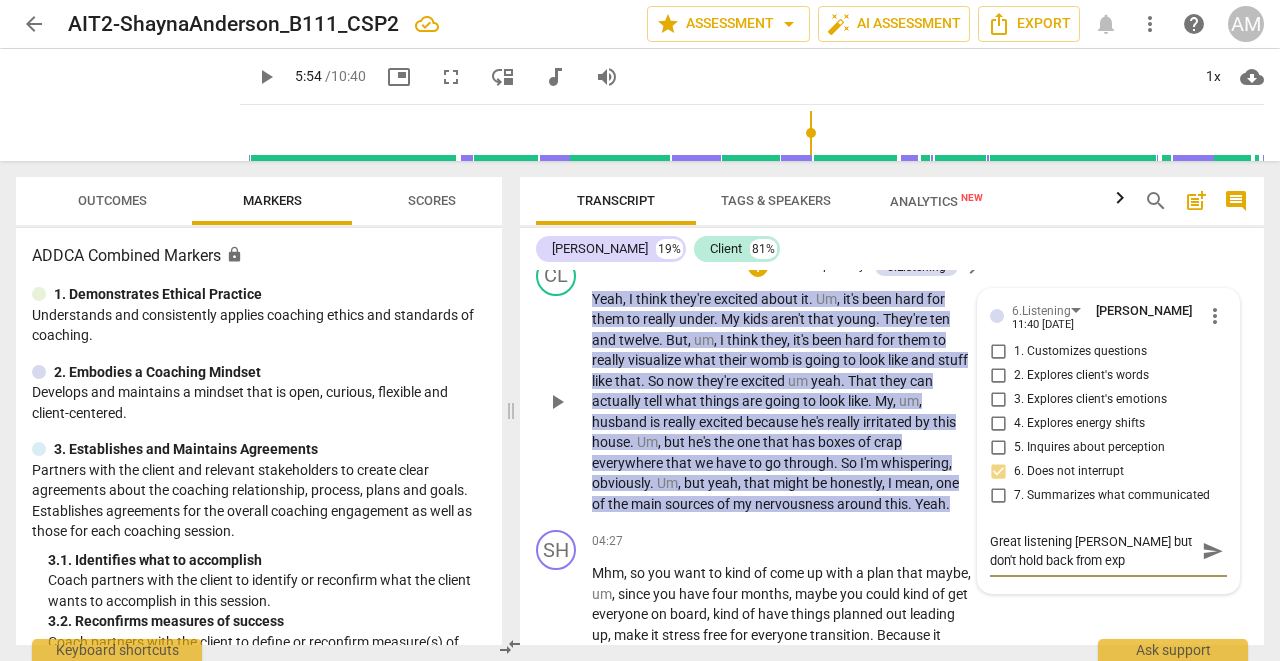 type on "Great listening [PERSON_NAME] but don't hold back from expl" 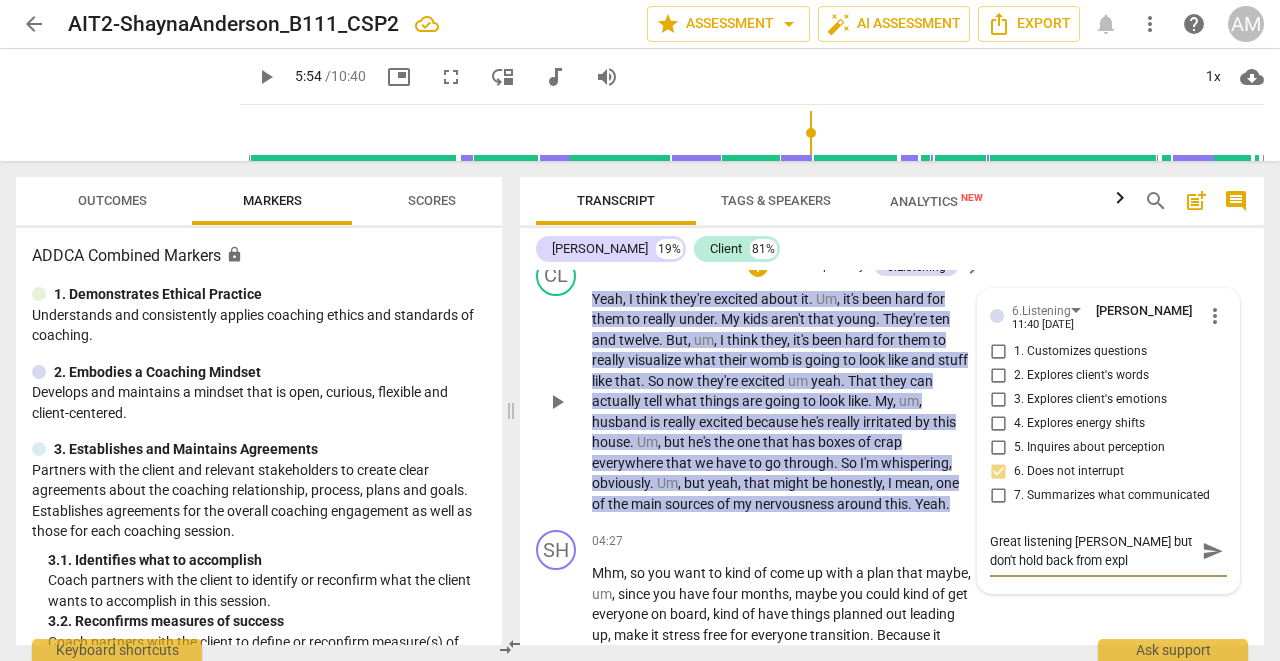 type on "Great listening [PERSON_NAME] but don't hold back from explo" 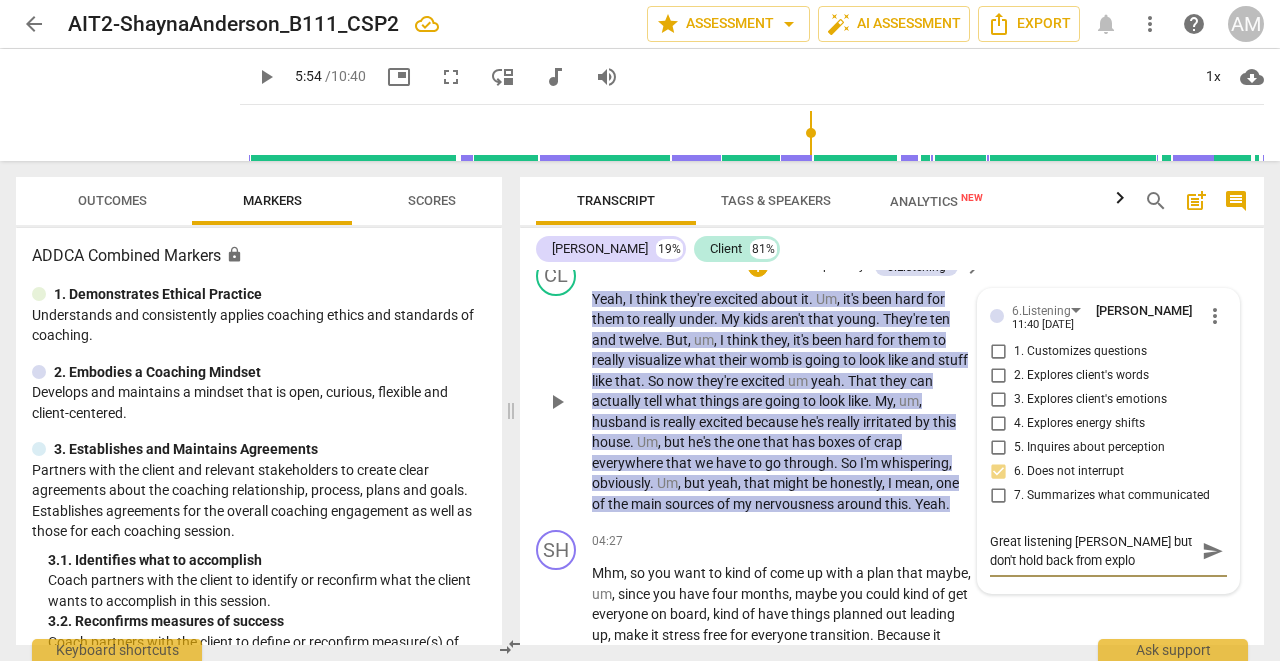type on "Great listening [PERSON_NAME] but don't hold back from explor" 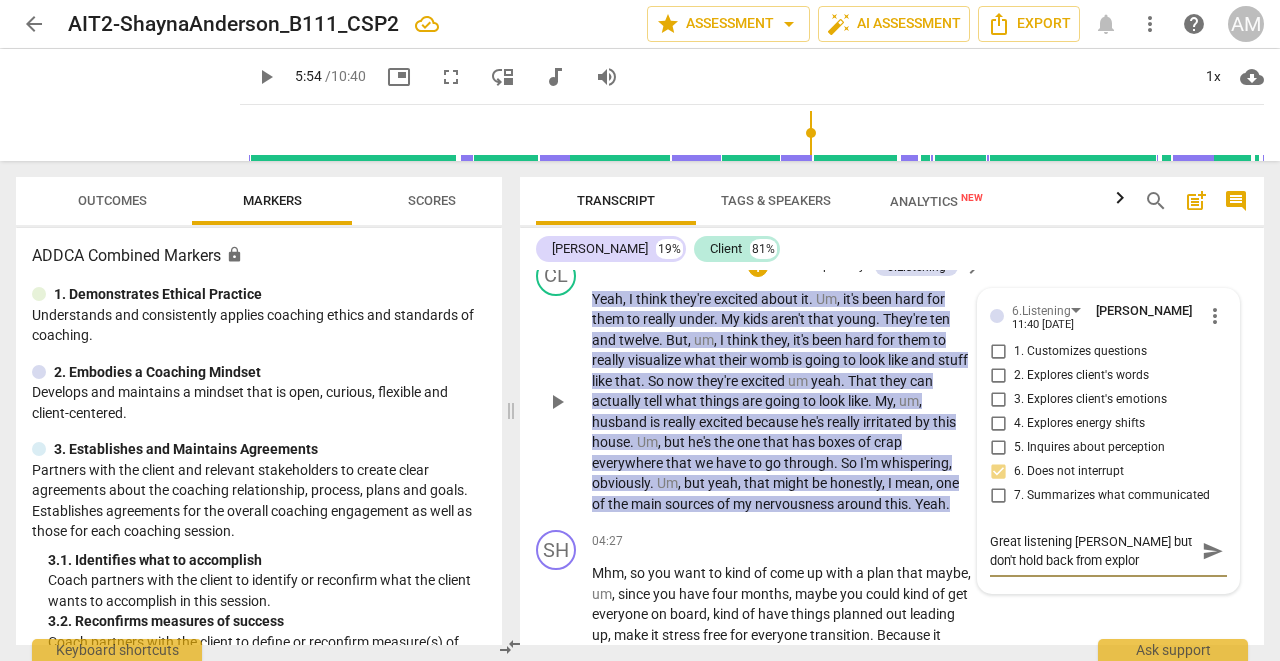 type on "Great listening [PERSON_NAME] but don't hold back from explori" 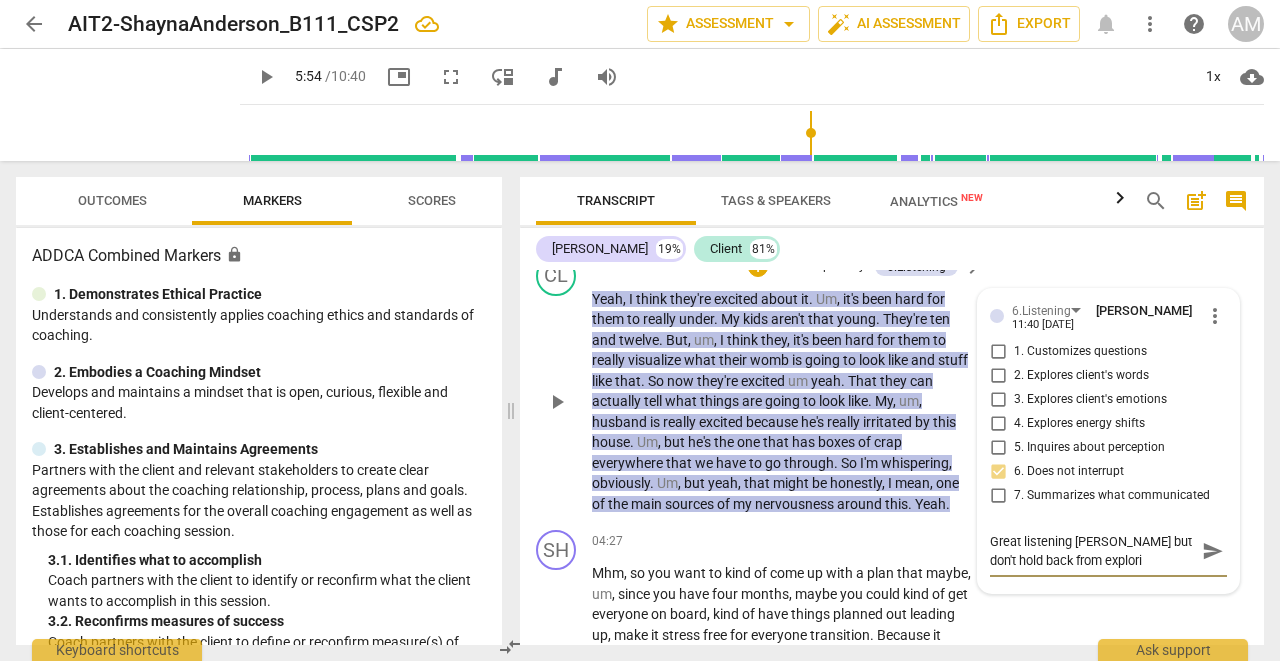 type on "Great listening [PERSON_NAME] but don't hold back from explorin" 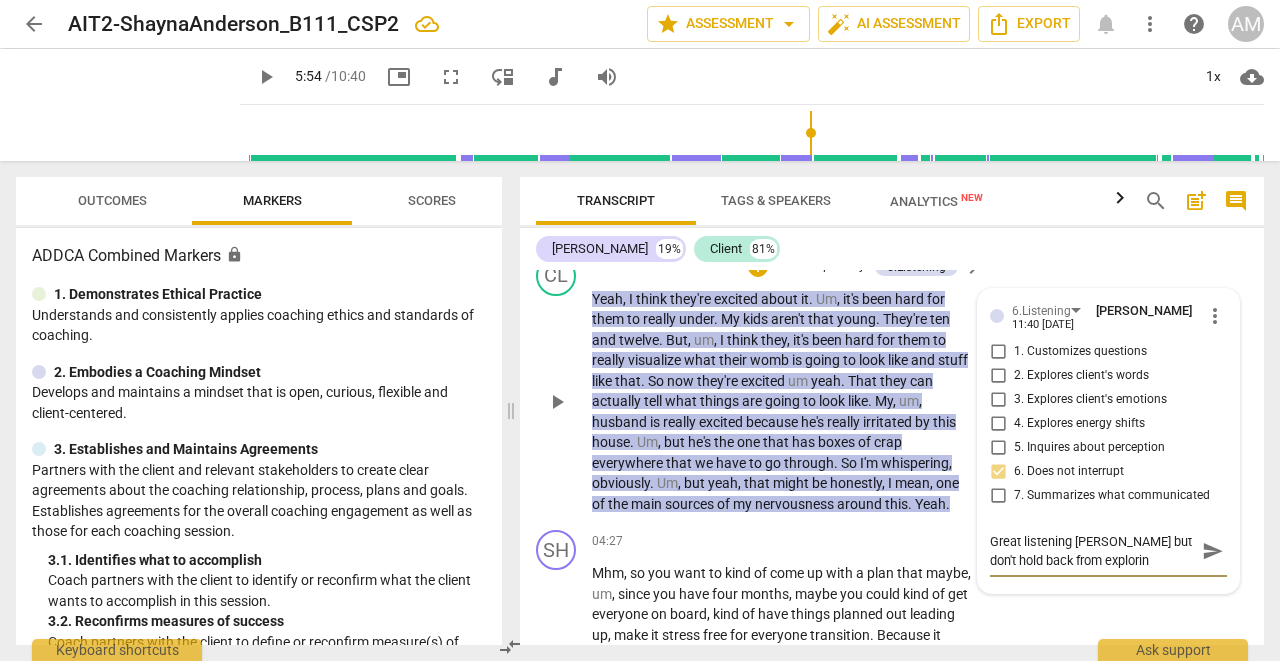 type on "Great listening [PERSON_NAME] but don't hold back from exploring" 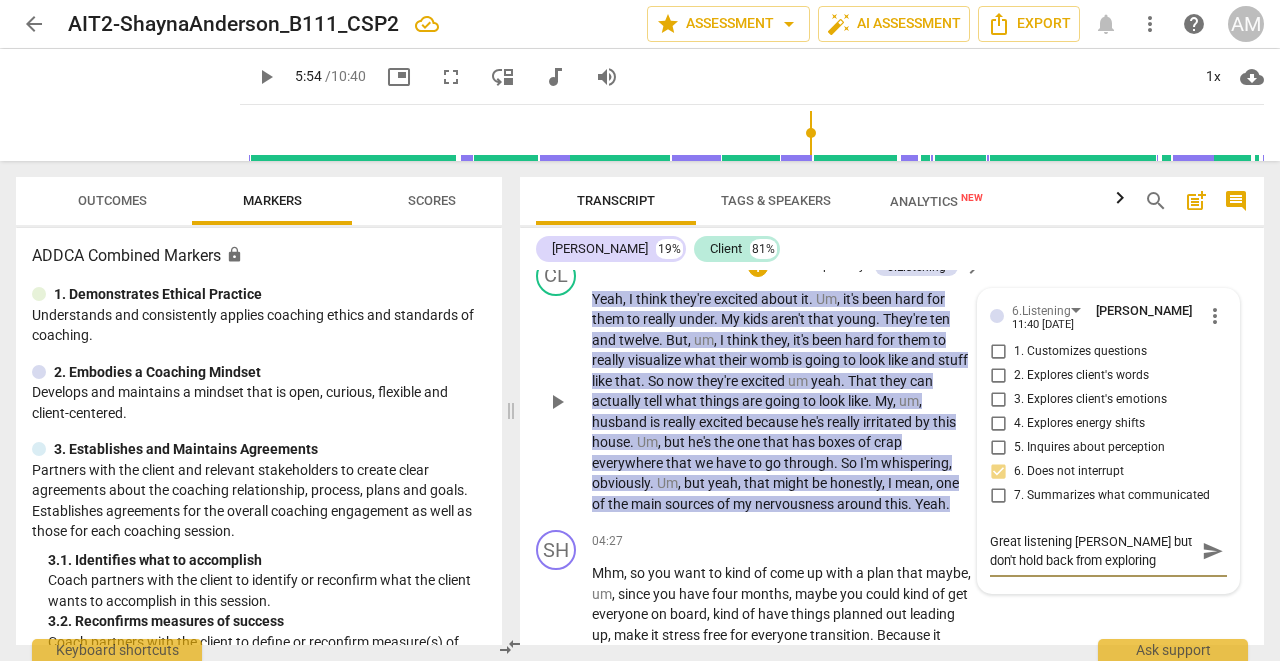 type on "Great listening [PERSON_NAME] but don't hold back from exploring" 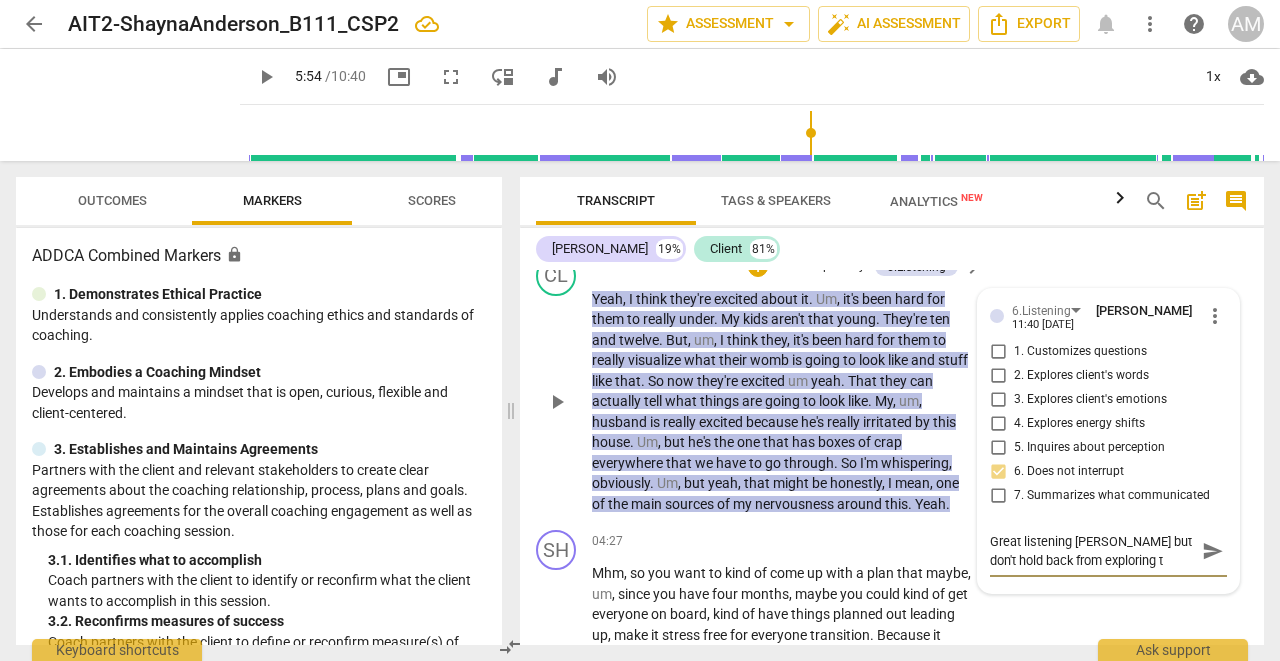 type on "Great listening [PERSON_NAME] but don't hold back from exploring th" 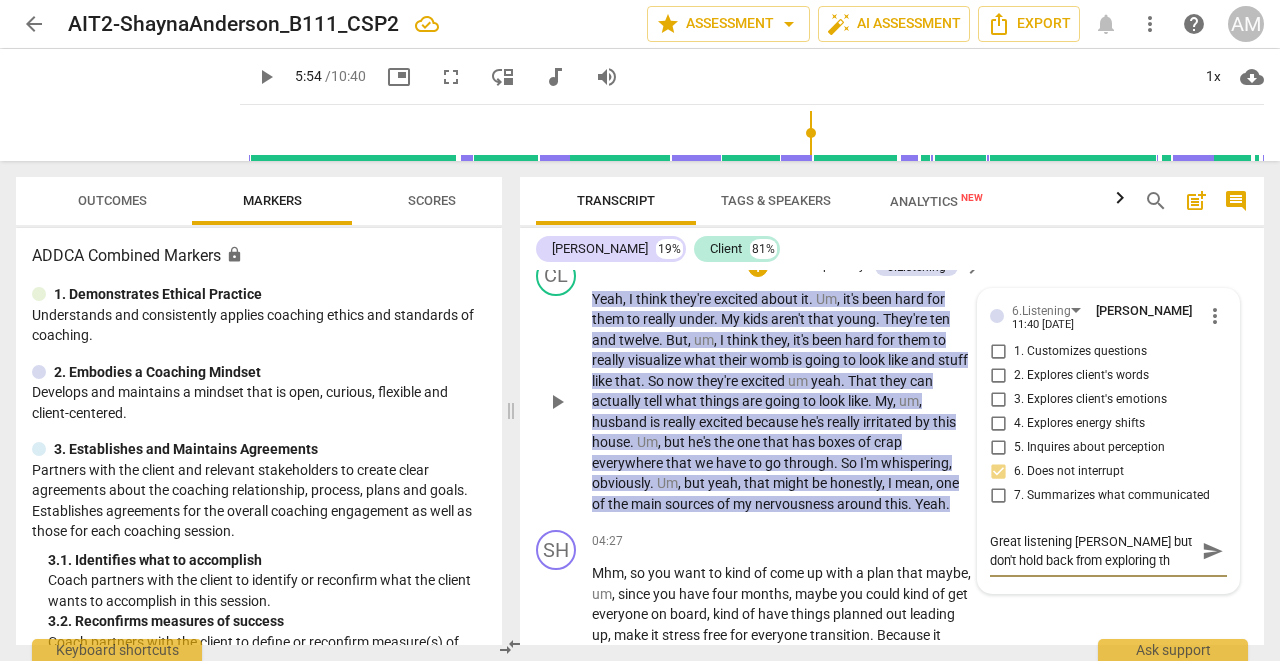 type on "Great listening [PERSON_NAME] but don't hold back from exploring the" 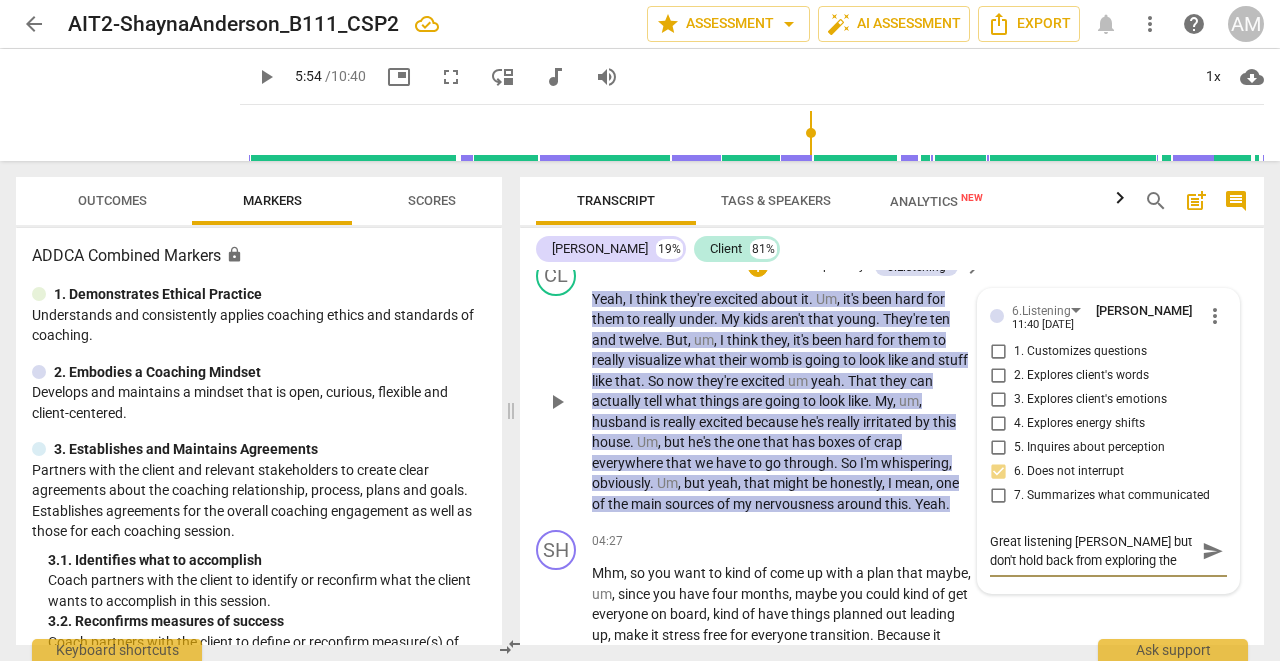 type on "Great listening [PERSON_NAME] but don't hold back from exploring the" 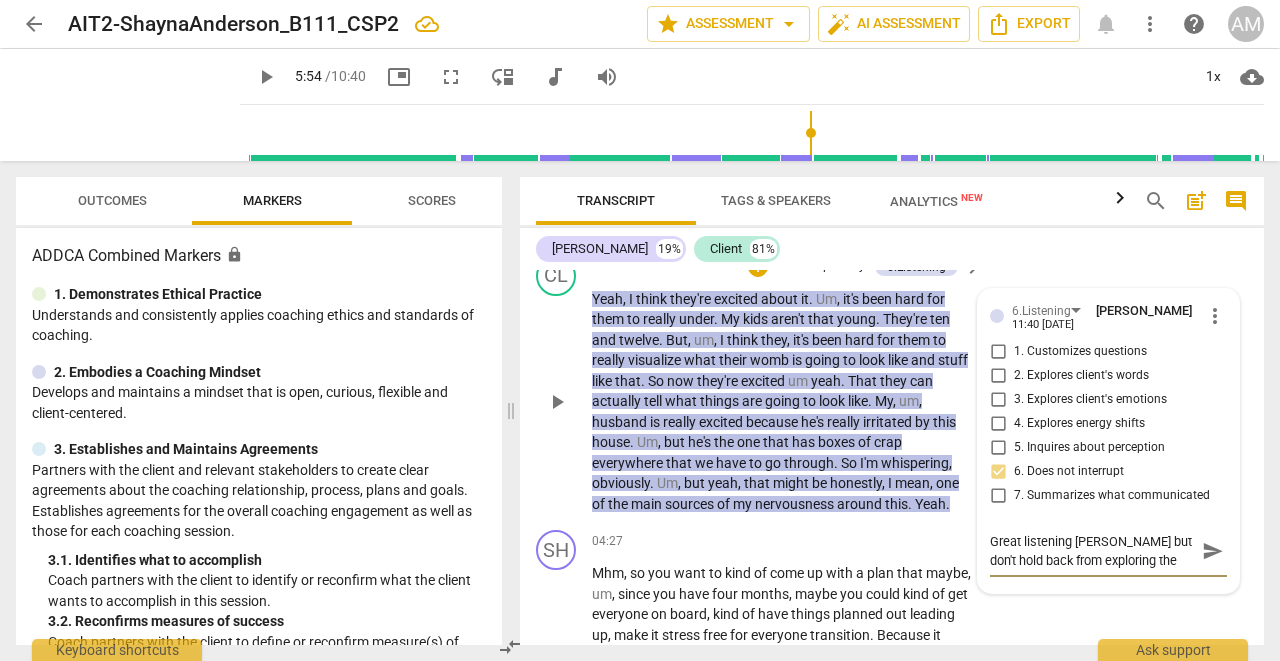type on "Great listening [PERSON_NAME] but don't hold back from exploring the c" 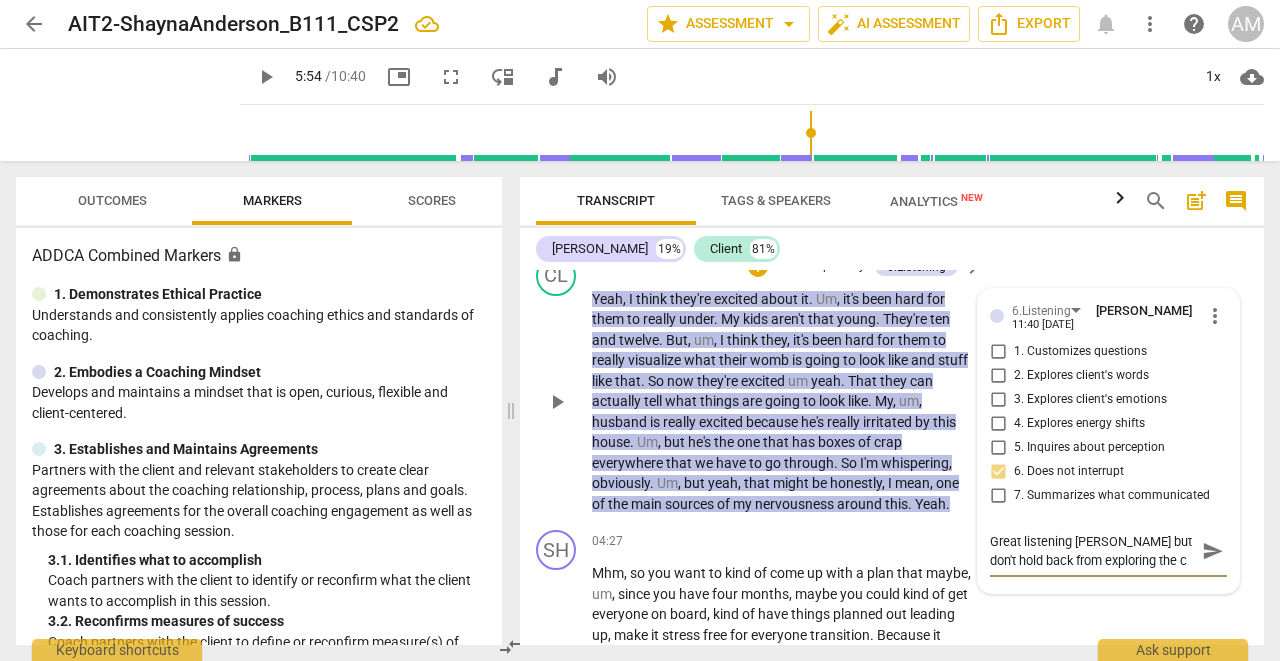 type on "Great listening [PERSON_NAME] but don't hold back from exploring the cl" 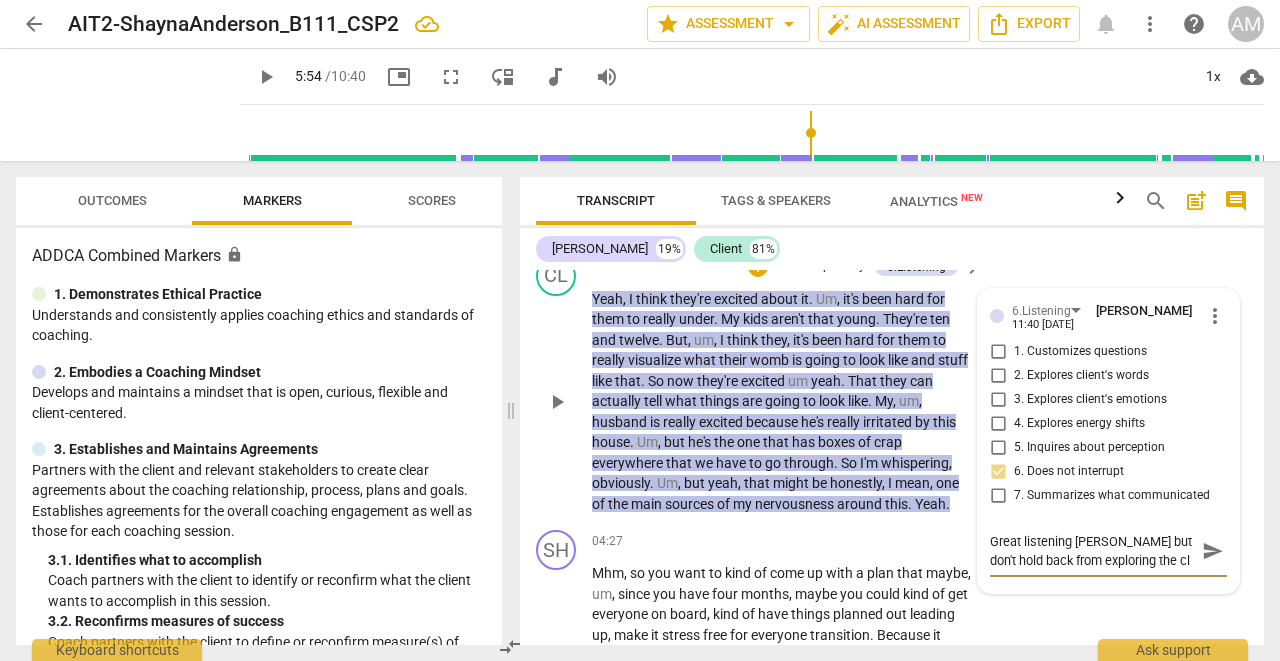 type on "Great listening [PERSON_NAME] but don't hold back from exploring the cli" 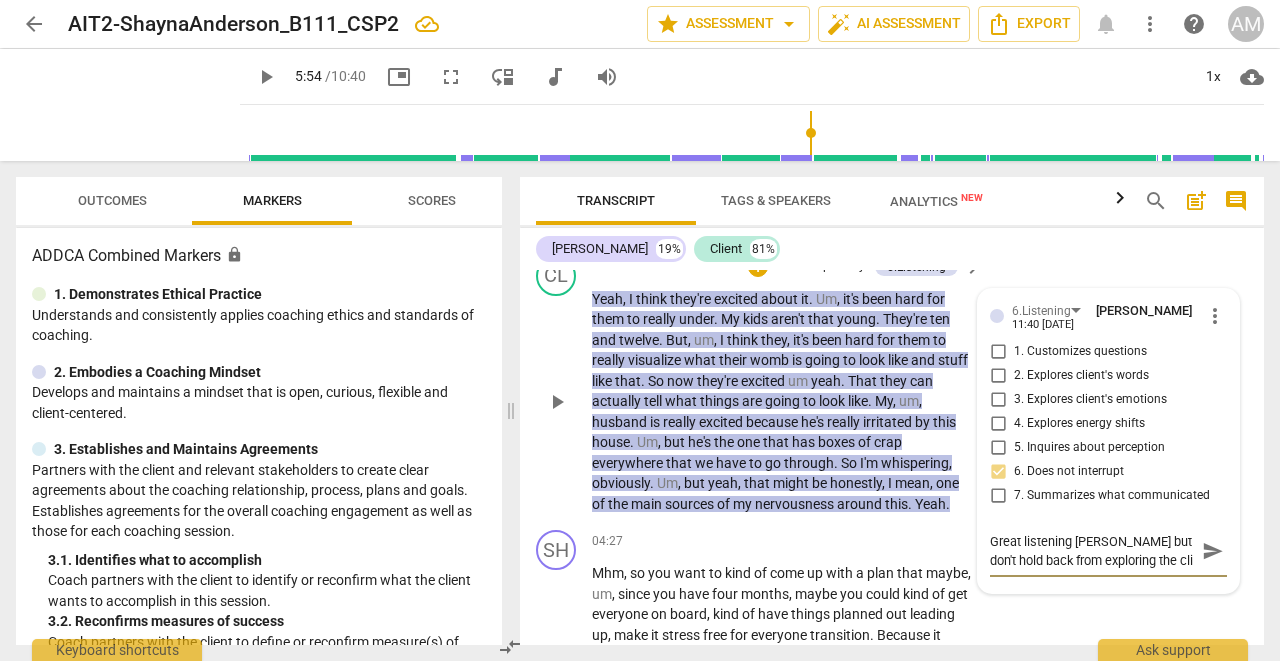 type on "Great listening [PERSON_NAME] but don't hold back from exploring the clie" 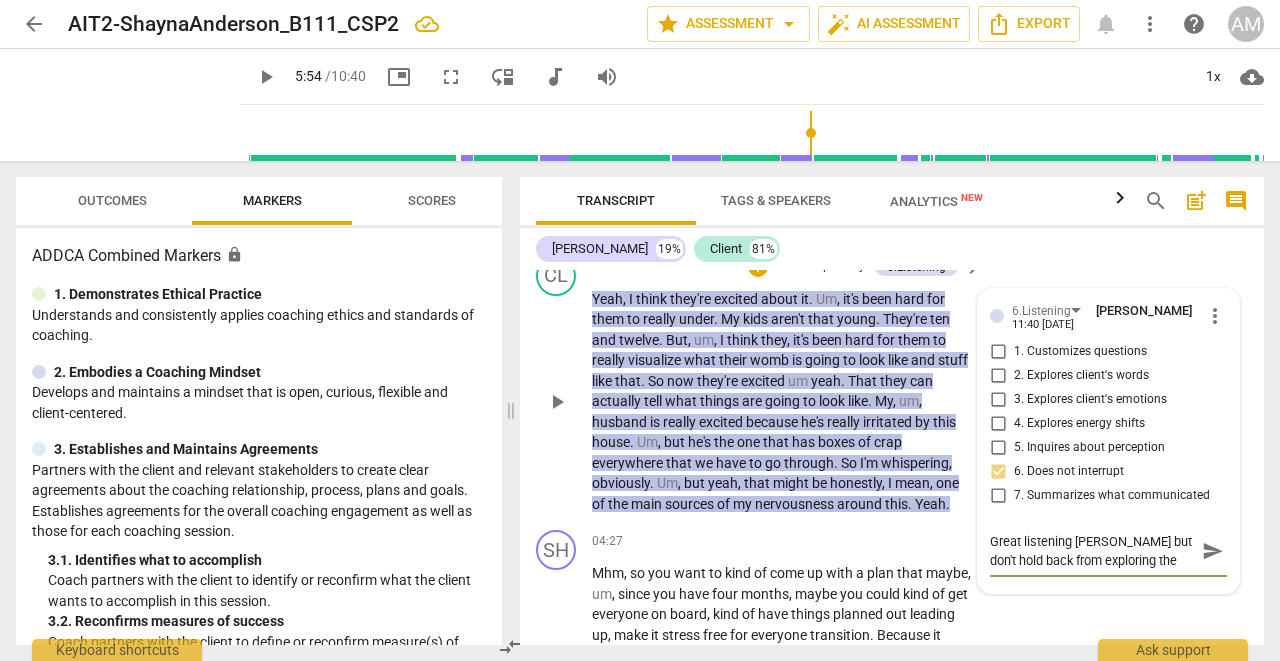 type on "Great listening [PERSON_NAME] but don't hold back from exploring the clien" 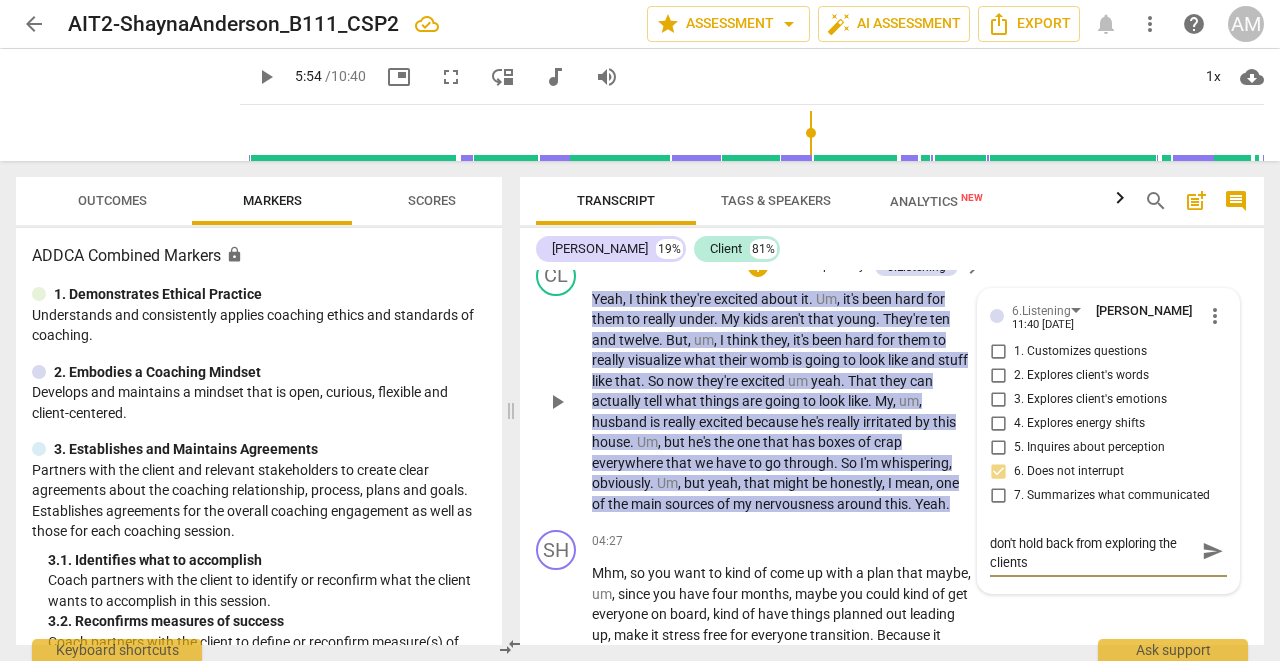 type on "Great listening [PERSON_NAME] but don't hold back from exploring the clients" 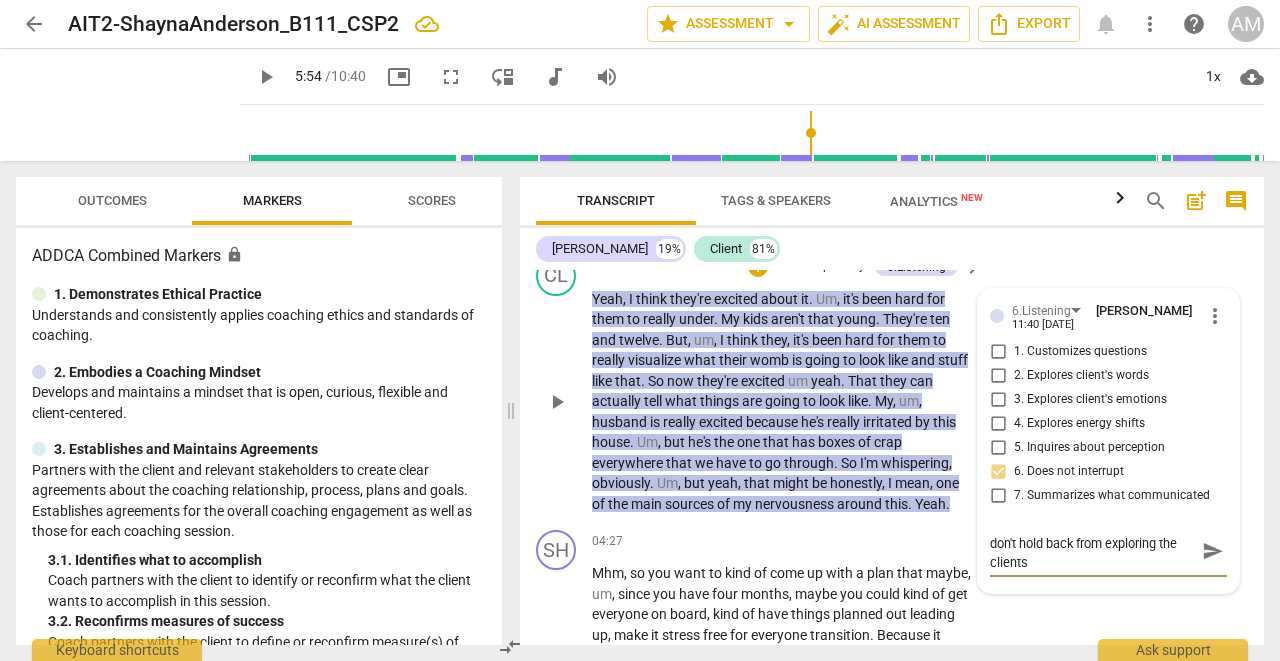 type on "Great listening [PERSON_NAME] but don't hold back from exploring the clients w" 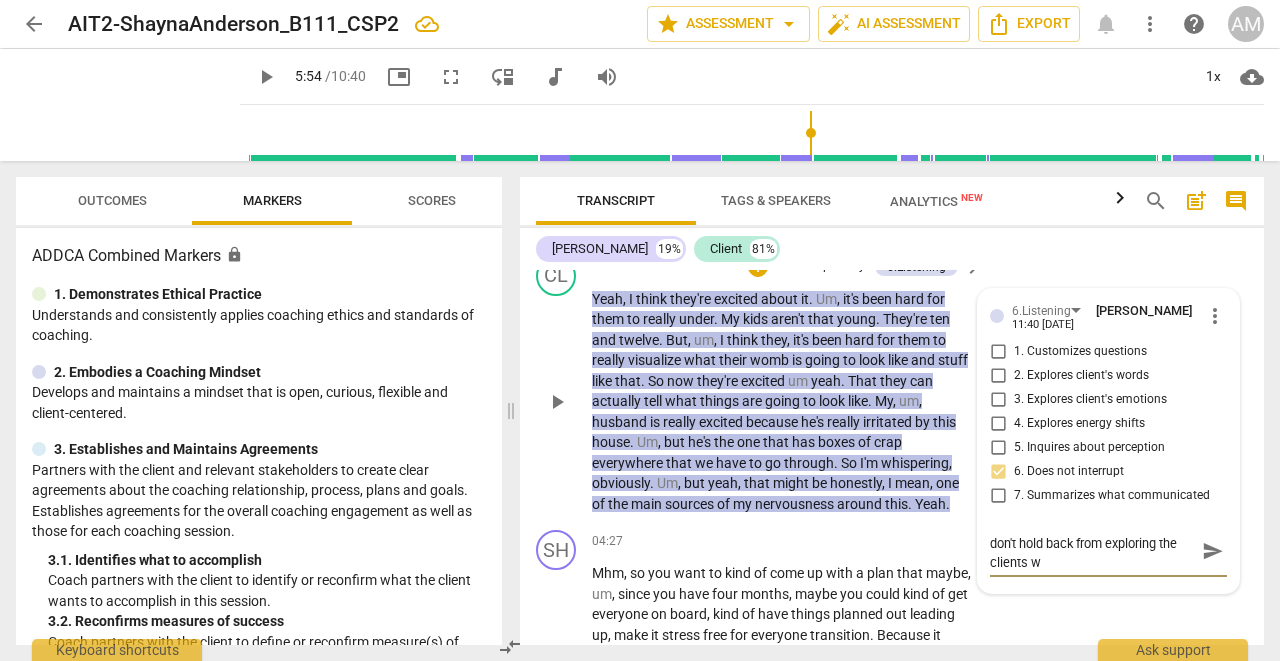 type on "Great listening [PERSON_NAME] but don't hold back from exploring the clients wo" 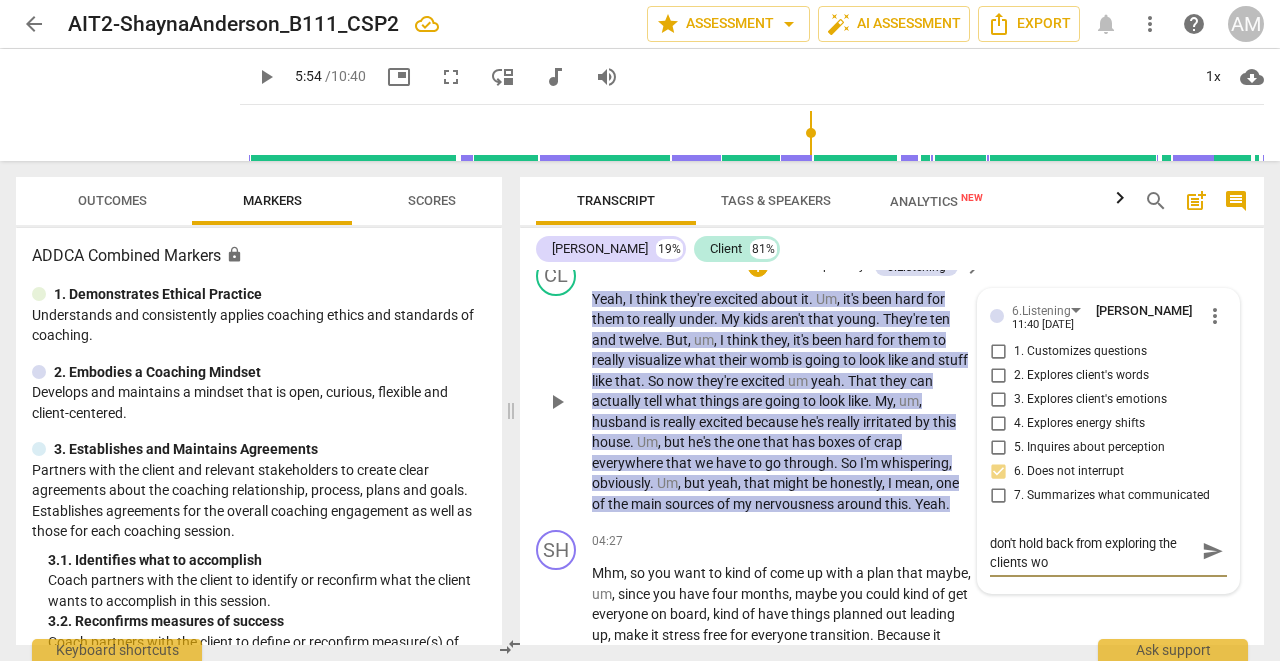 type on "Great listening [PERSON_NAME] but don't hold back from exploring the clients wor" 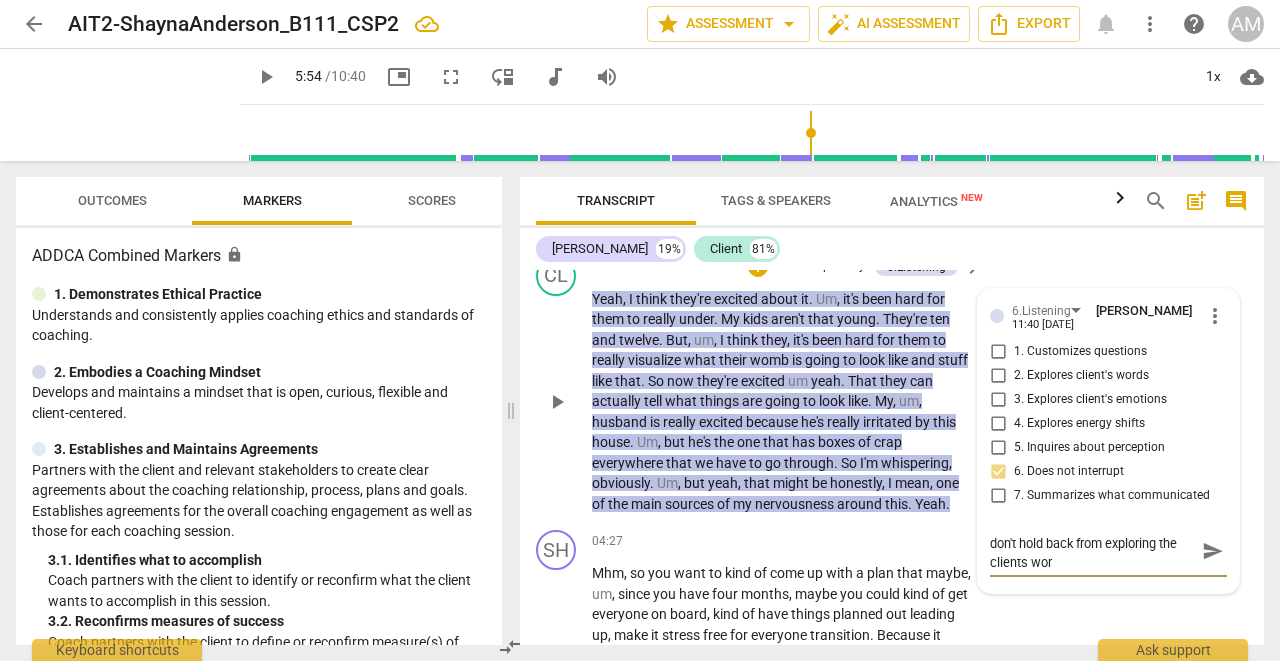 type on "Great listening [PERSON_NAME] but don't hold back from exploring the clients word" 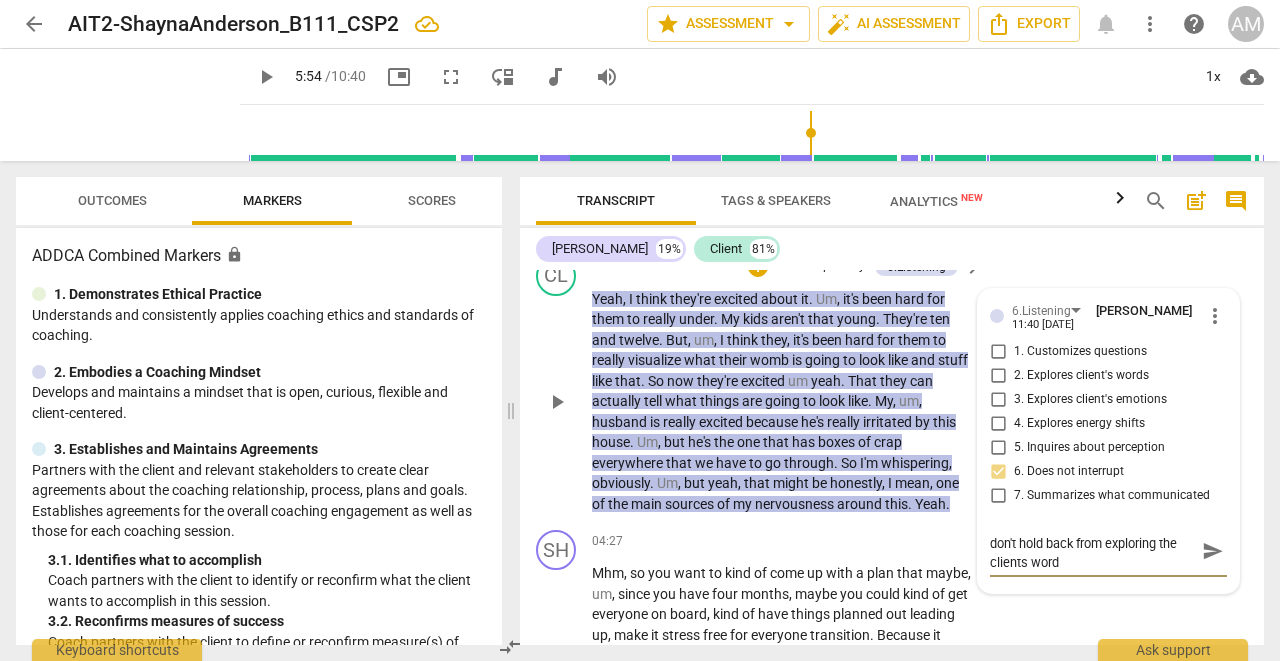 type on "Great listening [PERSON_NAME] but don't hold back from exploring the clients words" 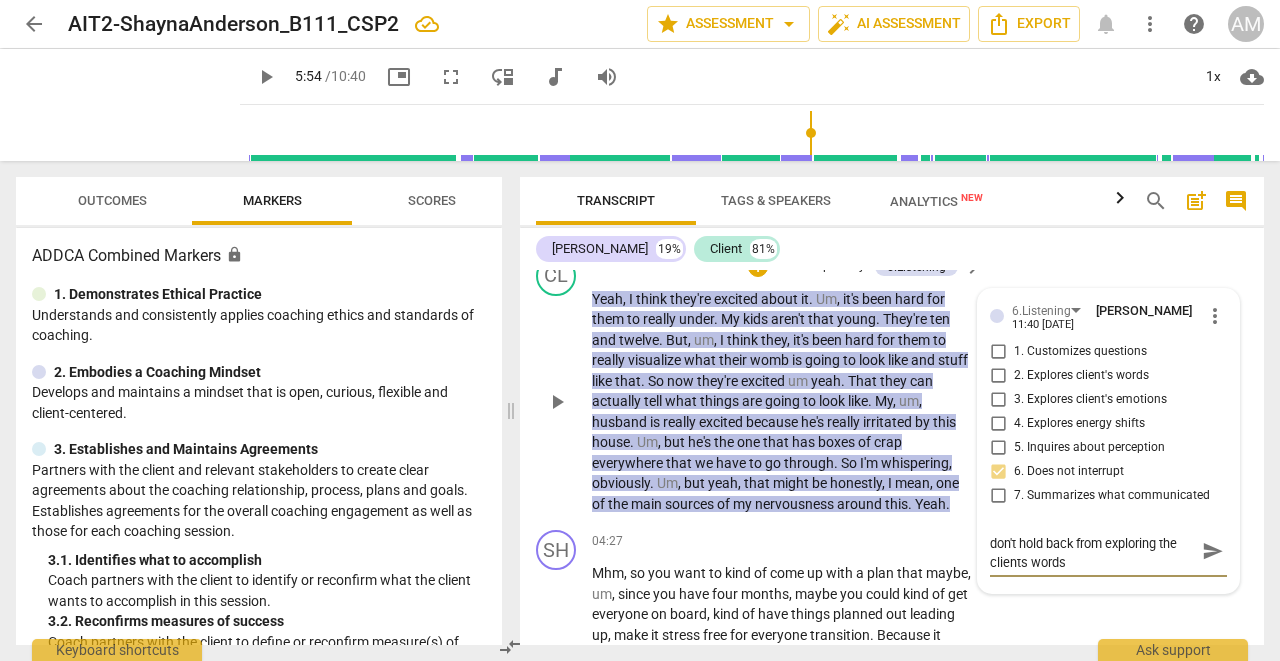 type on "Great listening [PERSON_NAME] but don't hold back from exploring the clients words" 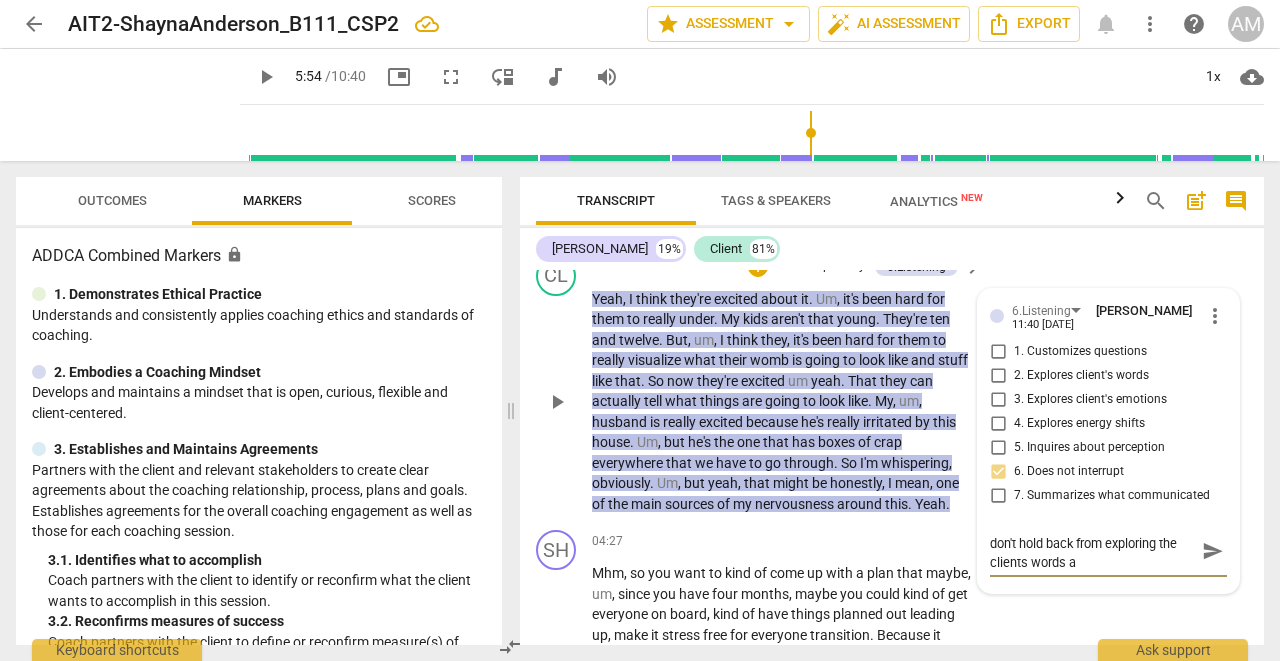 type on "Great listening [PERSON_NAME] but don't hold back from exploring the clients words an" 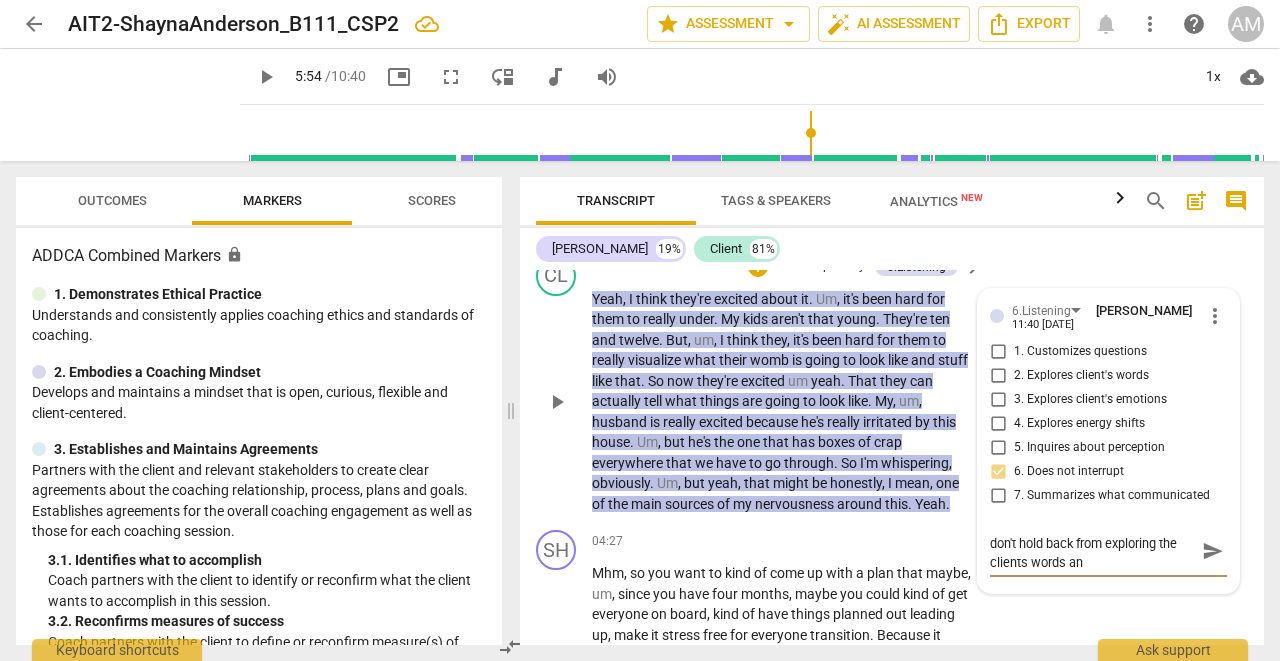 type on "Great listening [PERSON_NAME] but don't hold back from exploring the clients words and" 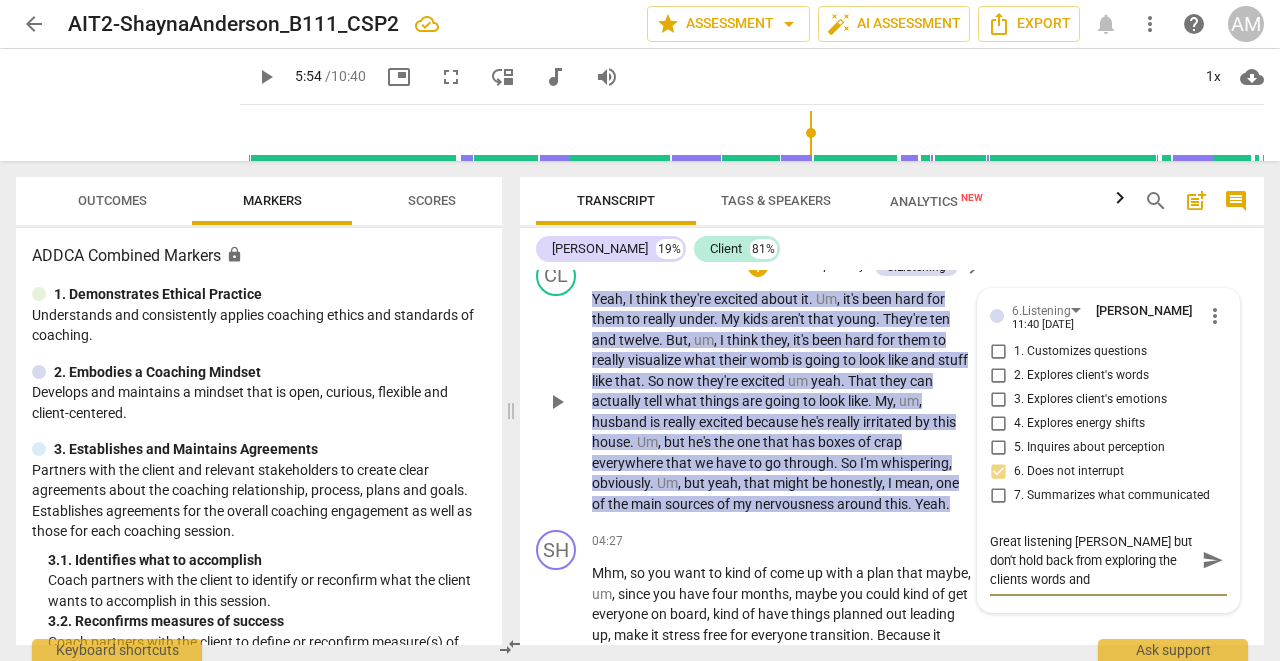 scroll, scrollTop: 0, scrollLeft: 0, axis: both 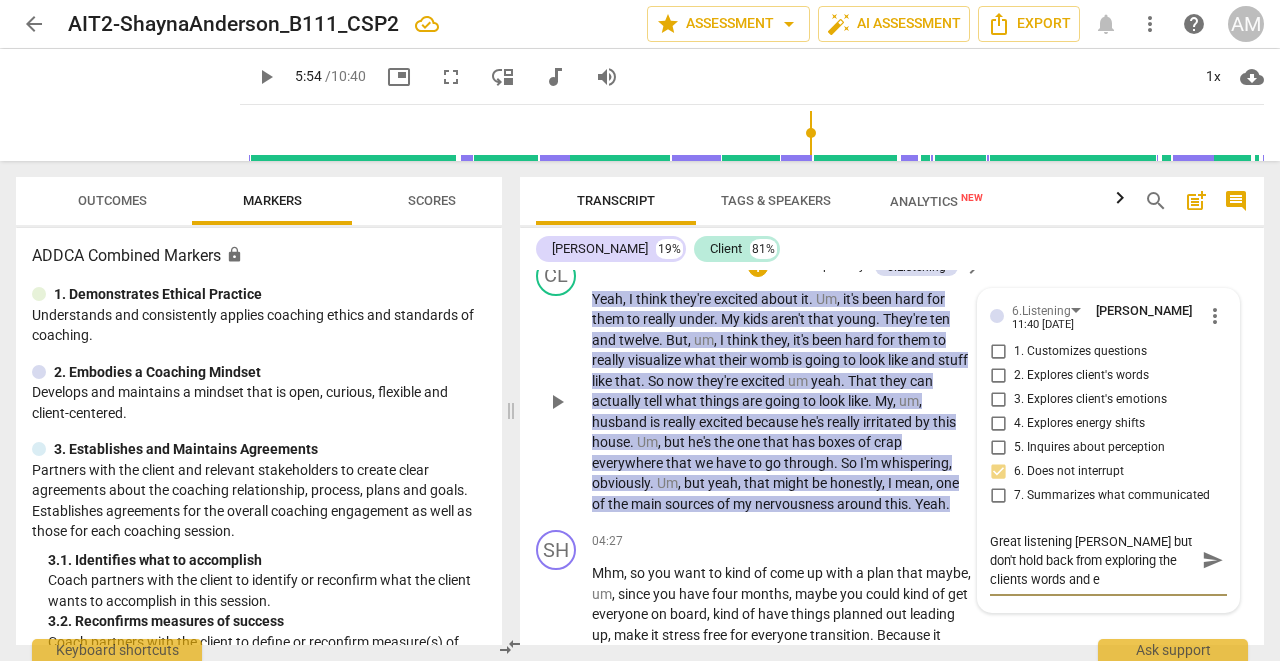type on "Great listening [PERSON_NAME] but don't hold back from exploring the clients words and em" 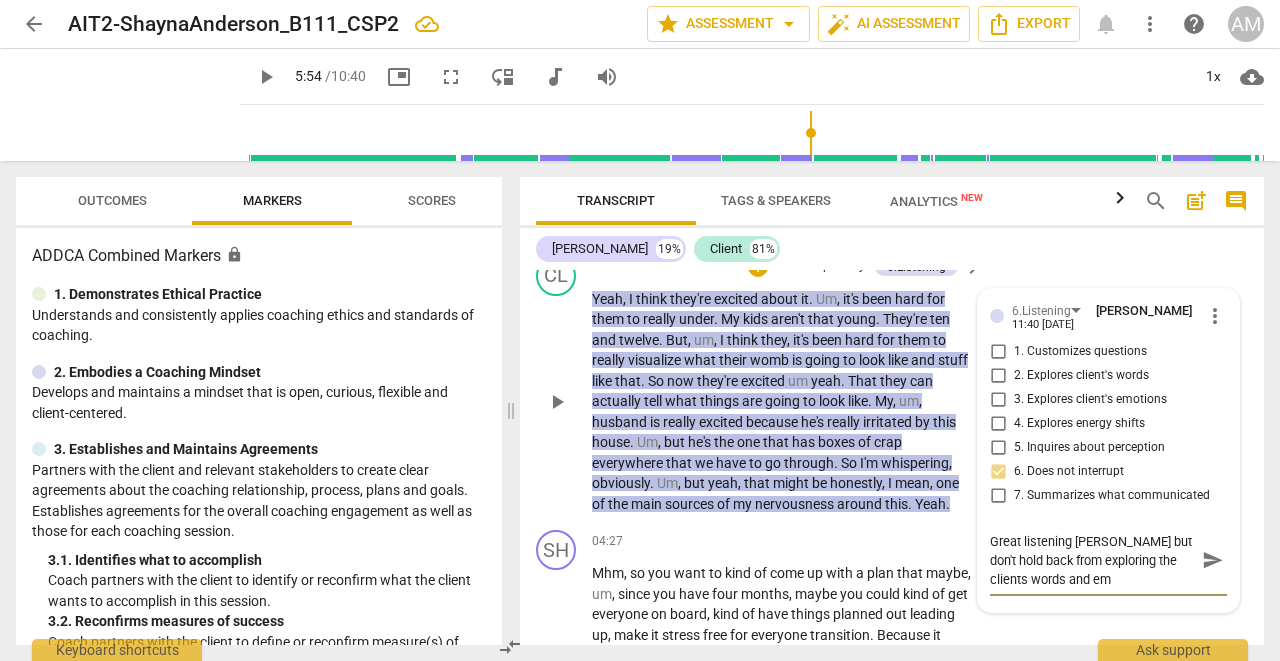 type on "Great listening [PERSON_NAME] but don't hold back from exploring the clients words and emo" 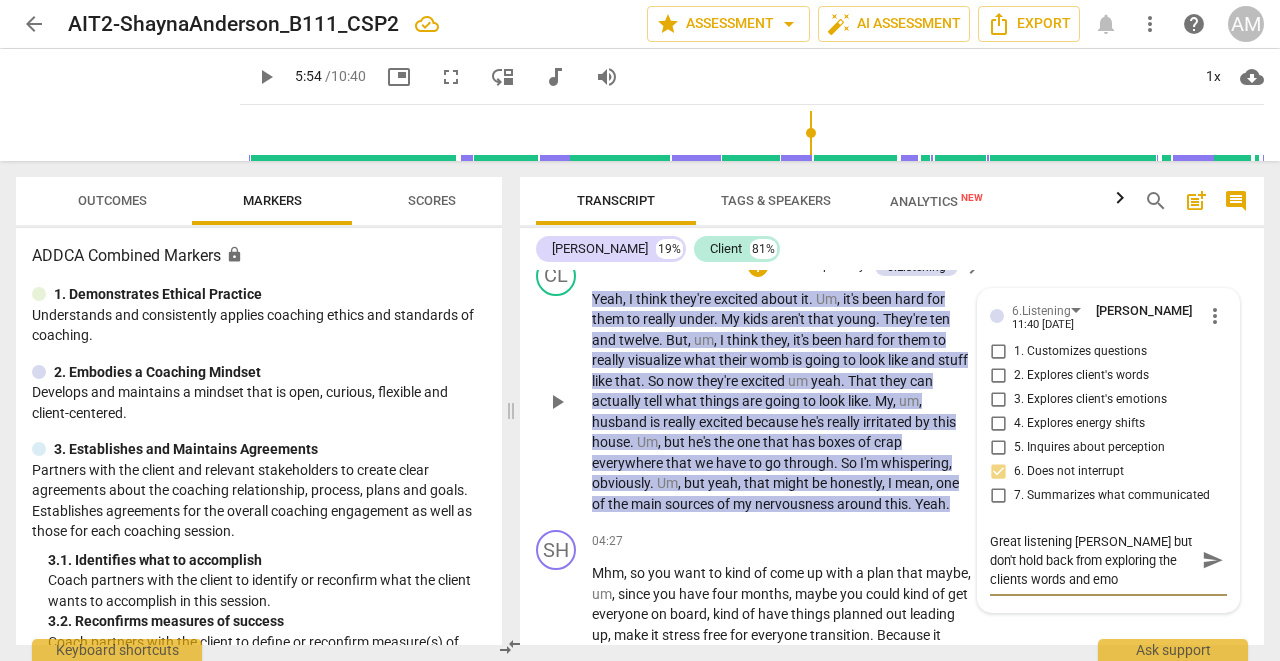 type on "Great listening [PERSON_NAME] but don't hold back from exploring the clients words and emot" 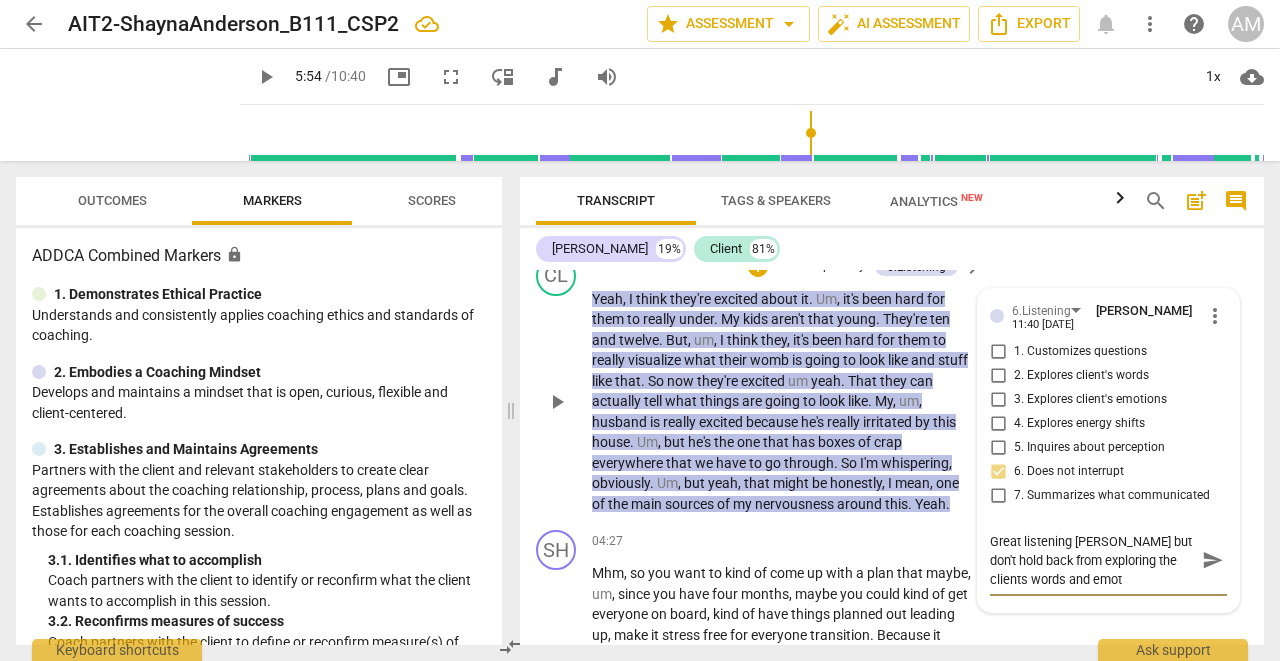type on "Great listening [PERSON_NAME] but don't hold back from exploring the clients words and emoti" 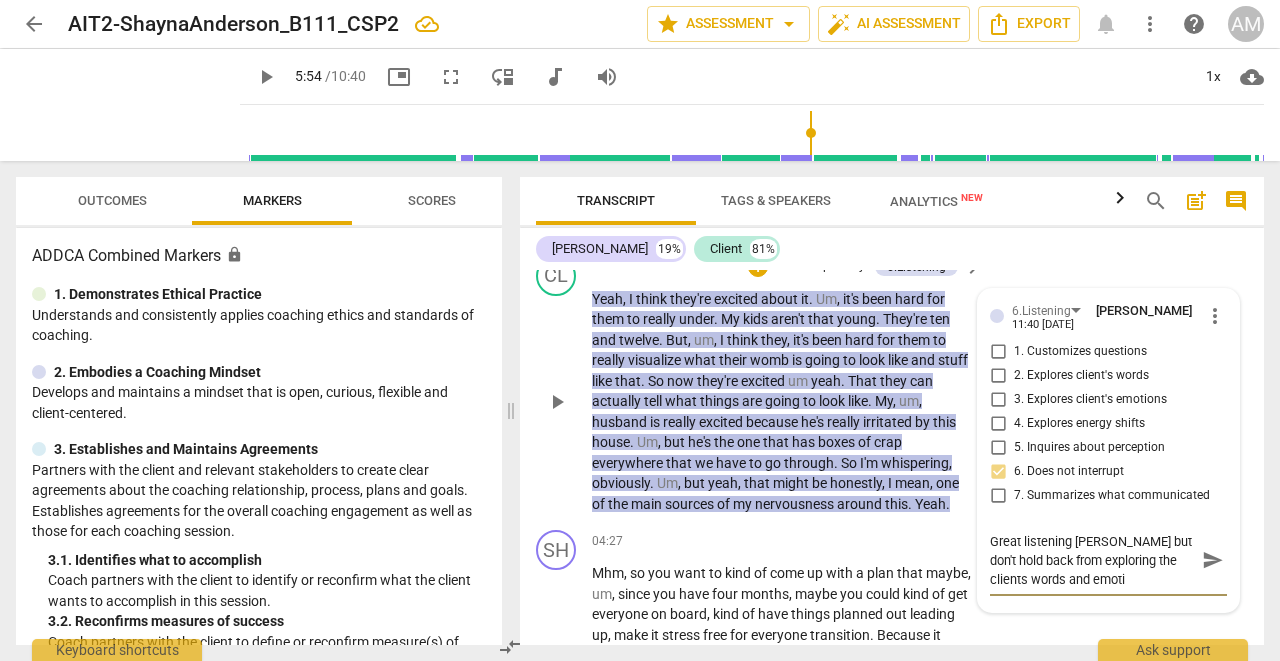 type on "Great listening [PERSON_NAME] but don't hold back from exploring the clients words and emotio" 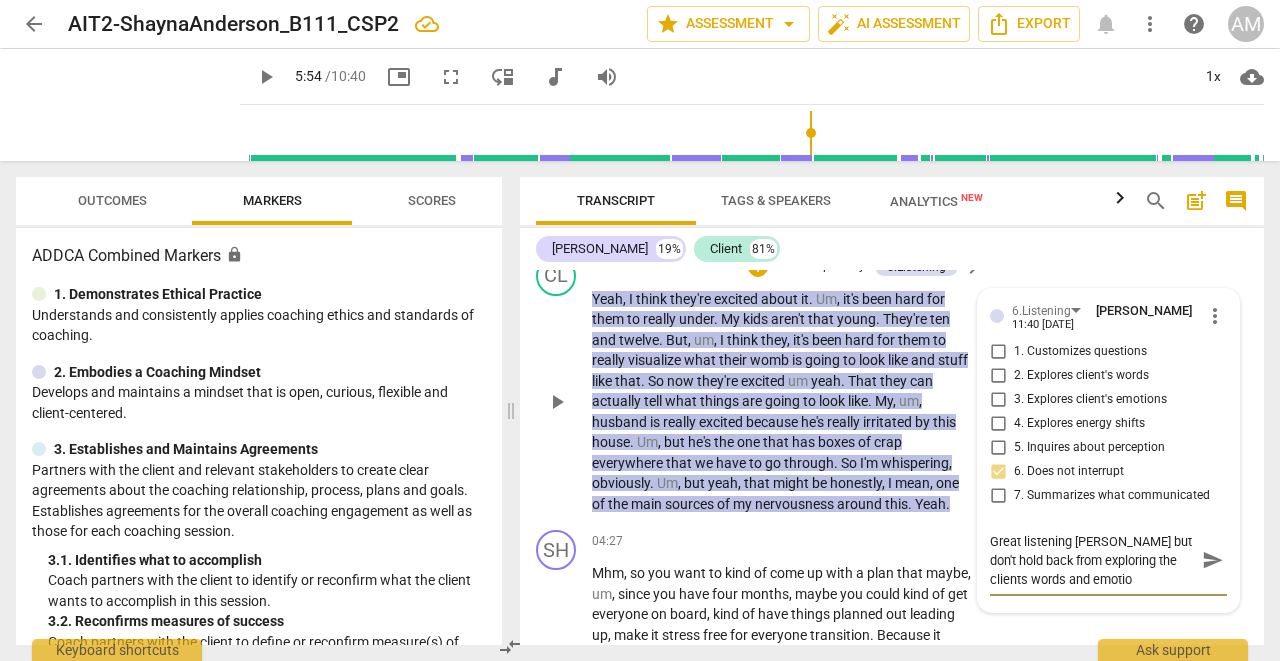 type on "Great listening [PERSON_NAME] but don't hold back from exploring the clients words and emotion" 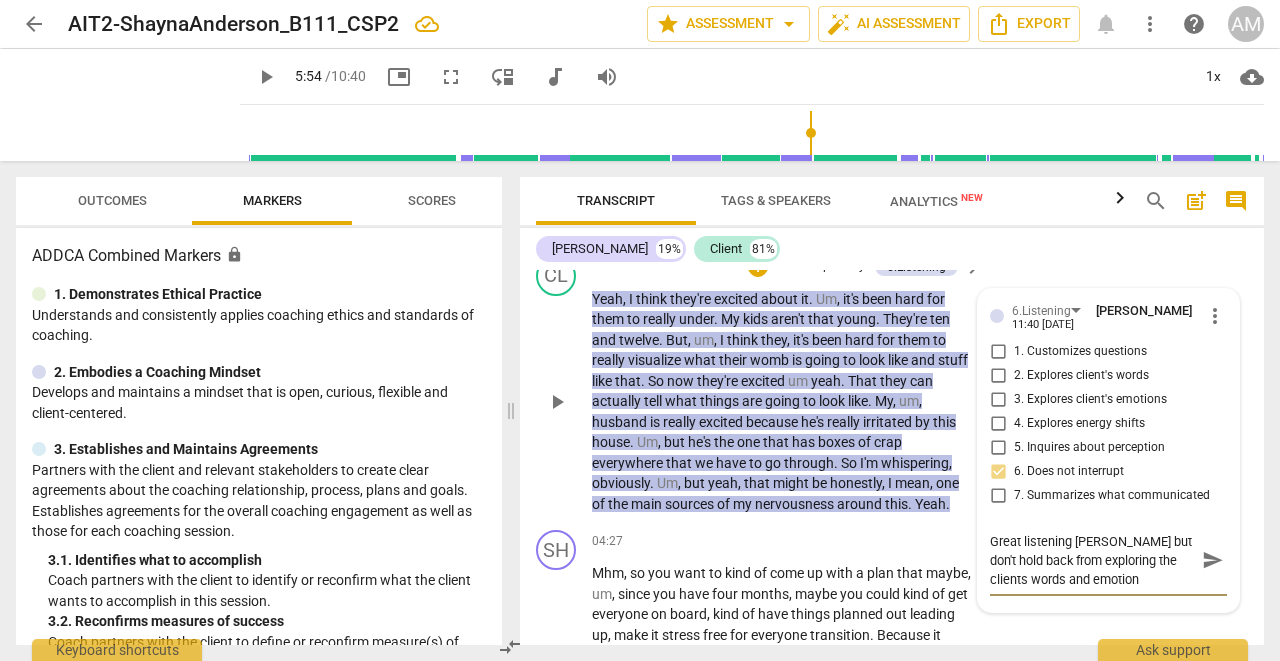type 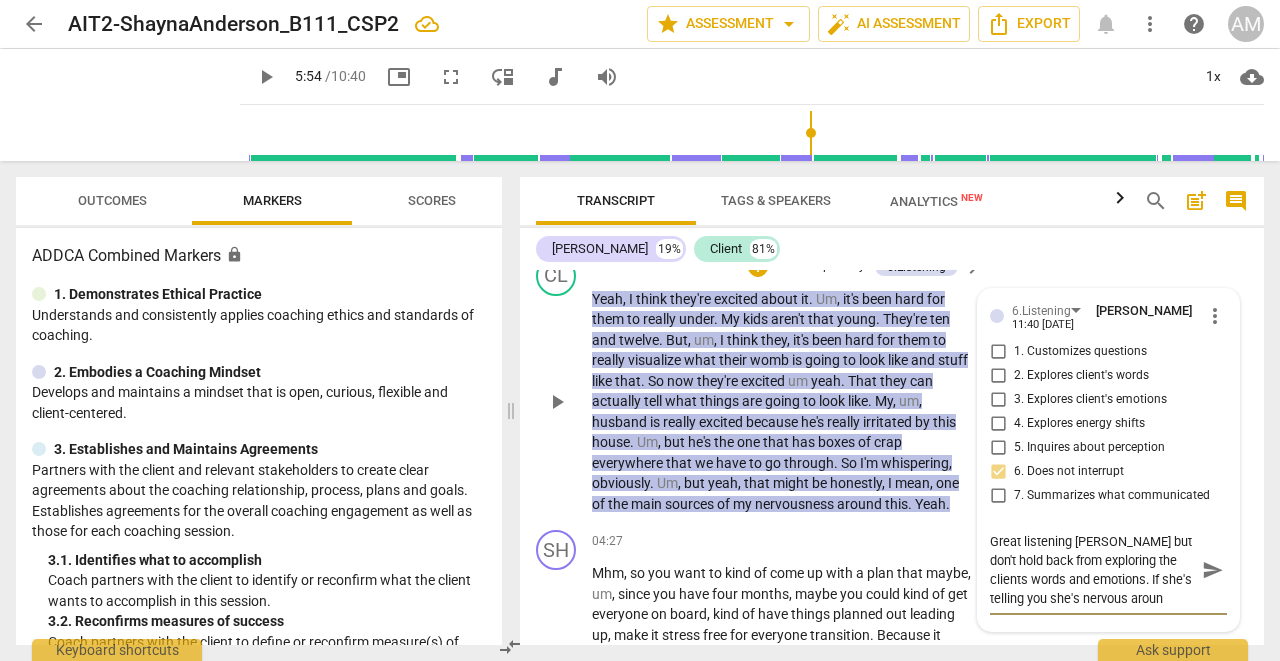 scroll, scrollTop: 17, scrollLeft: 0, axis: vertical 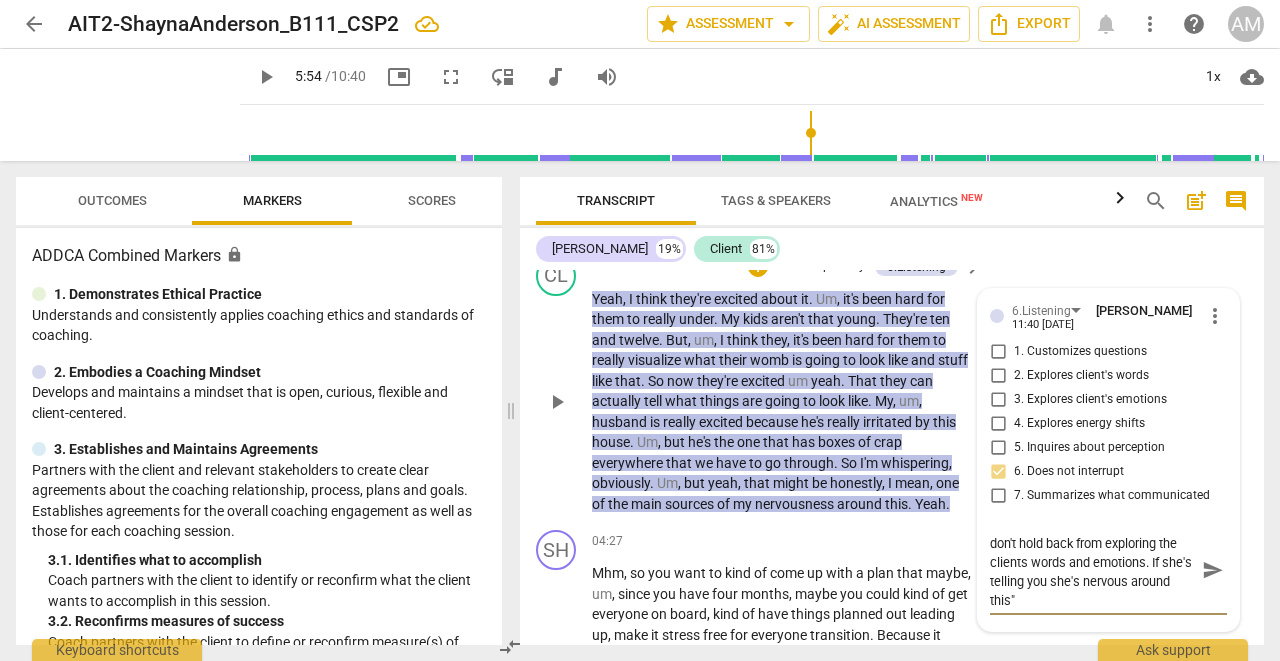 click on "Great listening [PERSON_NAME] but don't hold back from exploring the clients words and emotions. If she's telling you she's nervous around this"" at bounding box center (1092, 570) 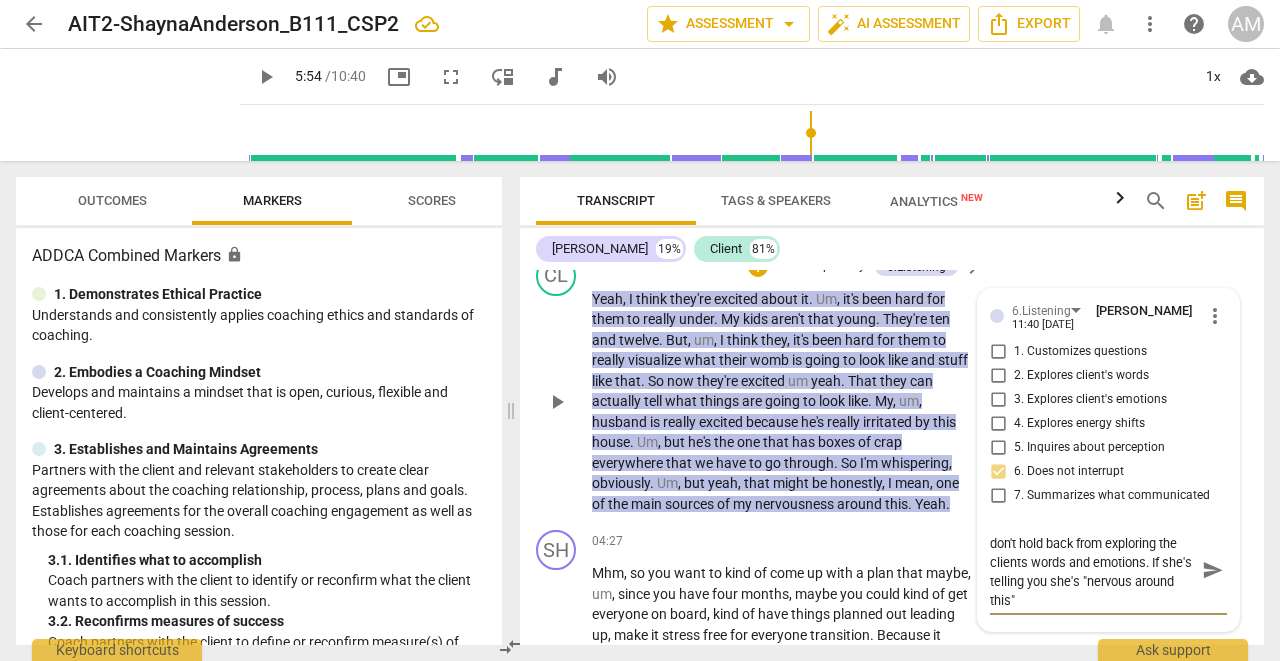 click on "Great listening [PERSON_NAME] but don't hold back from exploring the clients words and emotions. If she's telling you she's "nervous around this"" at bounding box center (1092, 570) 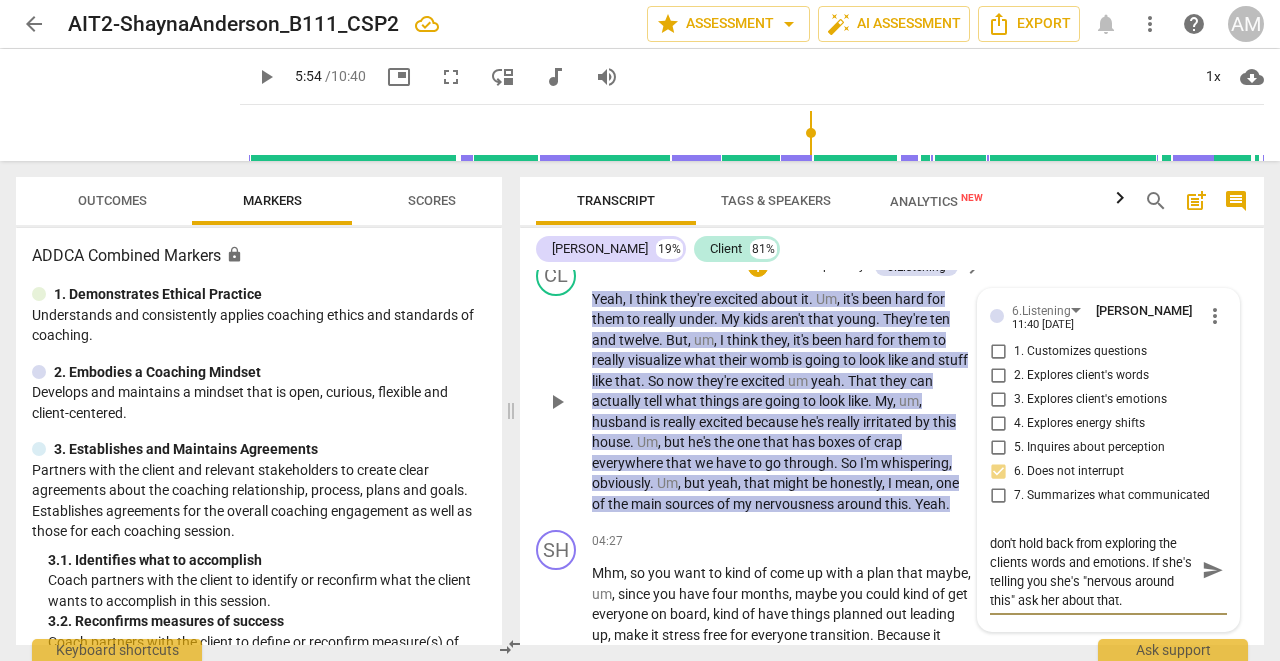 click on "send" at bounding box center [1213, 570] 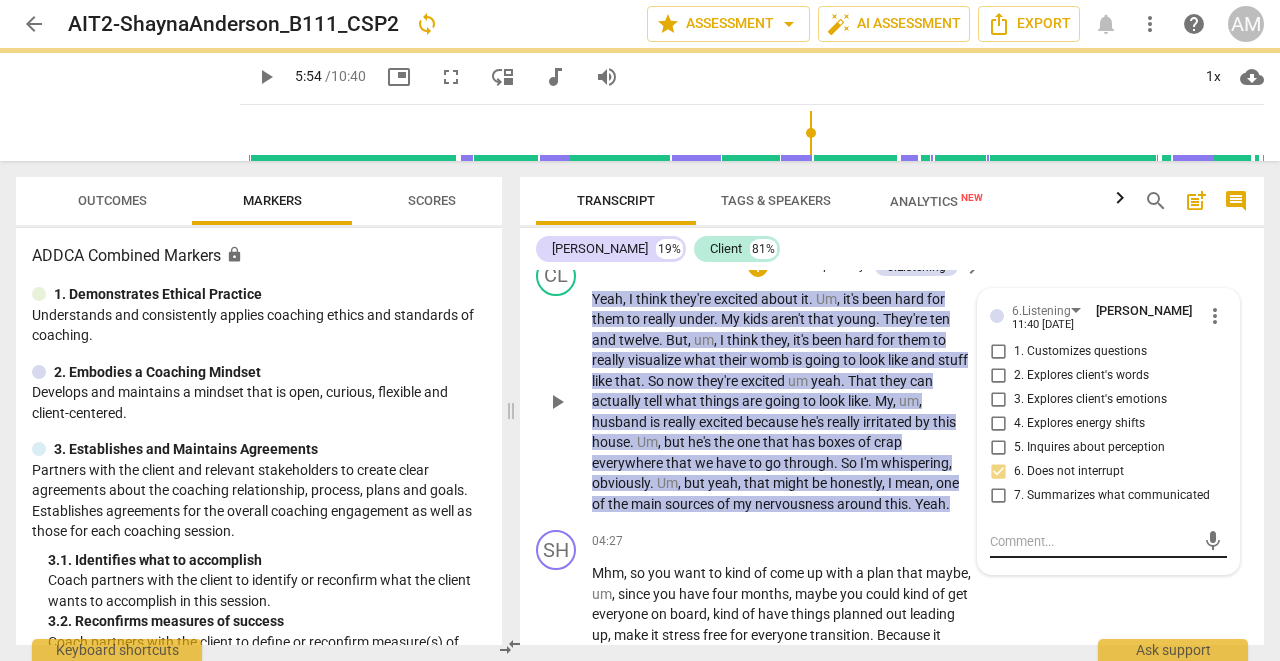 scroll, scrollTop: 0, scrollLeft: 0, axis: both 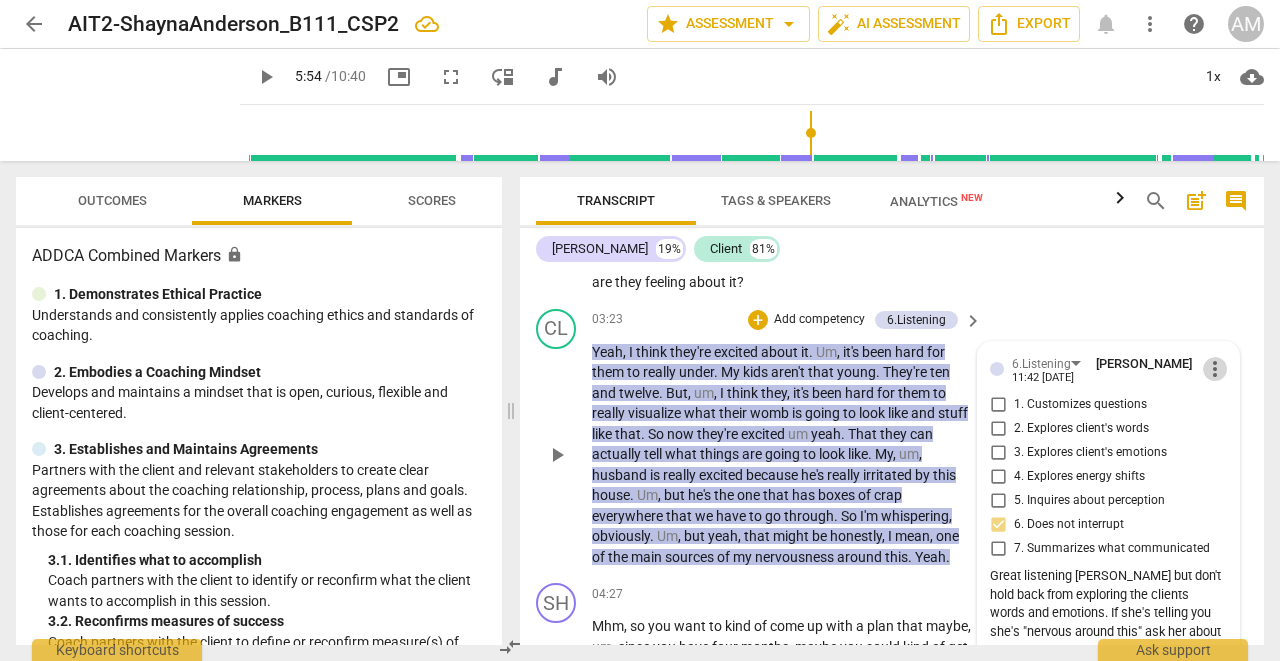 click on "more_vert" at bounding box center (1215, 369) 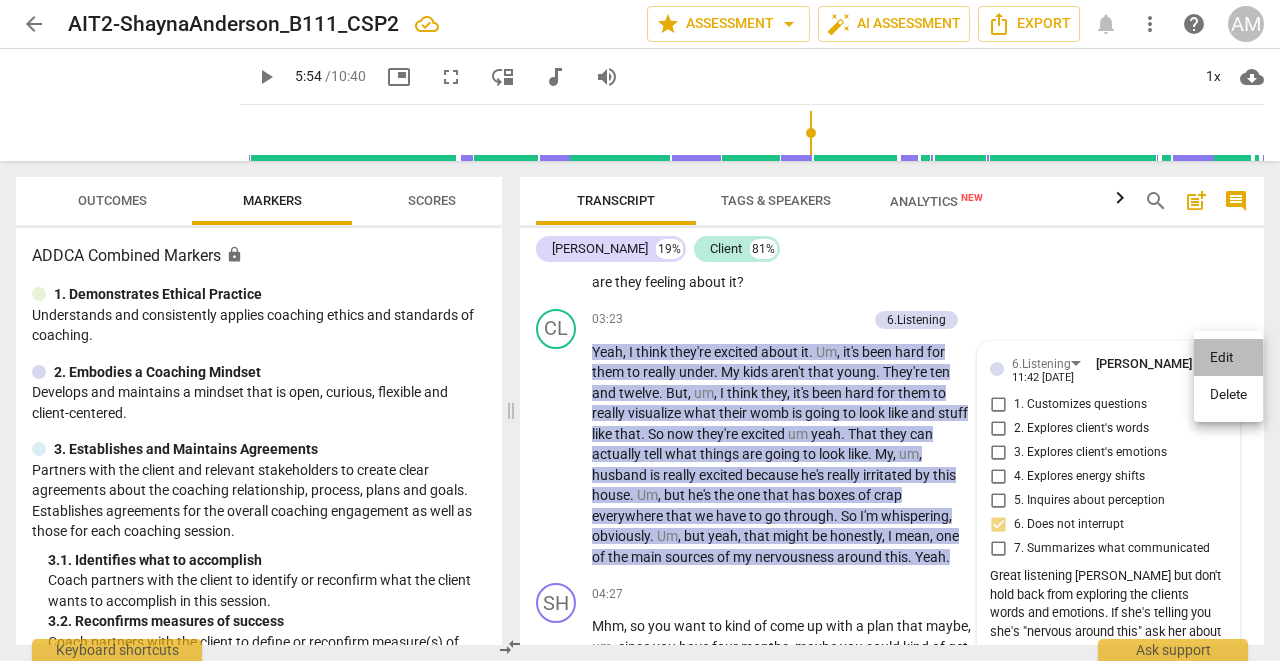 click on "Edit" at bounding box center [1228, 358] 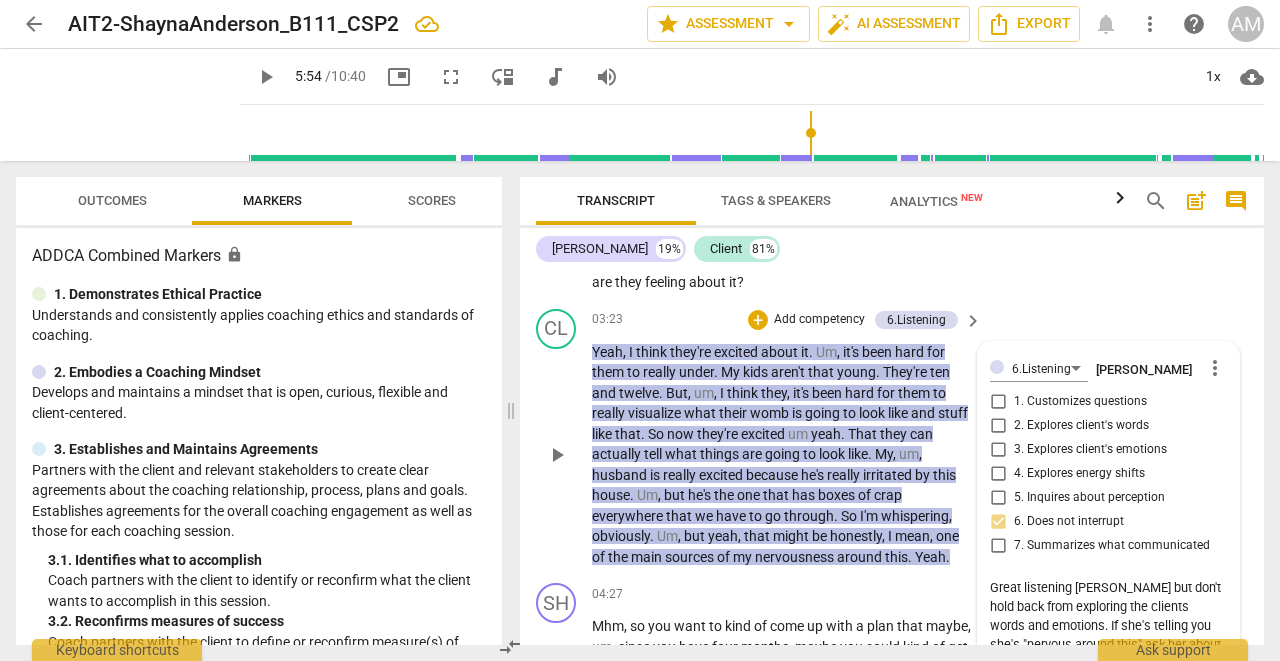 click on "Great listening [PERSON_NAME] but don't hold back from exploring the clients words and emotions. If she's telling you she's "nervous around this" ask her about that." at bounding box center [1108, 616] 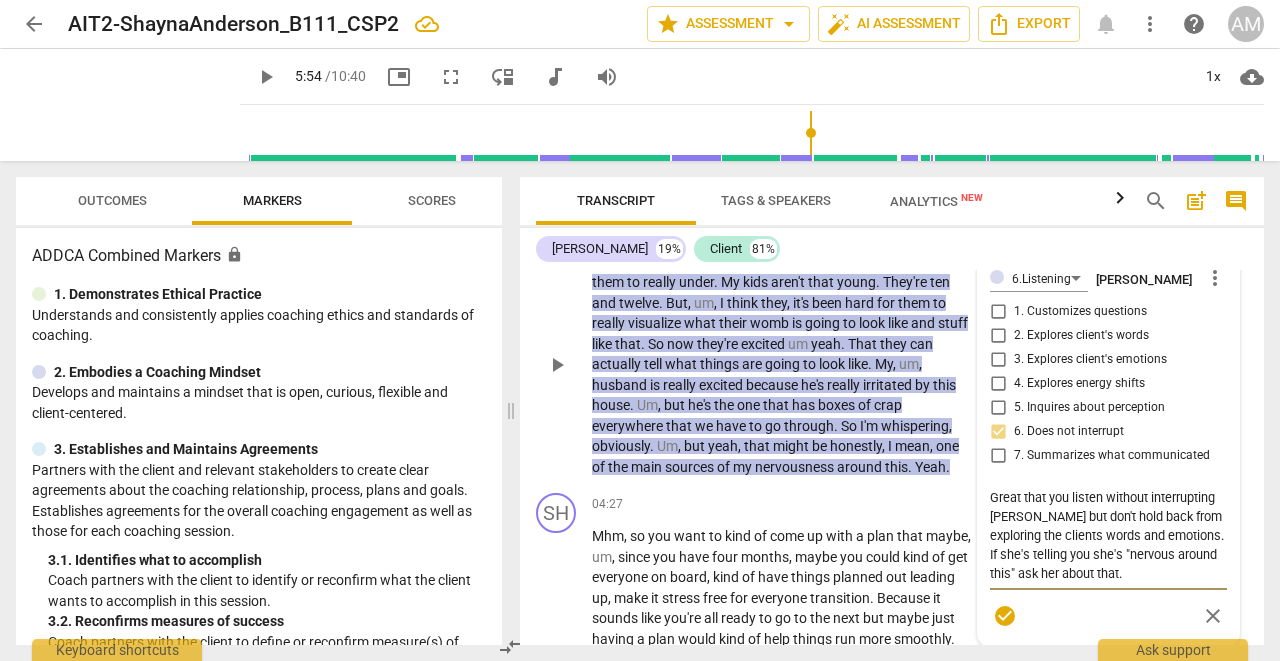 scroll, scrollTop: 4189, scrollLeft: 0, axis: vertical 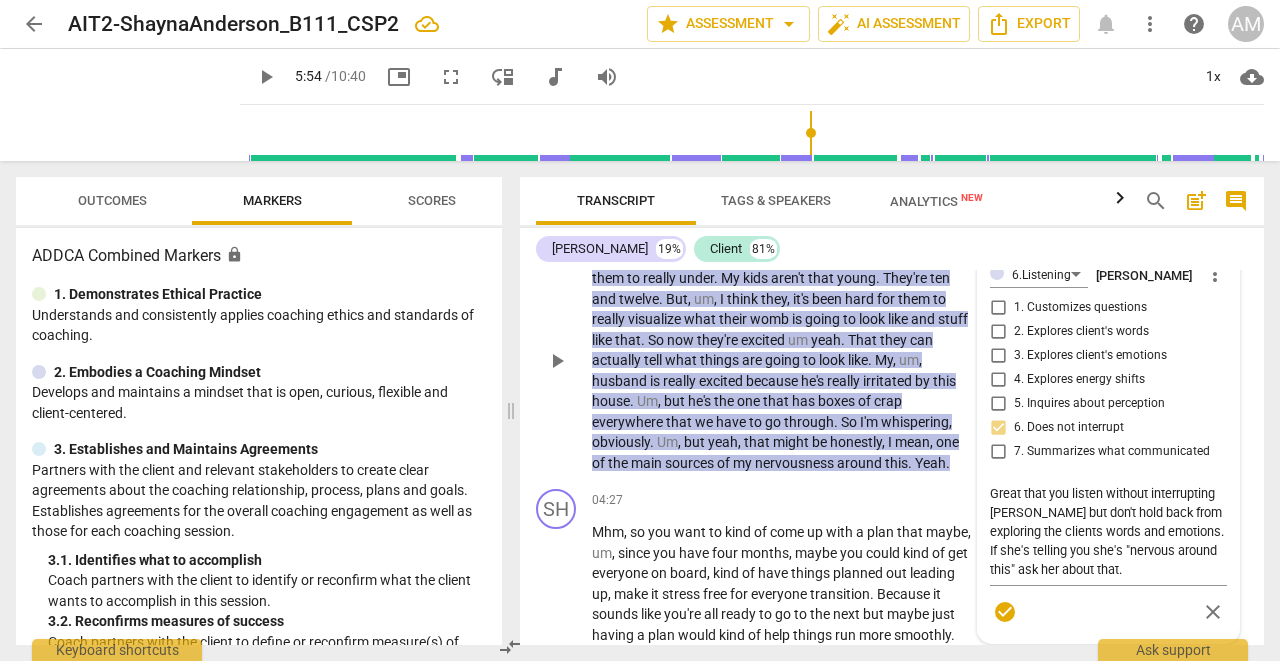 click on "check_circle close" at bounding box center (1108, 612) 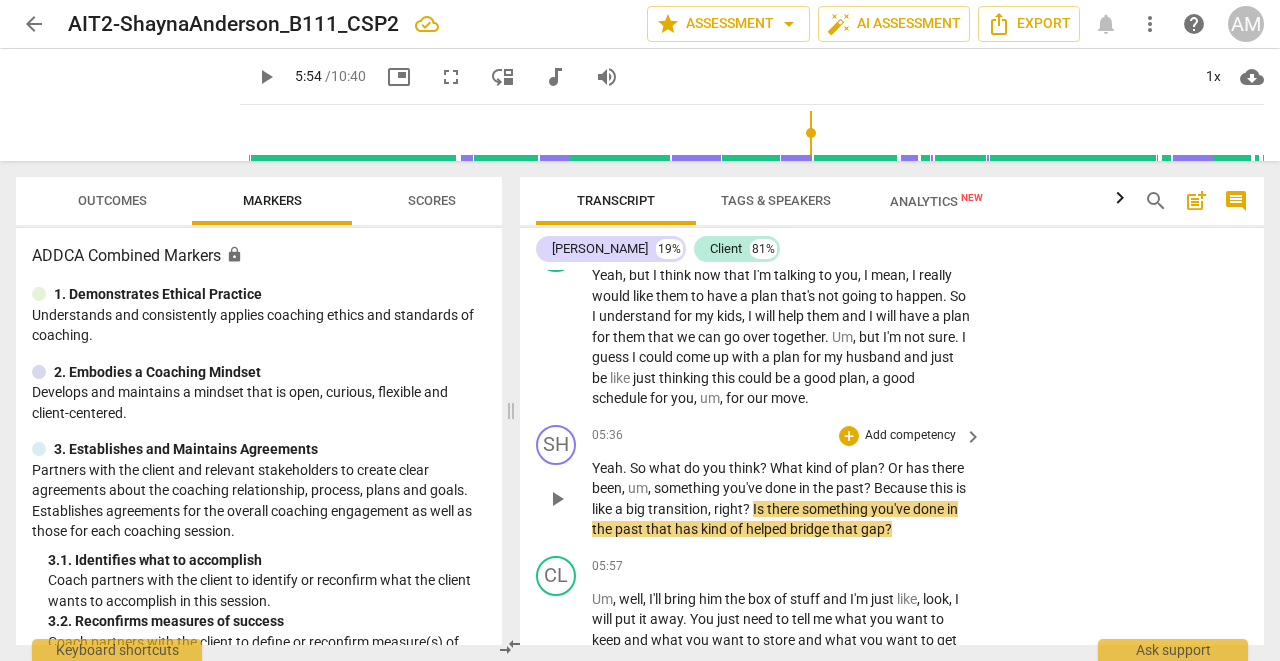 scroll, scrollTop: 4619, scrollLeft: 0, axis: vertical 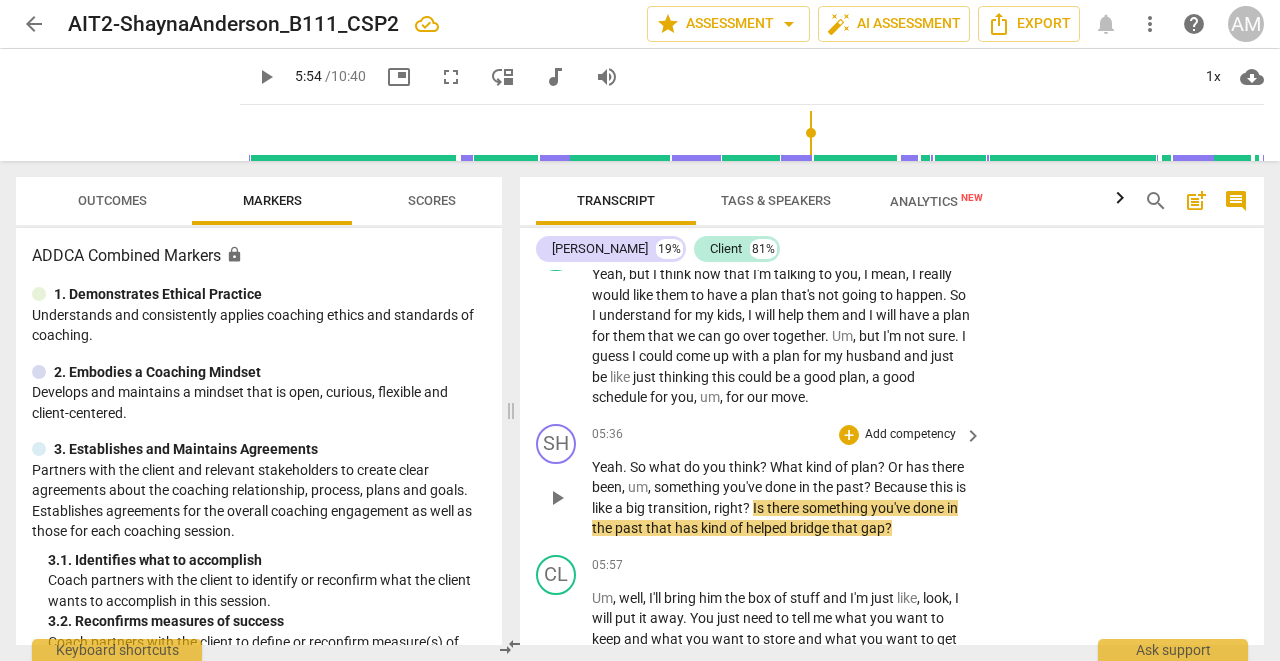 click on "Add competency" at bounding box center (910, 435) 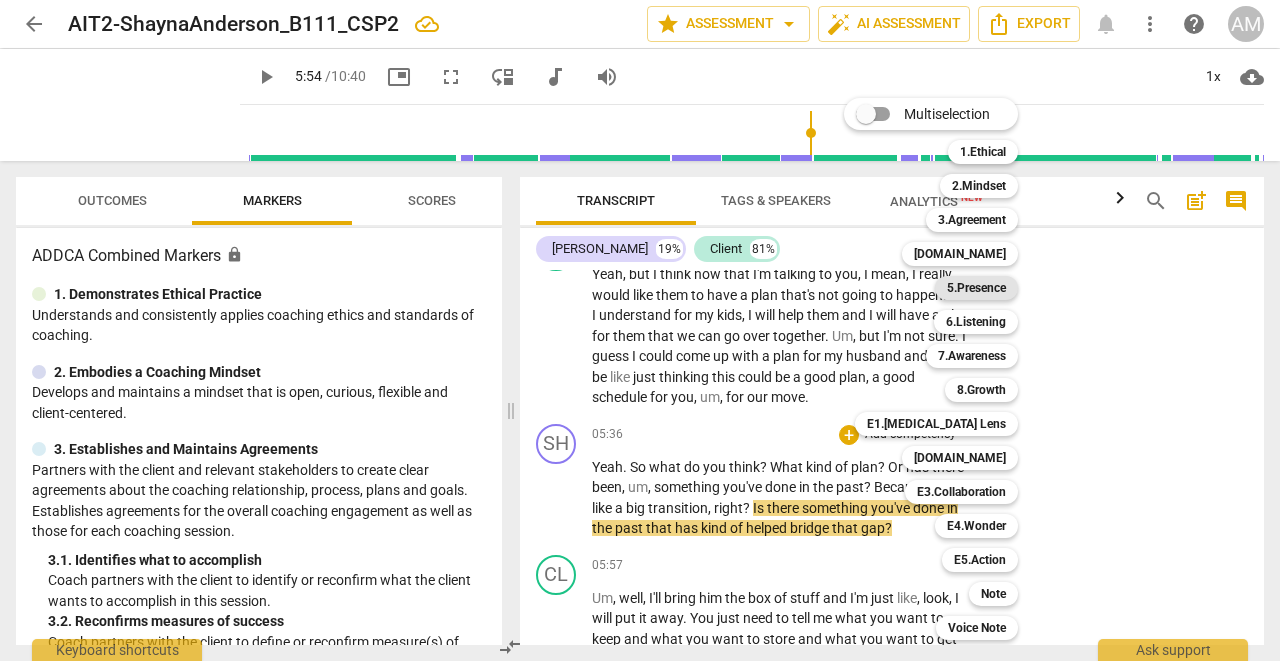 click on "5.Presence" at bounding box center (976, 288) 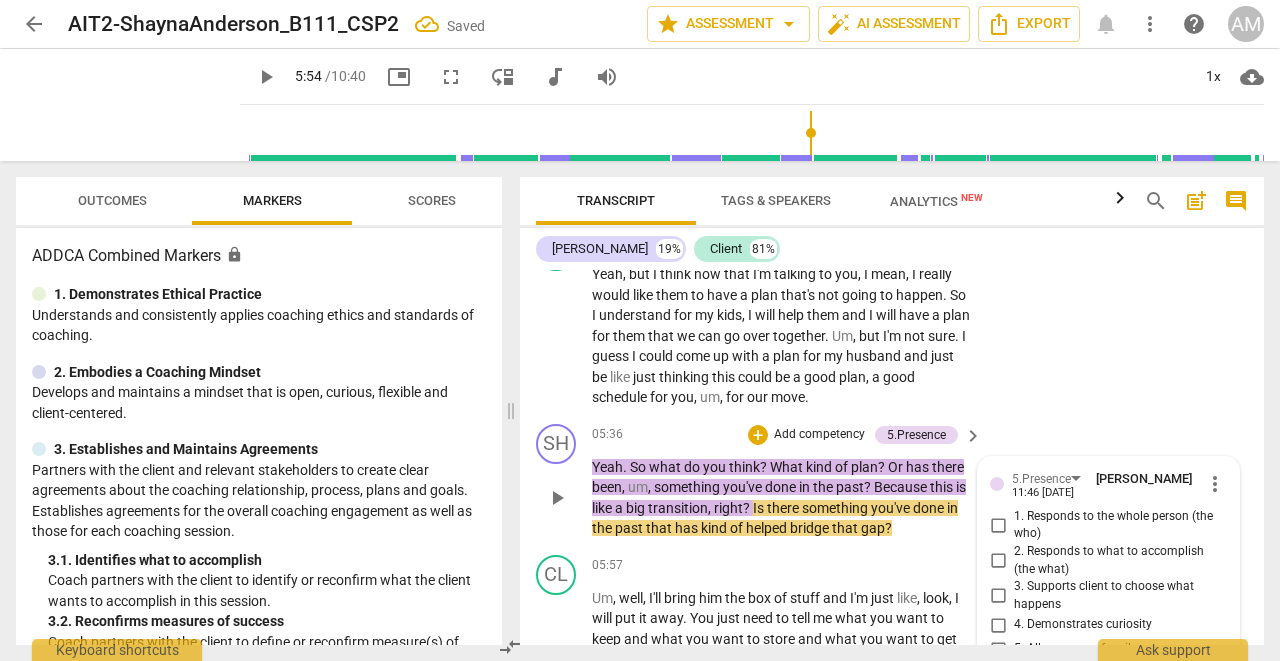 scroll, scrollTop: 4848, scrollLeft: 0, axis: vertical 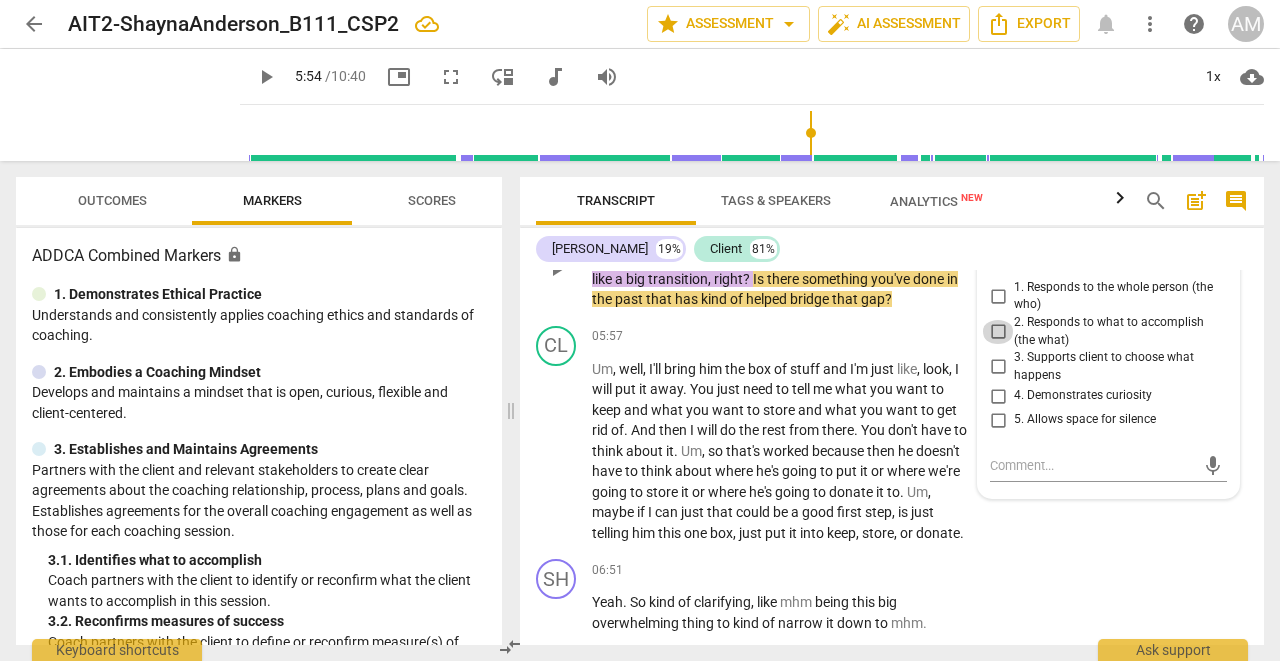 click on "2. Responds to what to accomplish (the what)" at bounding box center (998, 332) 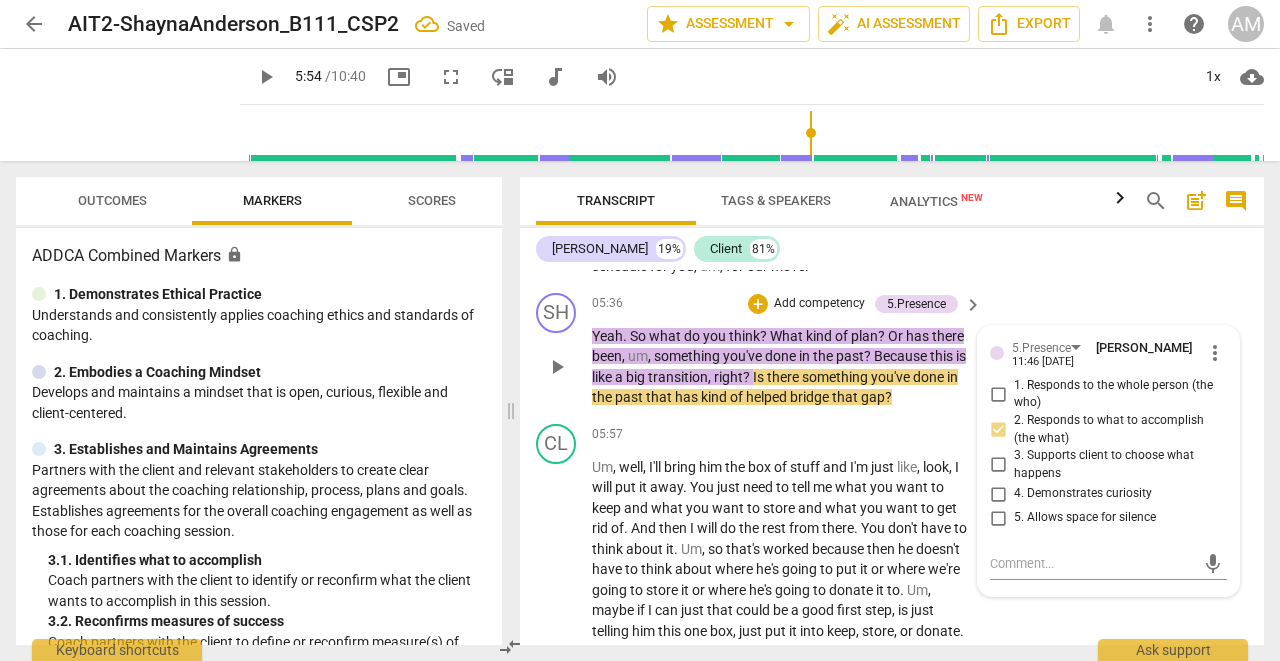 scroll, scrollTop: 4739, scrollLeft: 0, axis: vertical 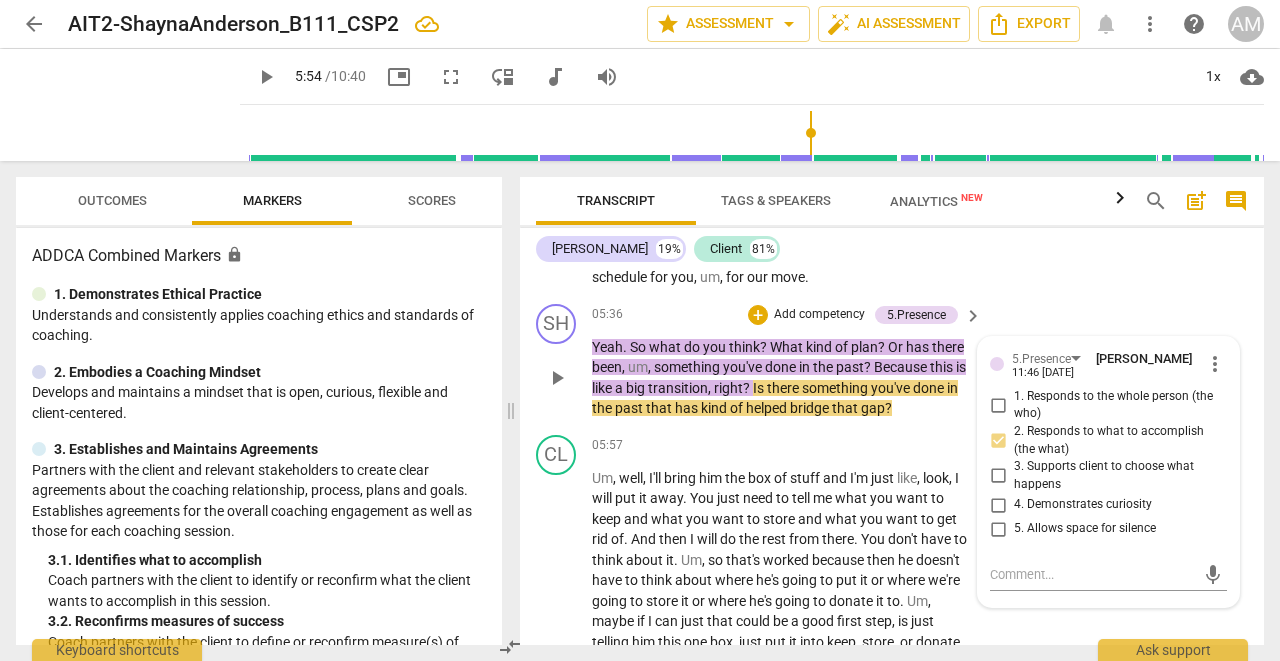 click on "Add competency" at bounding box center (819, 315) 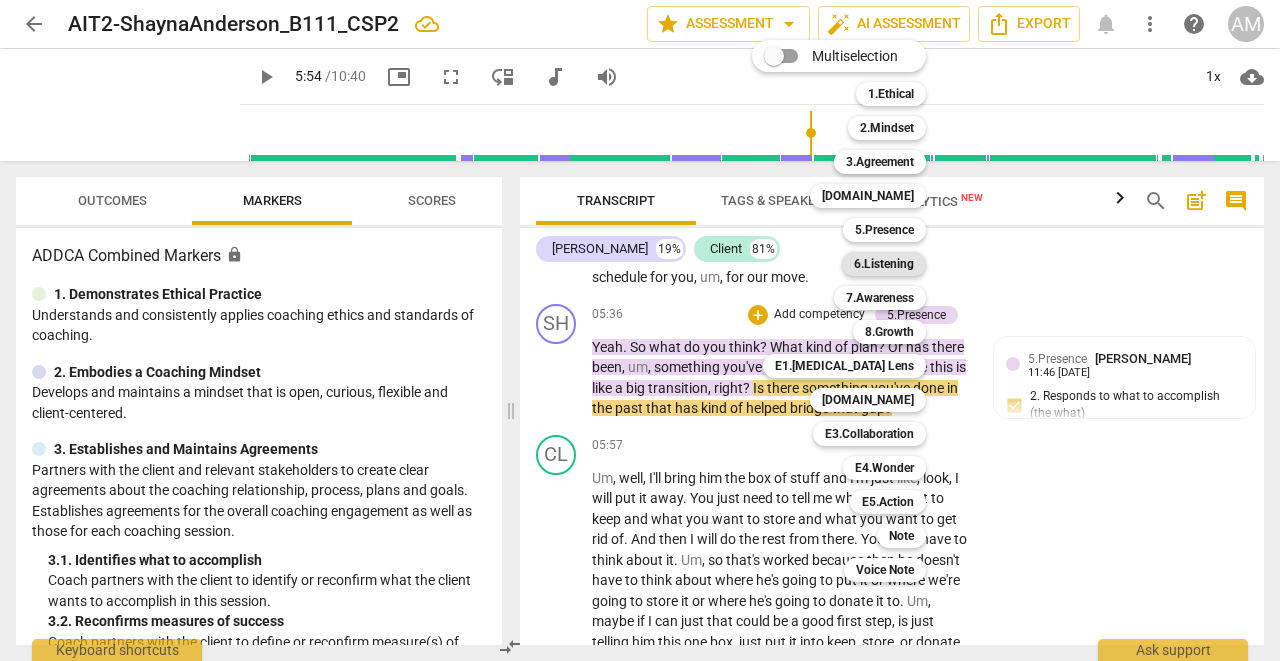 click on "6.Listening" at bounding box center [884, 264] 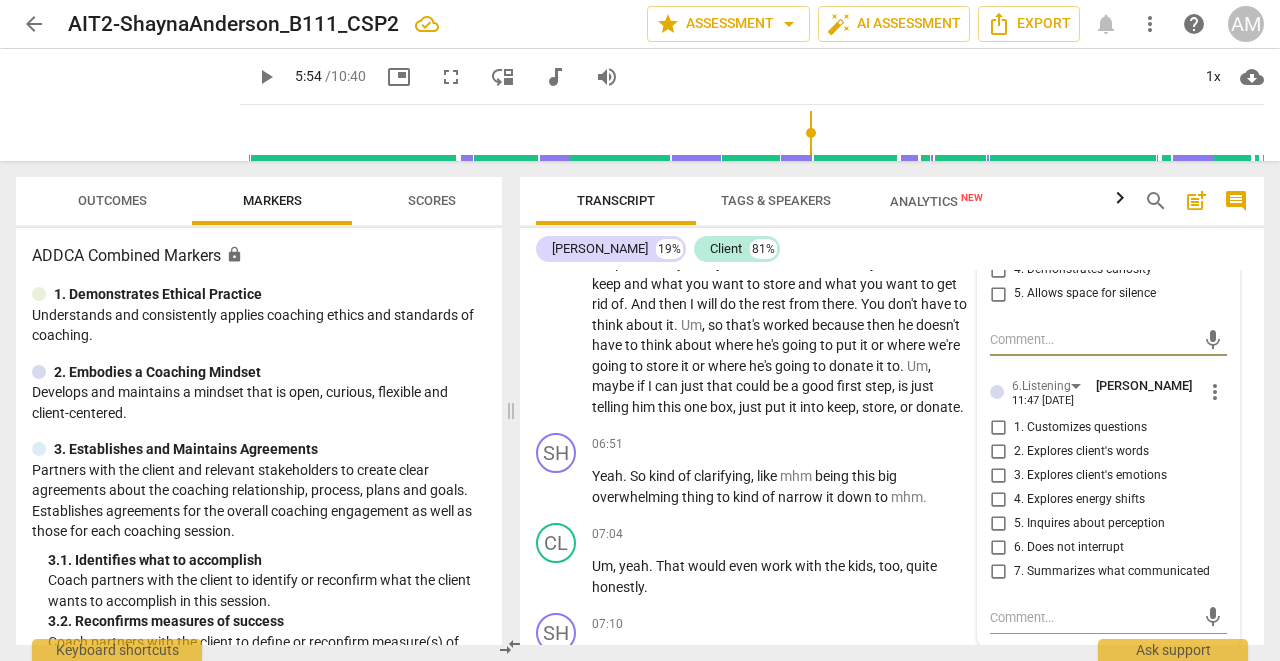 scroll, scrollTop: 4975, scrollLeft: 0, axis: vertical 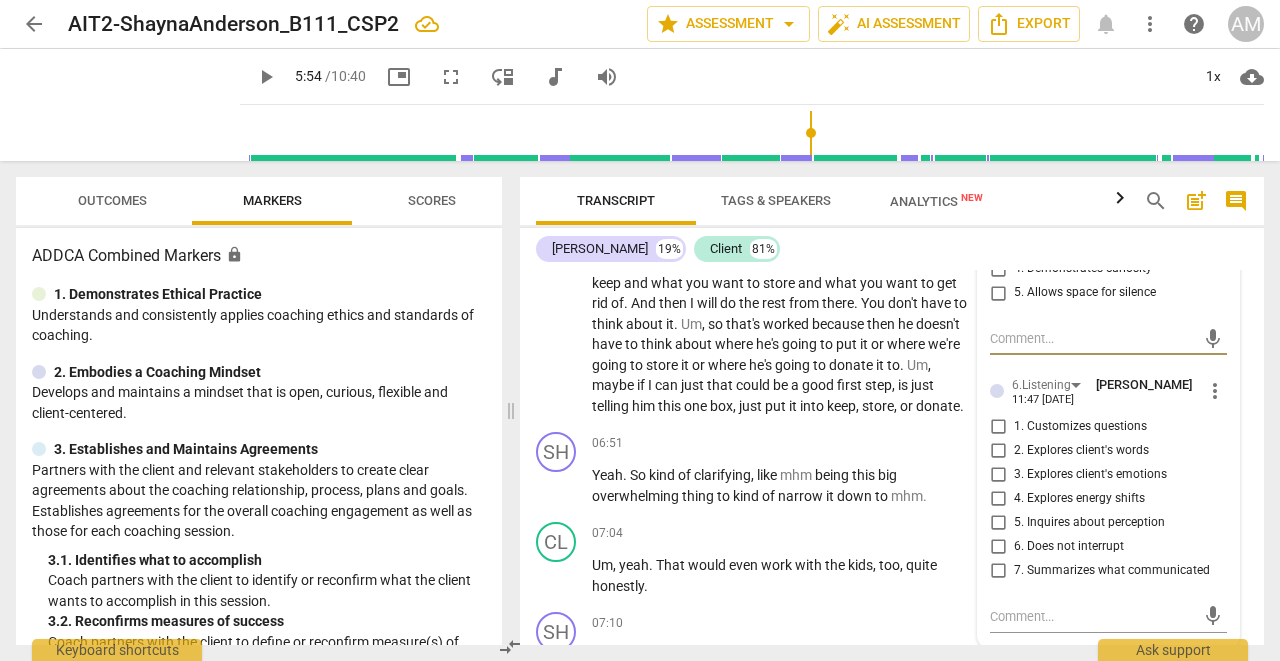 click on "1. Customizes questions" at bounding box center [998, 427] 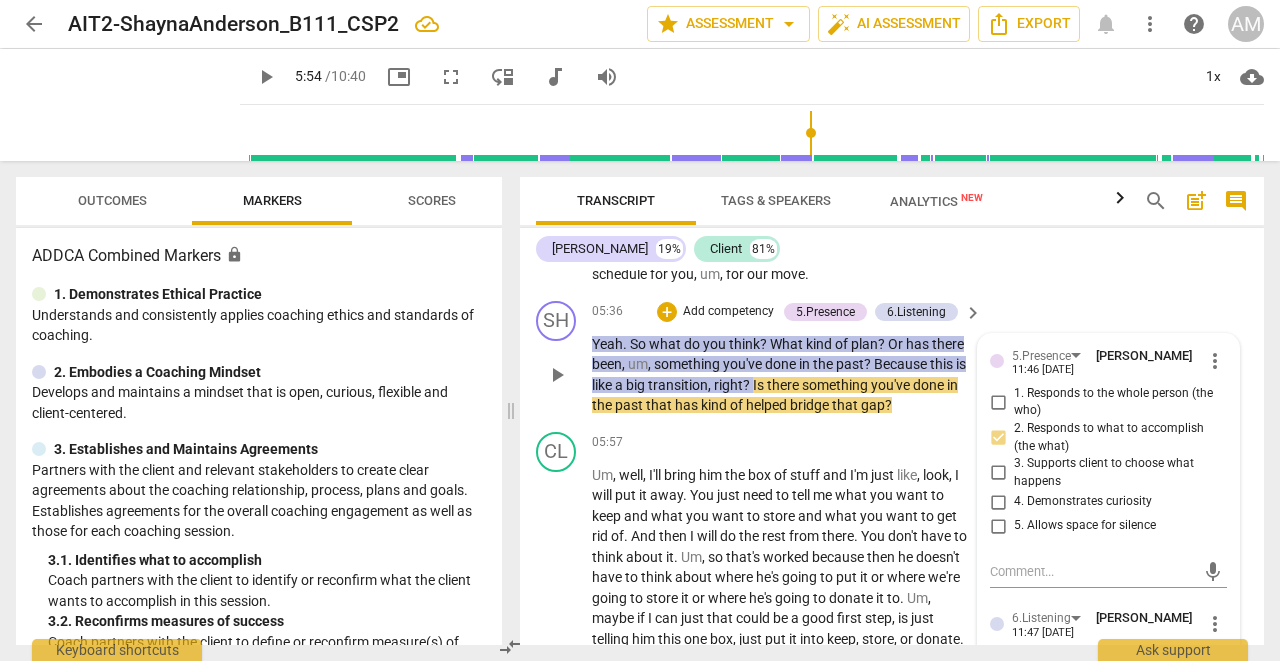 scroll, scrollTop: 4753, scrollLeft: 0, axis: vertical 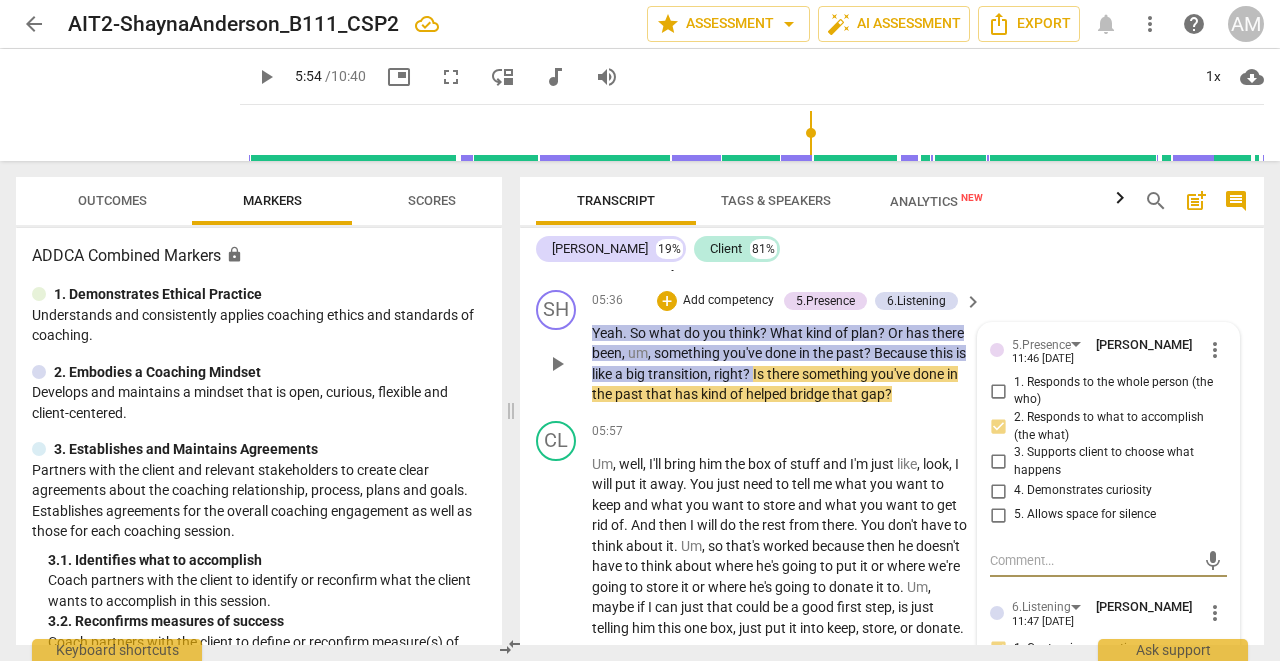 click at bounding box center [1092, 560] 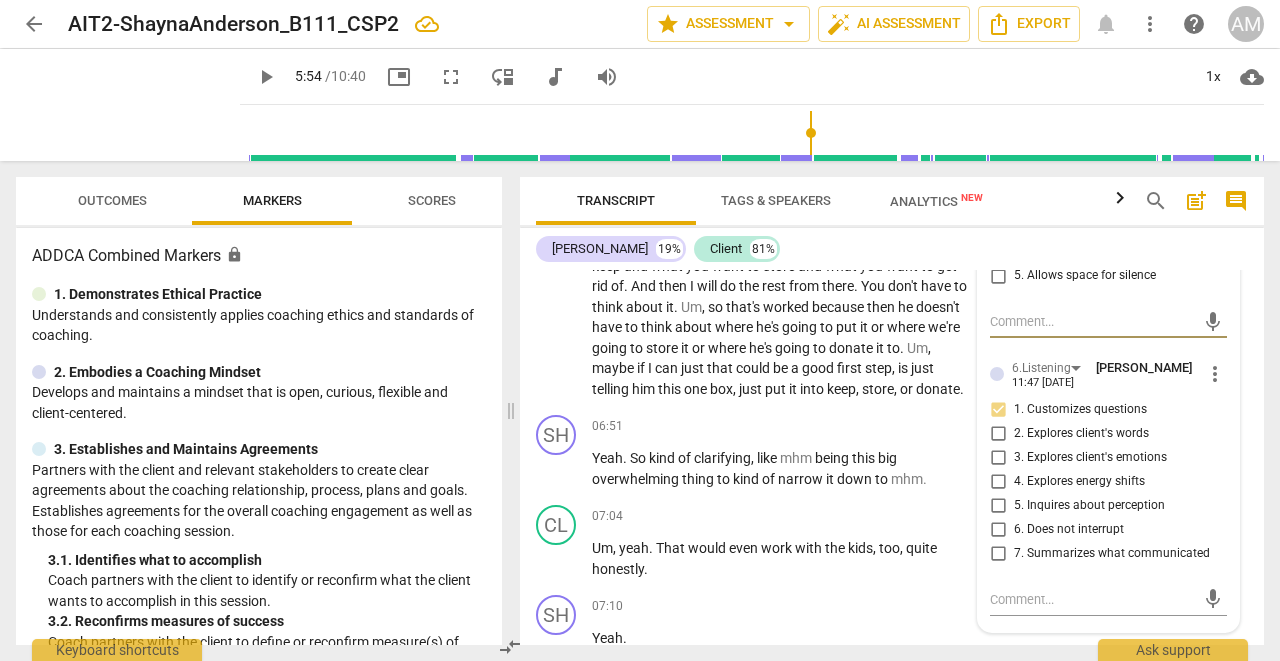 scroll, scrollTop: 4986, scrollLeft: 0, axis: vertical 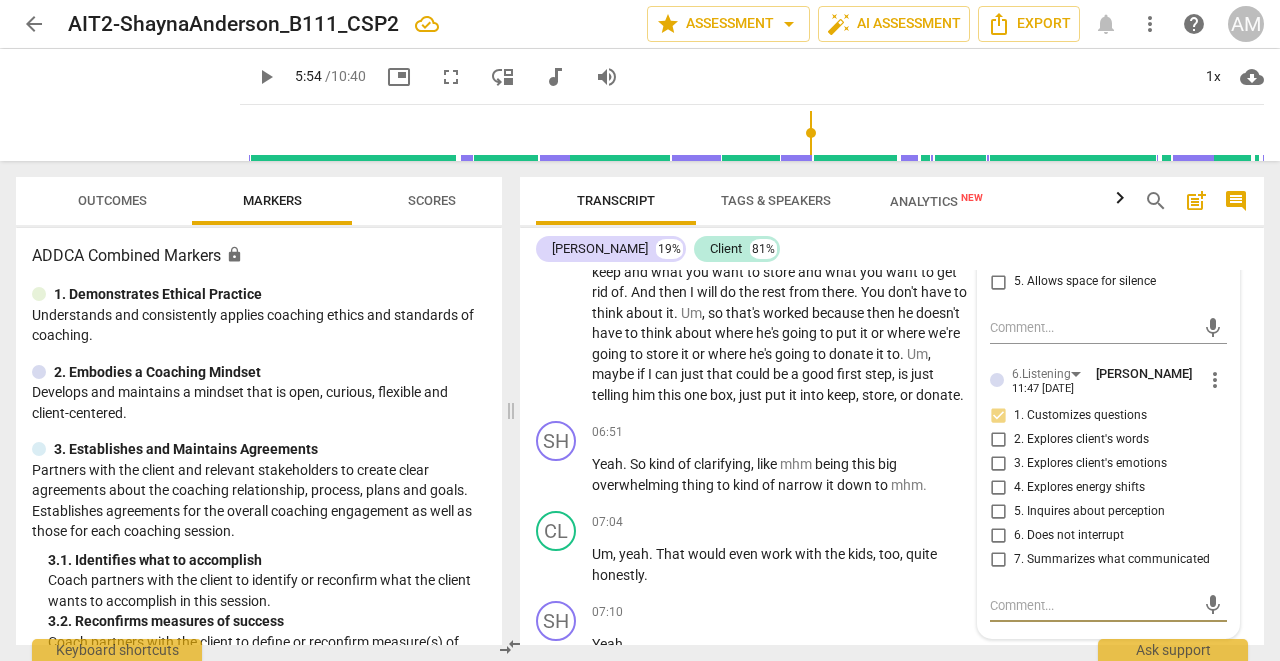 click at bounding box center (1092, 605) 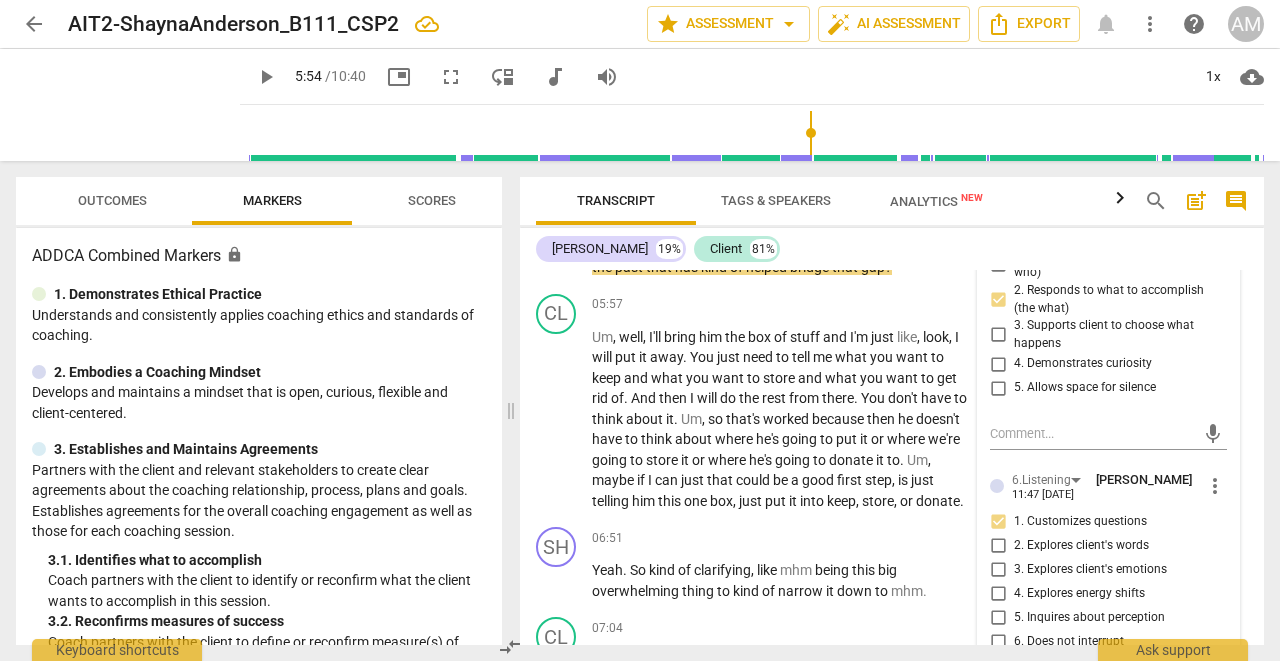 scroll, scrollTop: 4883, scrollLeft: 0, axis: vertical 